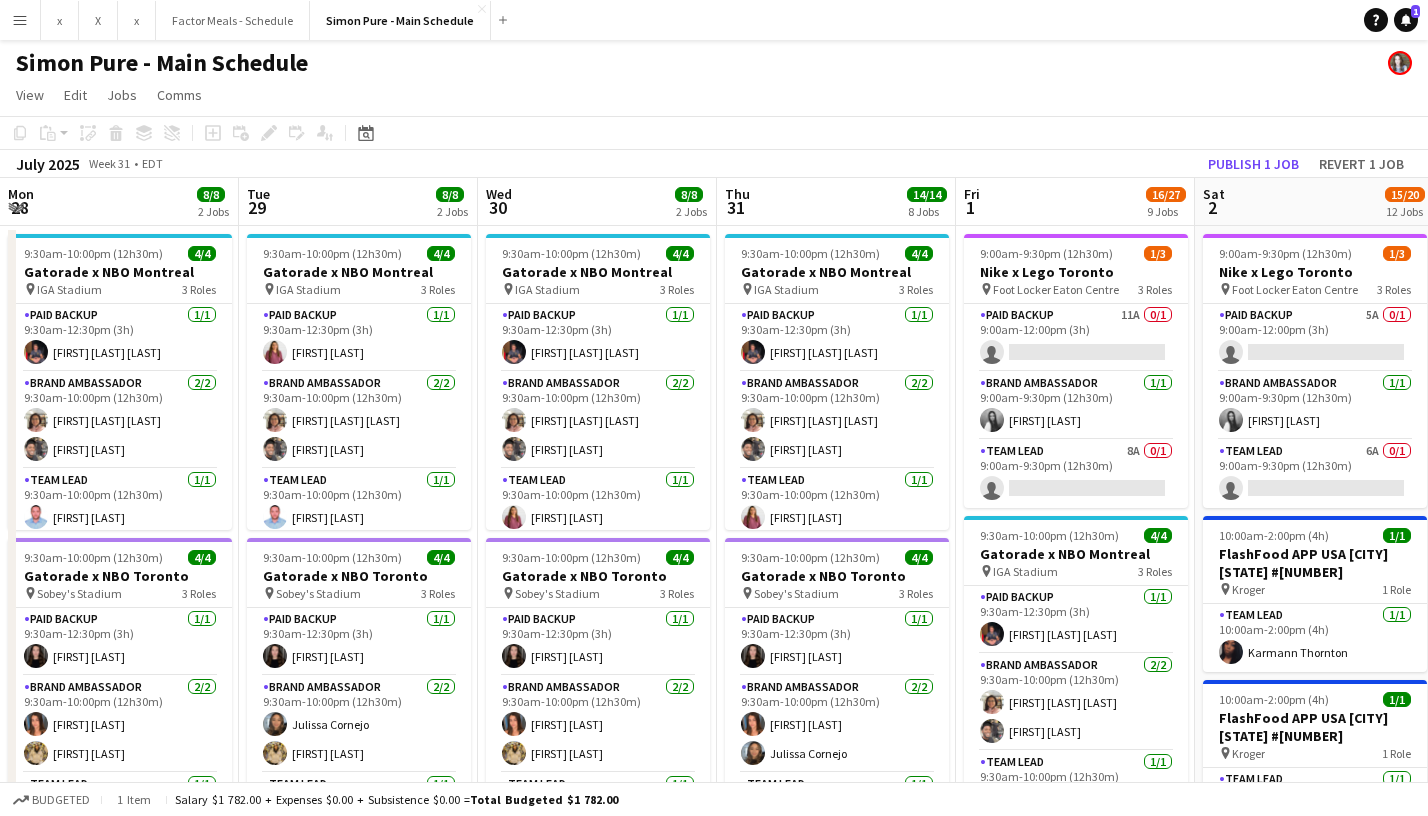 scroll, scrollTop: 0, scrollLeft: 0, axis: both 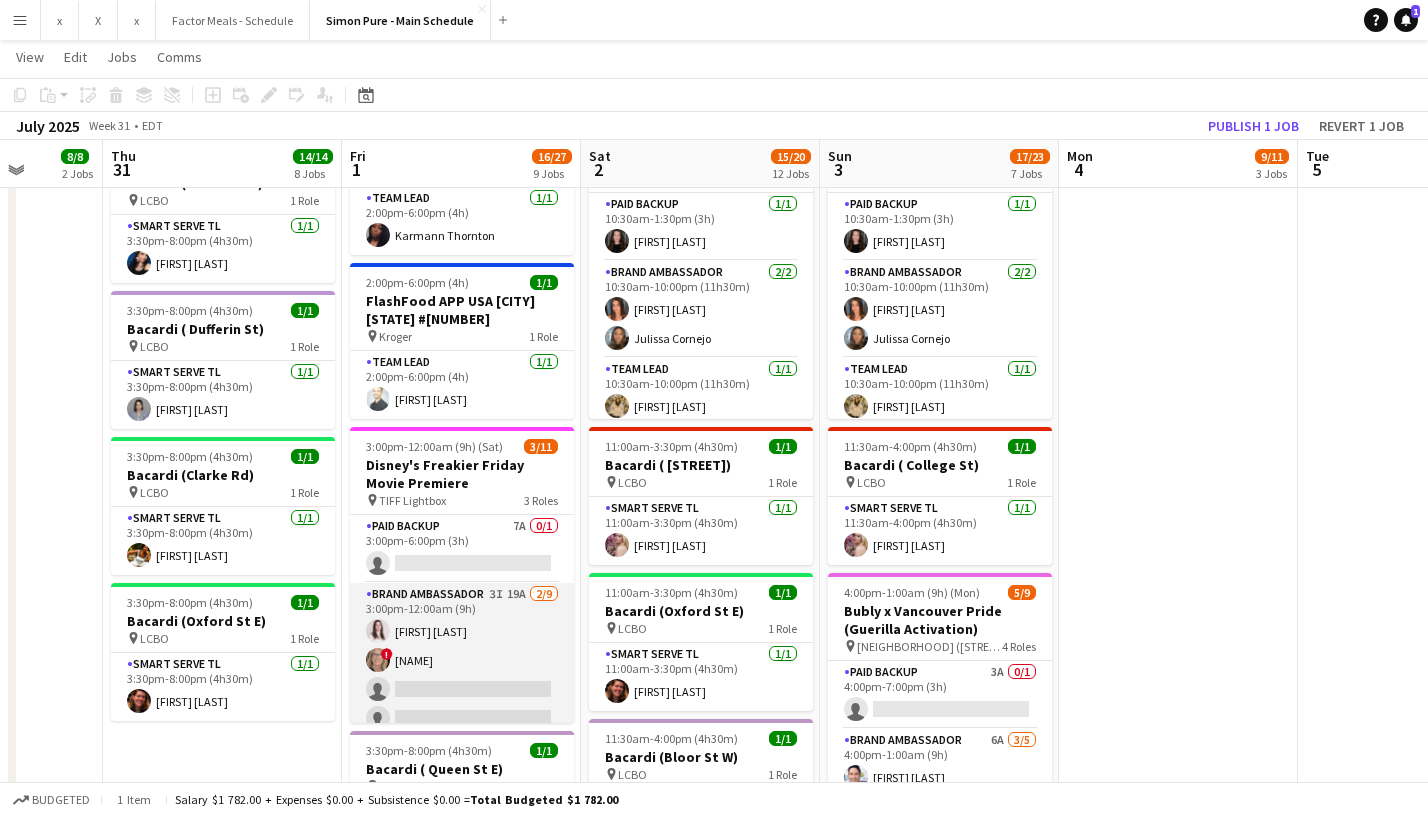 click on "Brand Ambassador    [NUMBER]I   [NUMBER]A   [NUMBER]/[NUMBER]   [TIME]-[TIME] ([DURATION])
[FIRST] [LAST] ! [FIRST] [LAST]
single-neutral-actions
single-neutral-actions
single-neutral-actions
single-neutral-actions
single-neutral-actions
single-neutral-actions
single-neutral-actions" at bounding box center [462, 733] 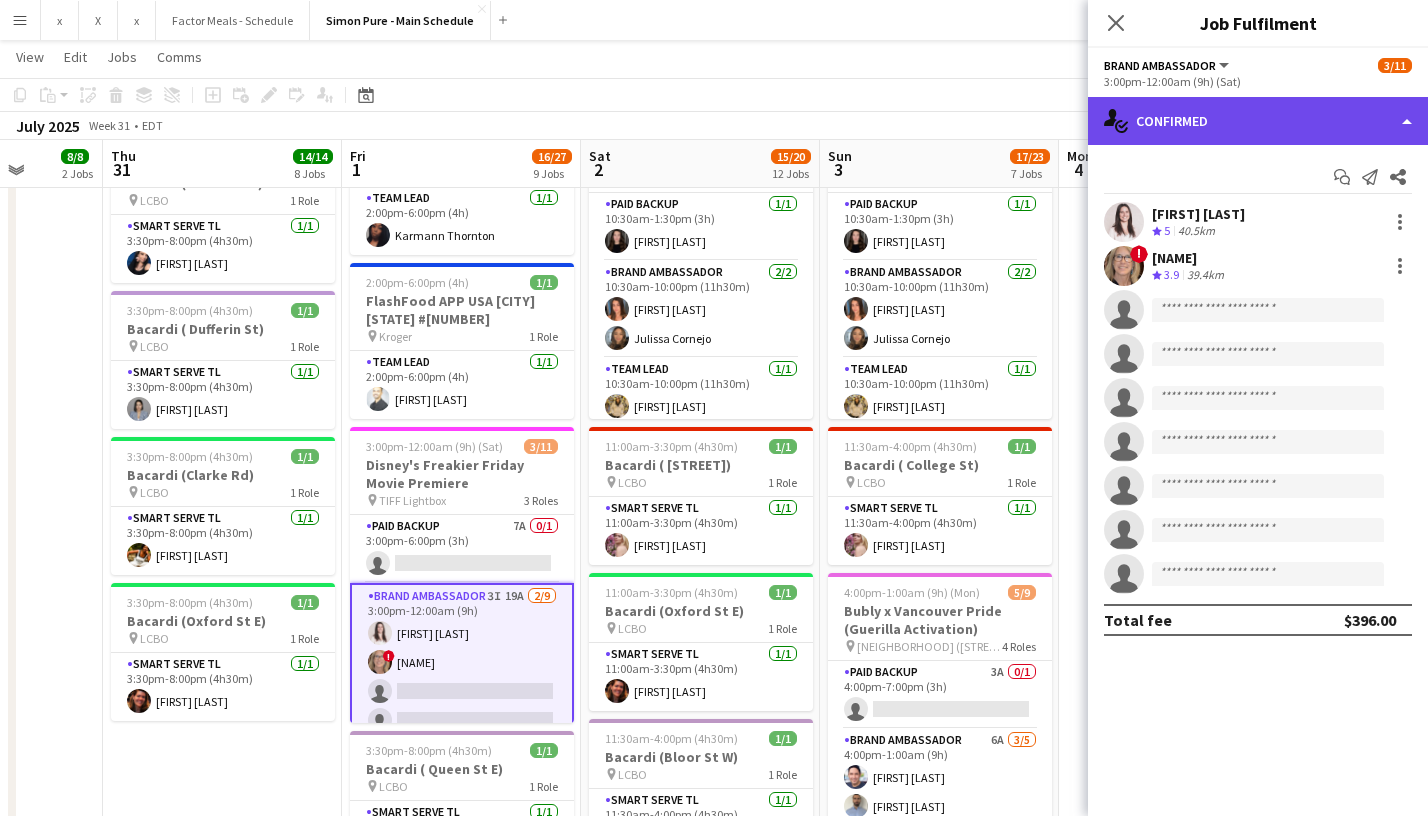 click on "single-neutral-actions-check-2
Confirmed" 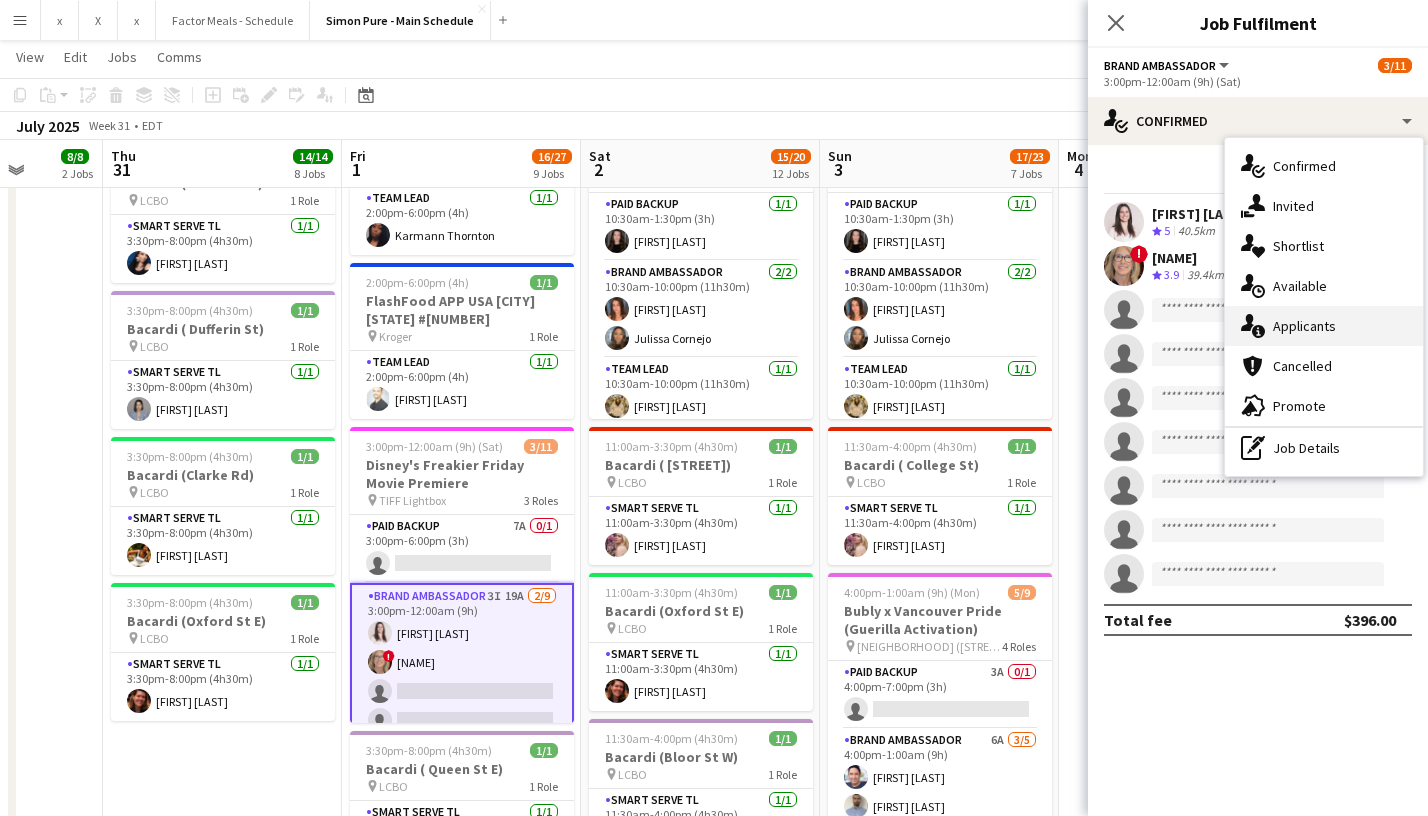 click on "single-neutral-actions-information
Applicants" at bounding box center [1324, 326] 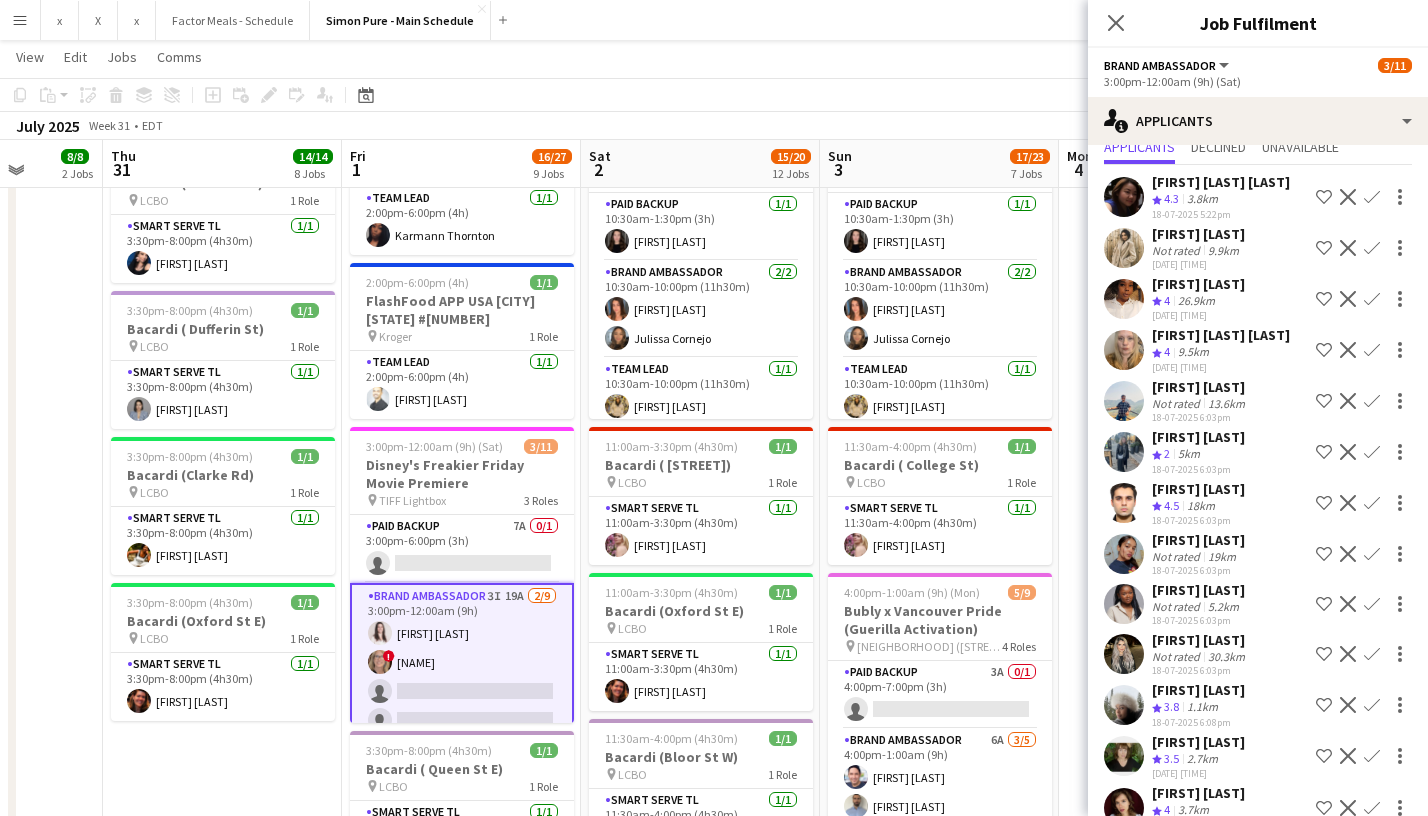 scroll, scrollTop: 0, scrollLeft: 0, axis: both 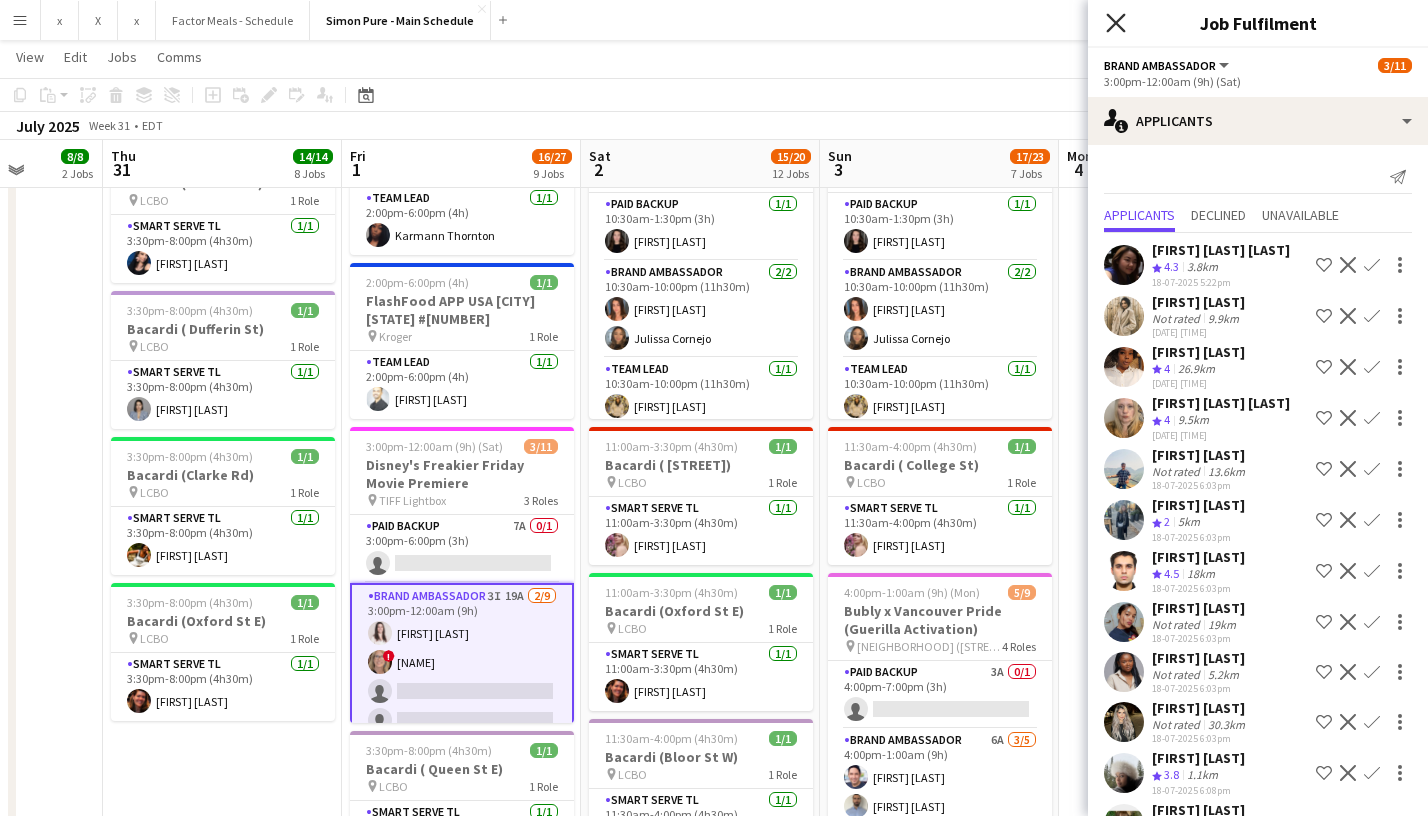 click on "Close pop-in" 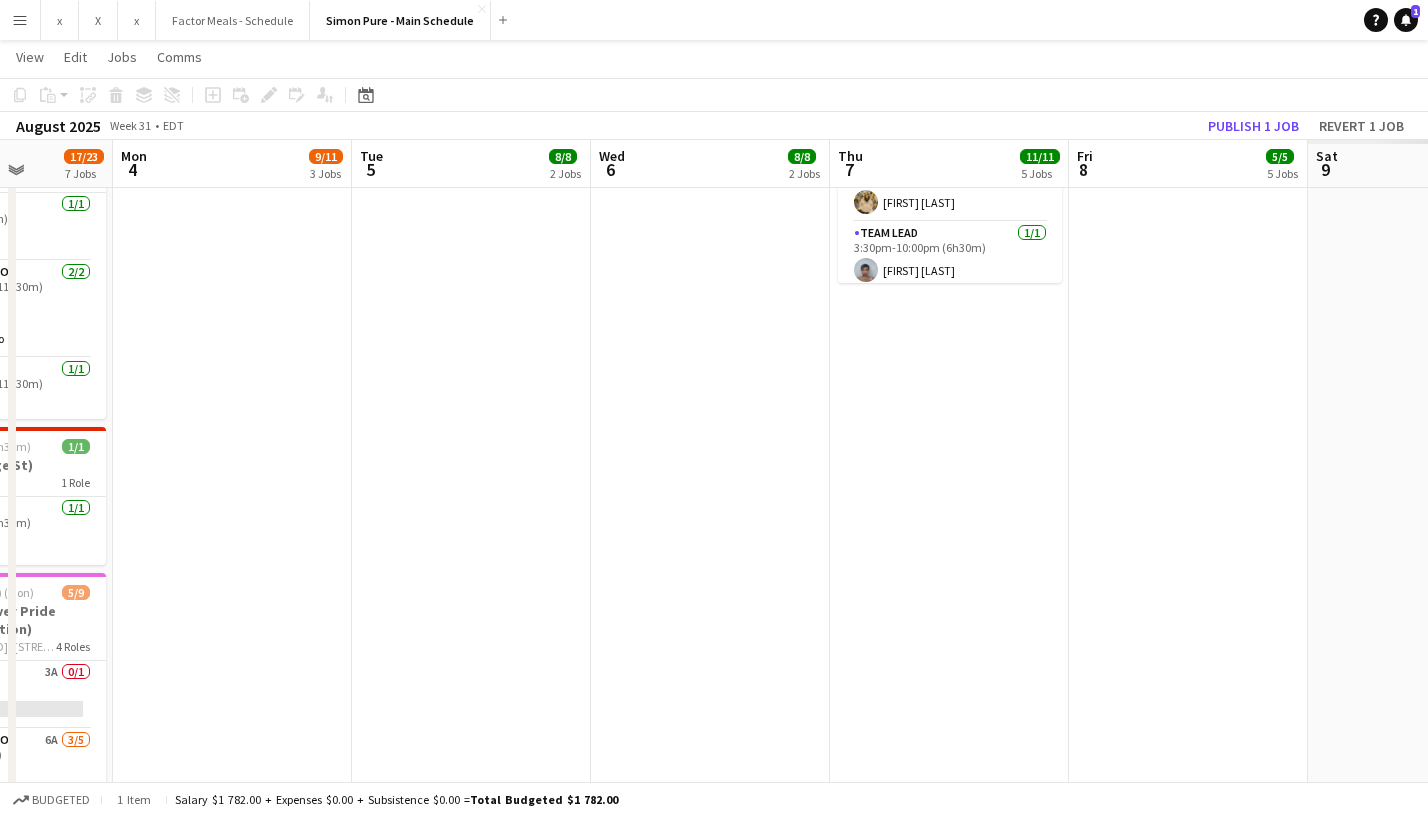 drag, startPoint x: 1183, startPoint y: 373, endPoint x: 237, endPoint y: 307, distance: 948.29956 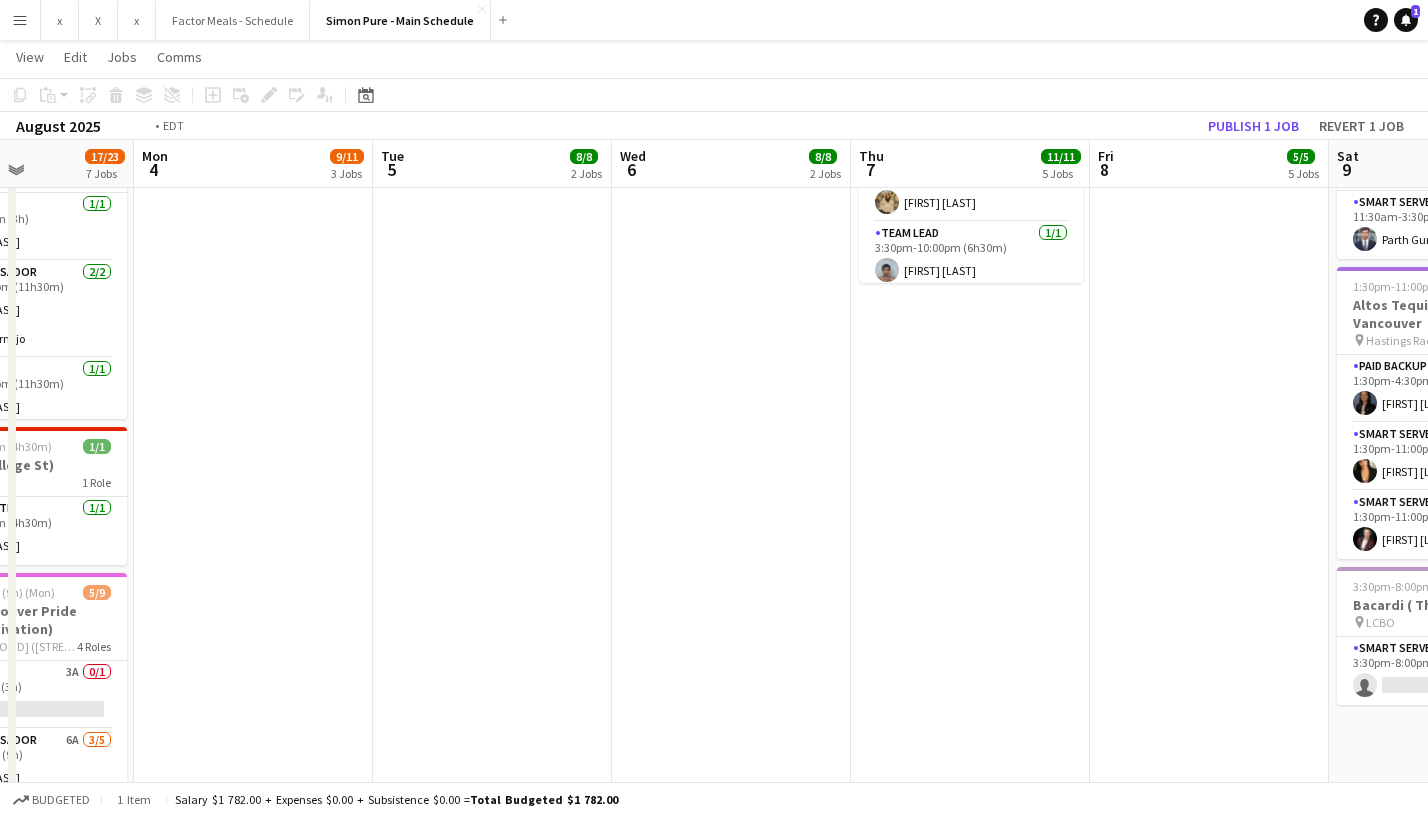 drag, startPoint x: 1068, startPoint y: 283, endPoint x: 128, endPoint y: 234, distance: 941.27625 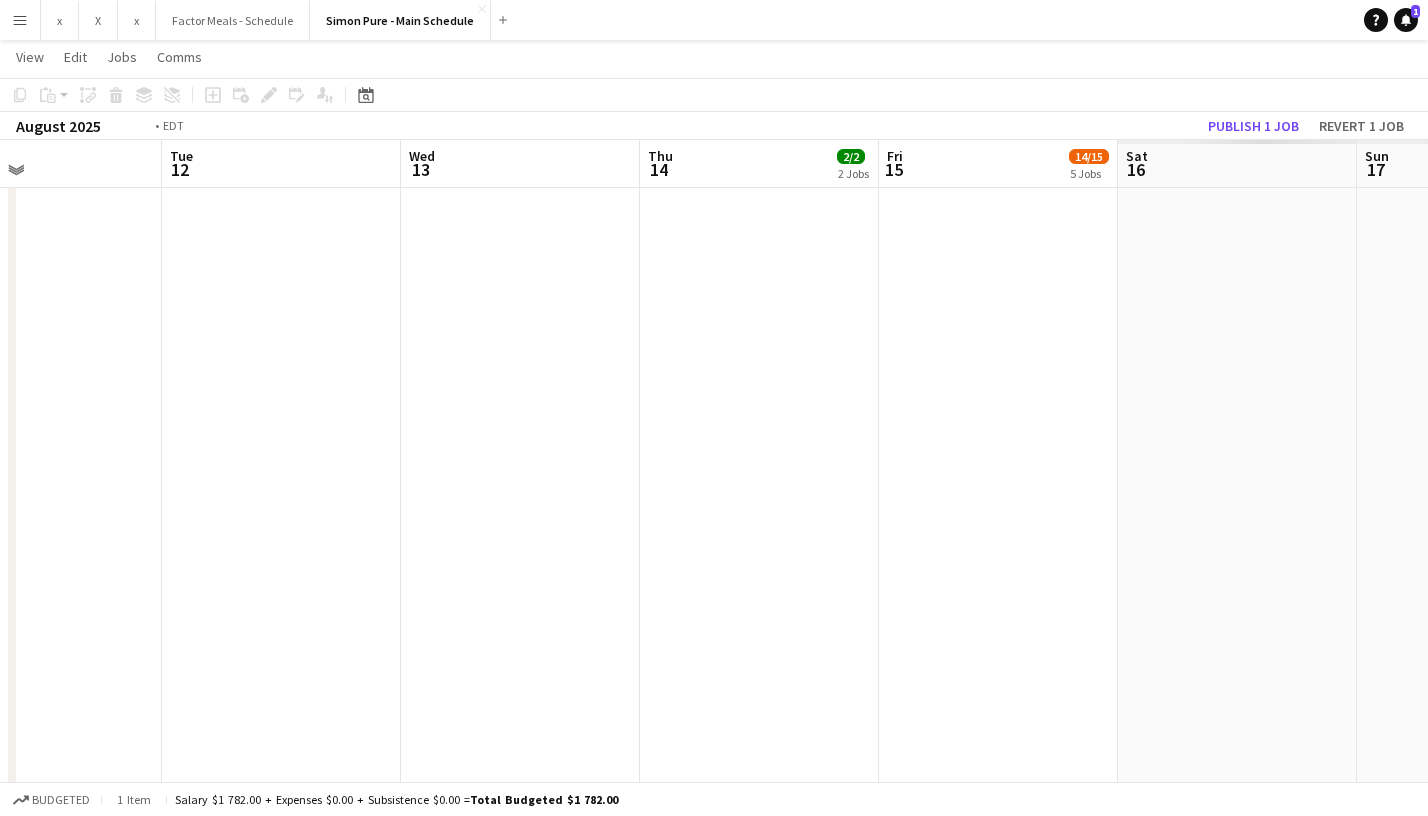 drag, startPoint x: 953, startPoint y: 225, endPoint x: 179, endPoint y: 190, distance: 774.79095 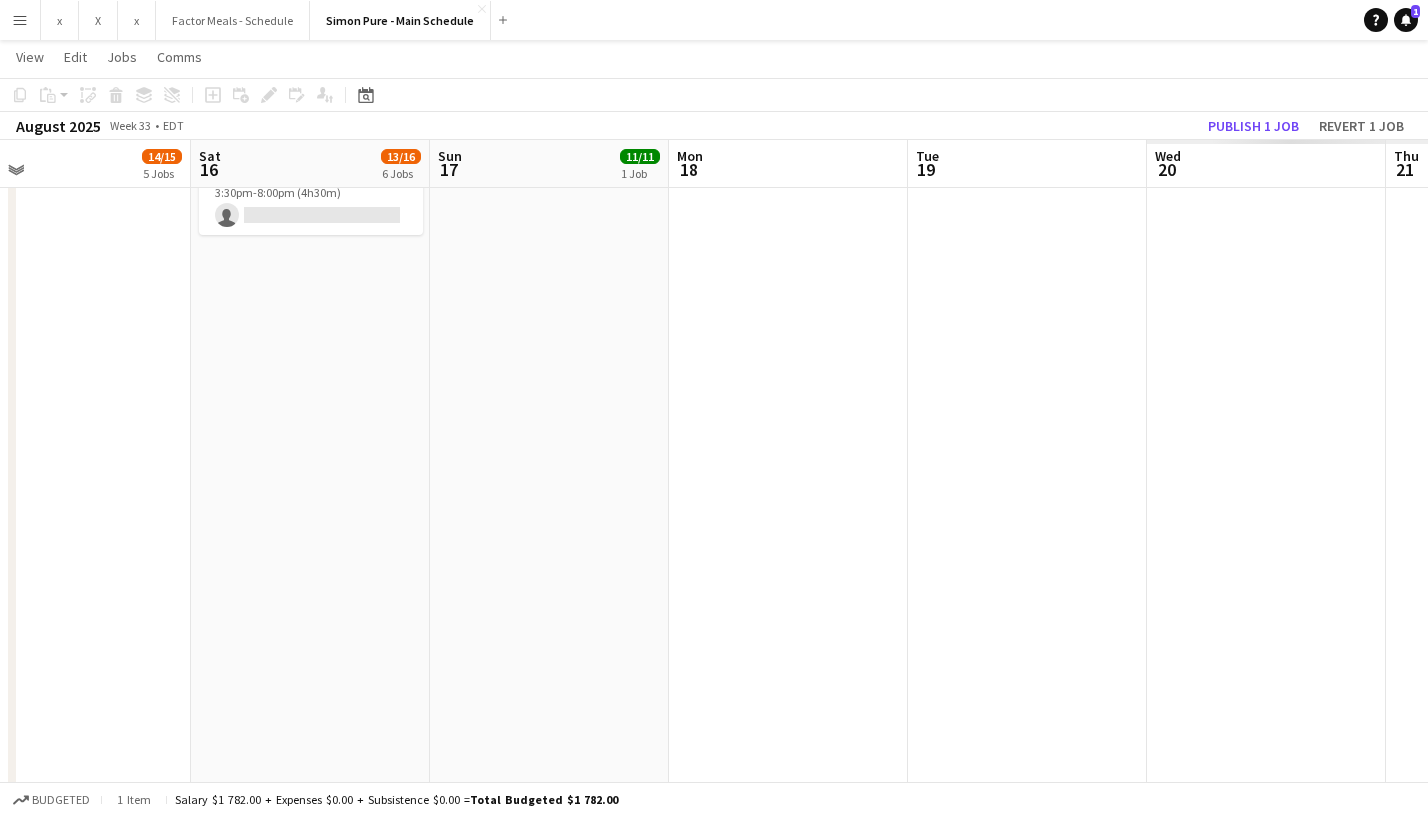 drag, startPoint x: 1204, startPoint y: 176, endPoint x: 277, endPoint y: 186, distance: 927.05396 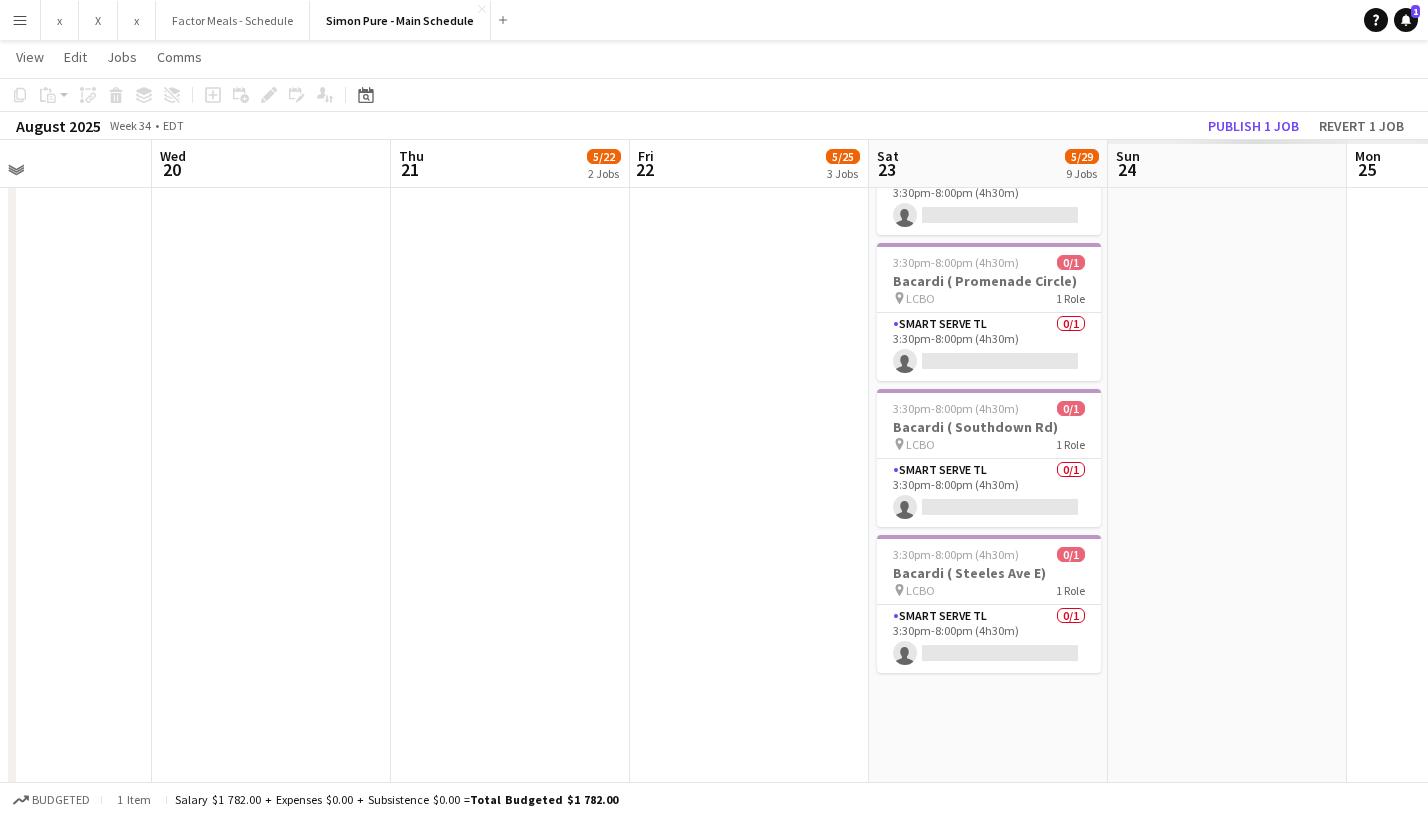 scroll, scrollTop: 0, scrollLeft: 565, axis: horizontal 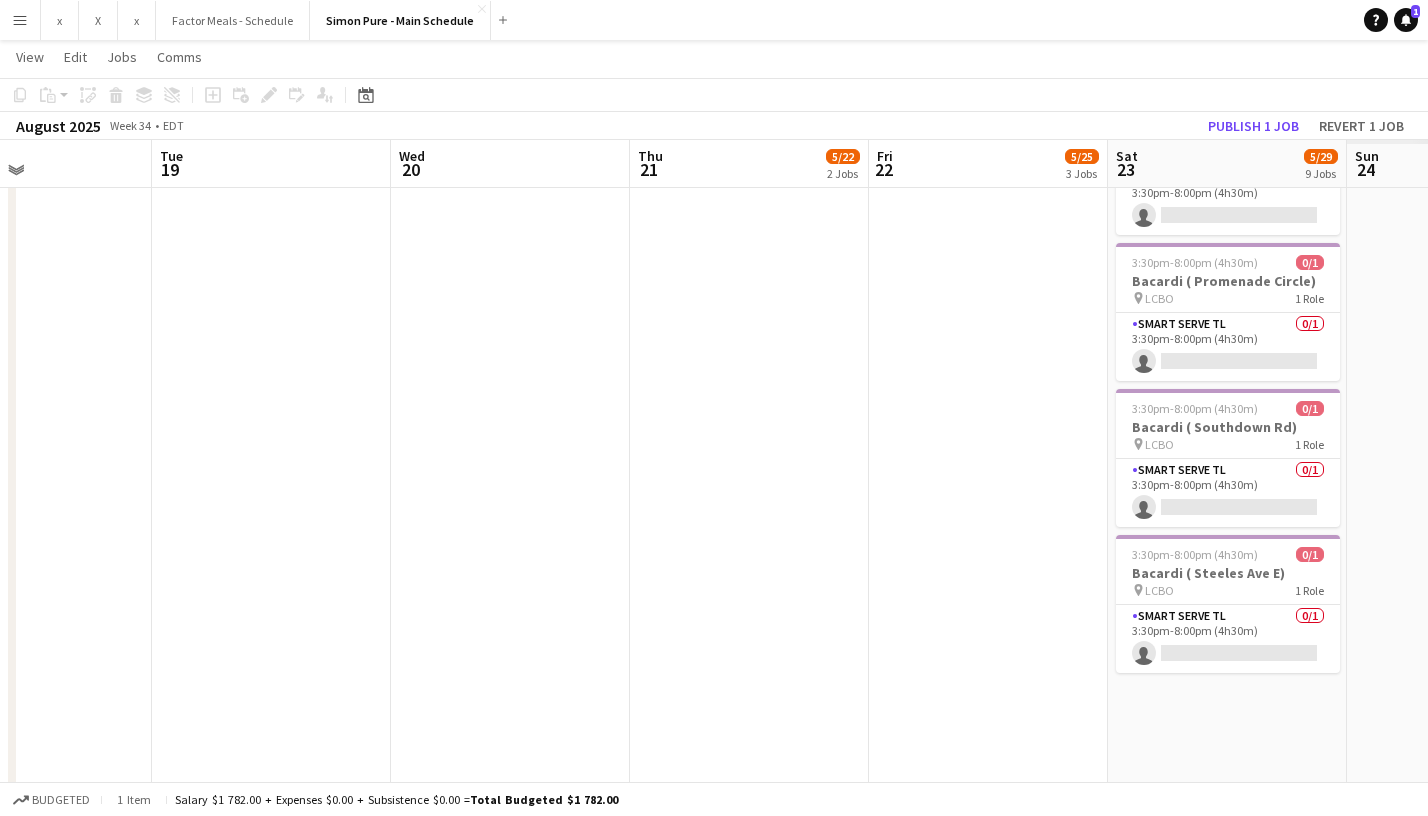 drag, startPoint x: 1055, startPoint y: 412, endPoint x: 60, endPoint y: 365, distance: 996.10944 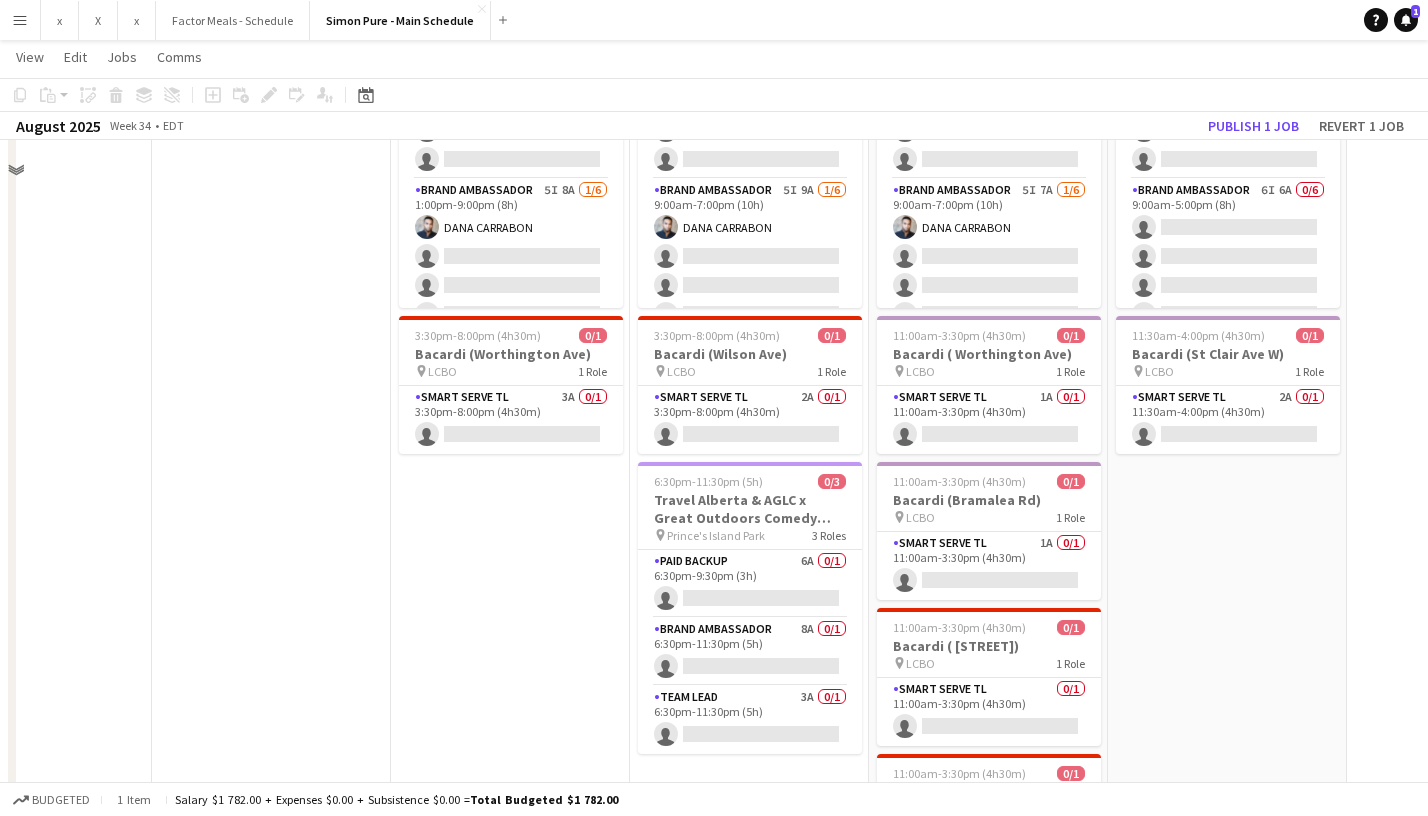 scroll, scrollTop: 0, scrollLeft: 0, axis: both 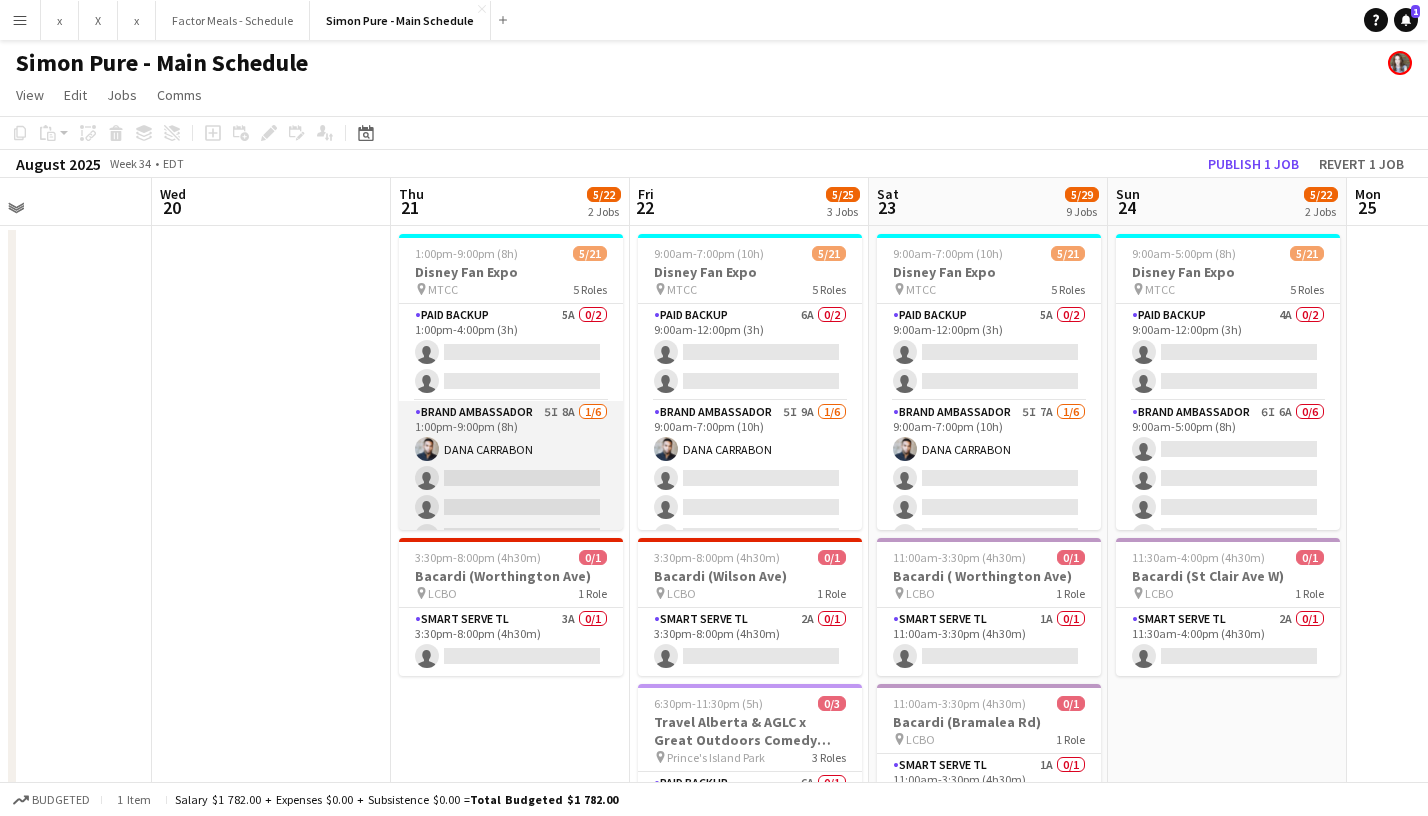click on "Brand Ambassador    5I   8A   1/6   1:00pm-9:00pm (8h)
[FIRST] [LAST]
single-neutral-actions
single-neutral-actions
single-neutral-actions
single-neutral-actions
single-neutral-actions" at bounding box center (511, 507) 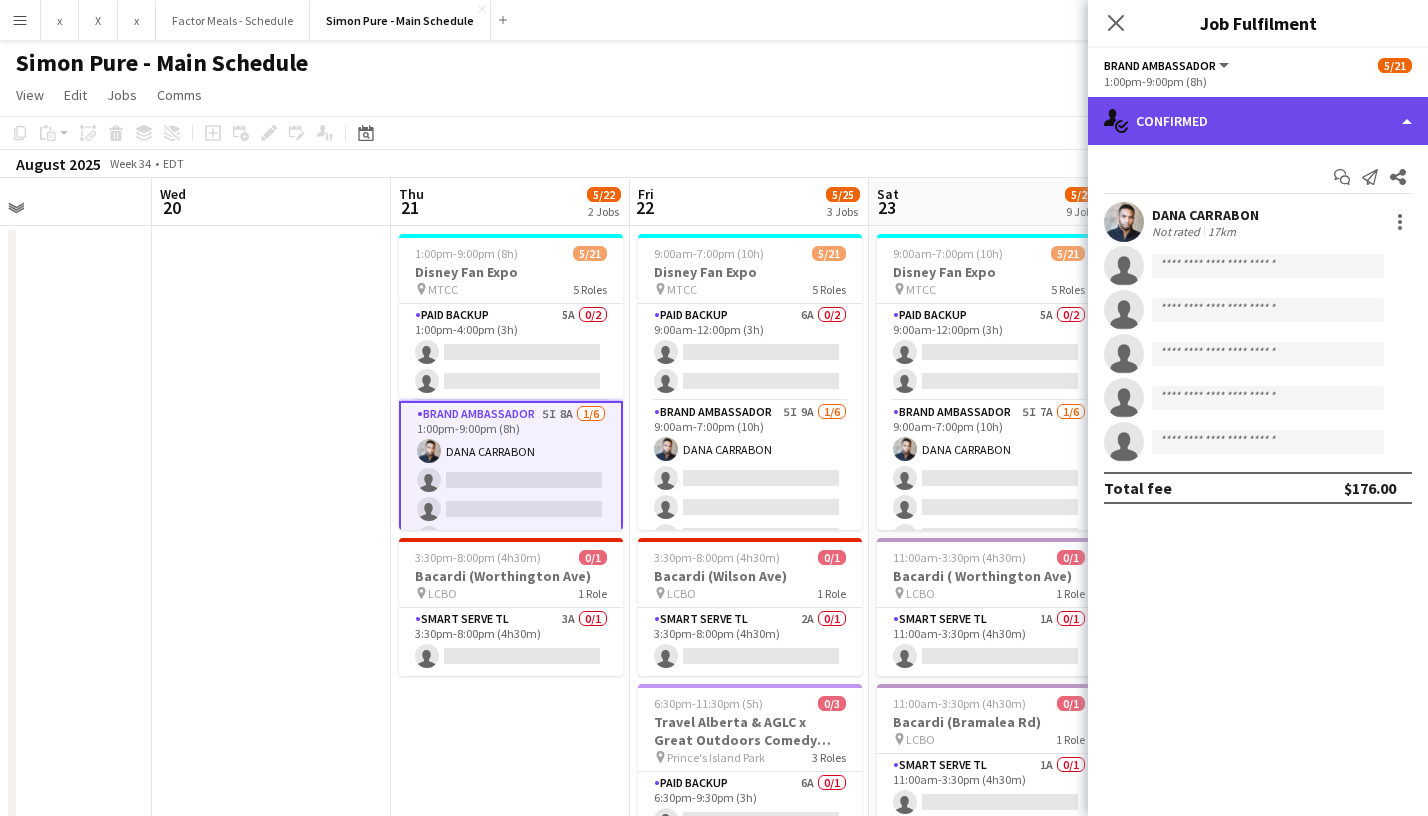 click on "single-neutral-actions-check-2
Confirmed" 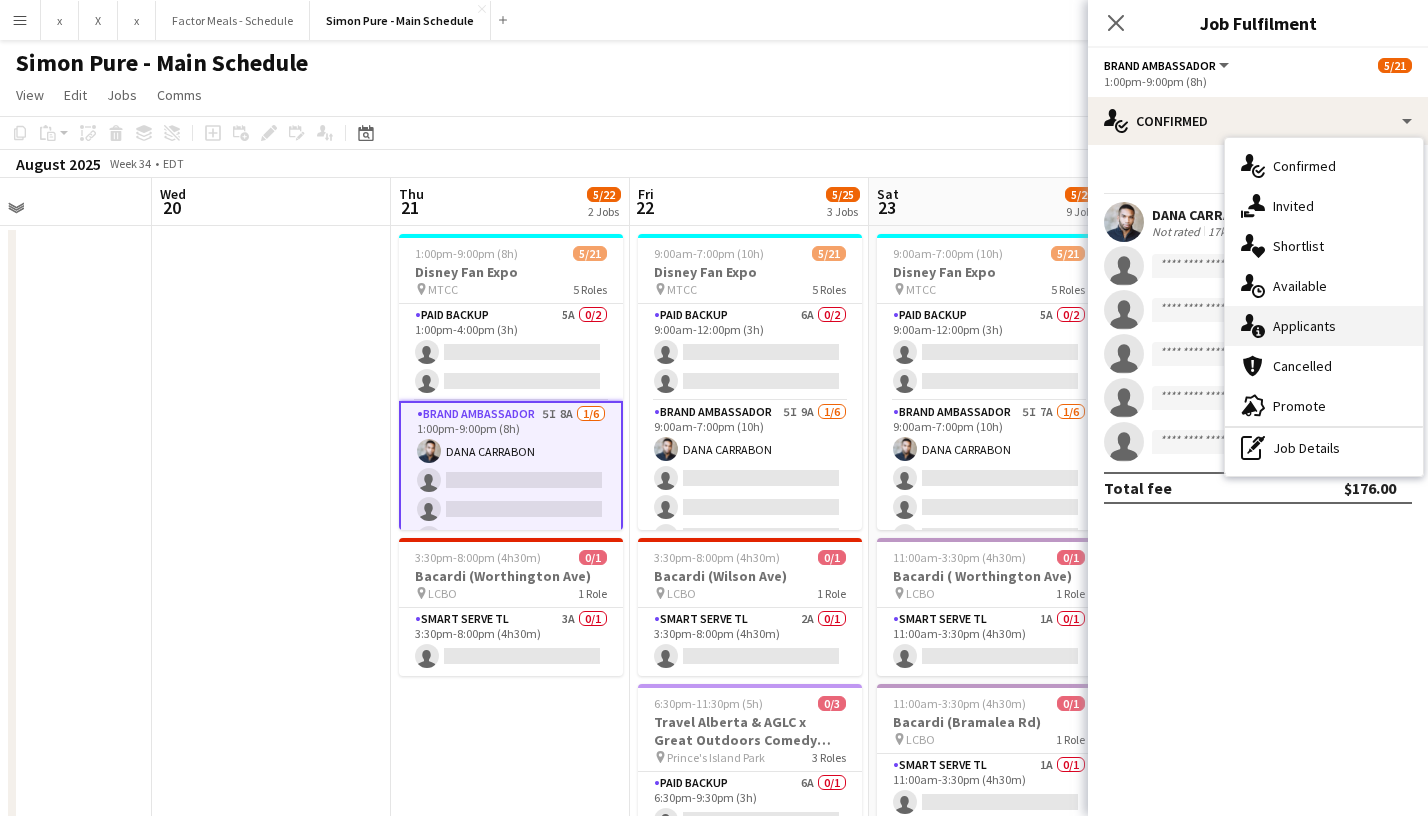 click on "single-neutral-actions-information
Applicants" at bounding box center (1324, 326) 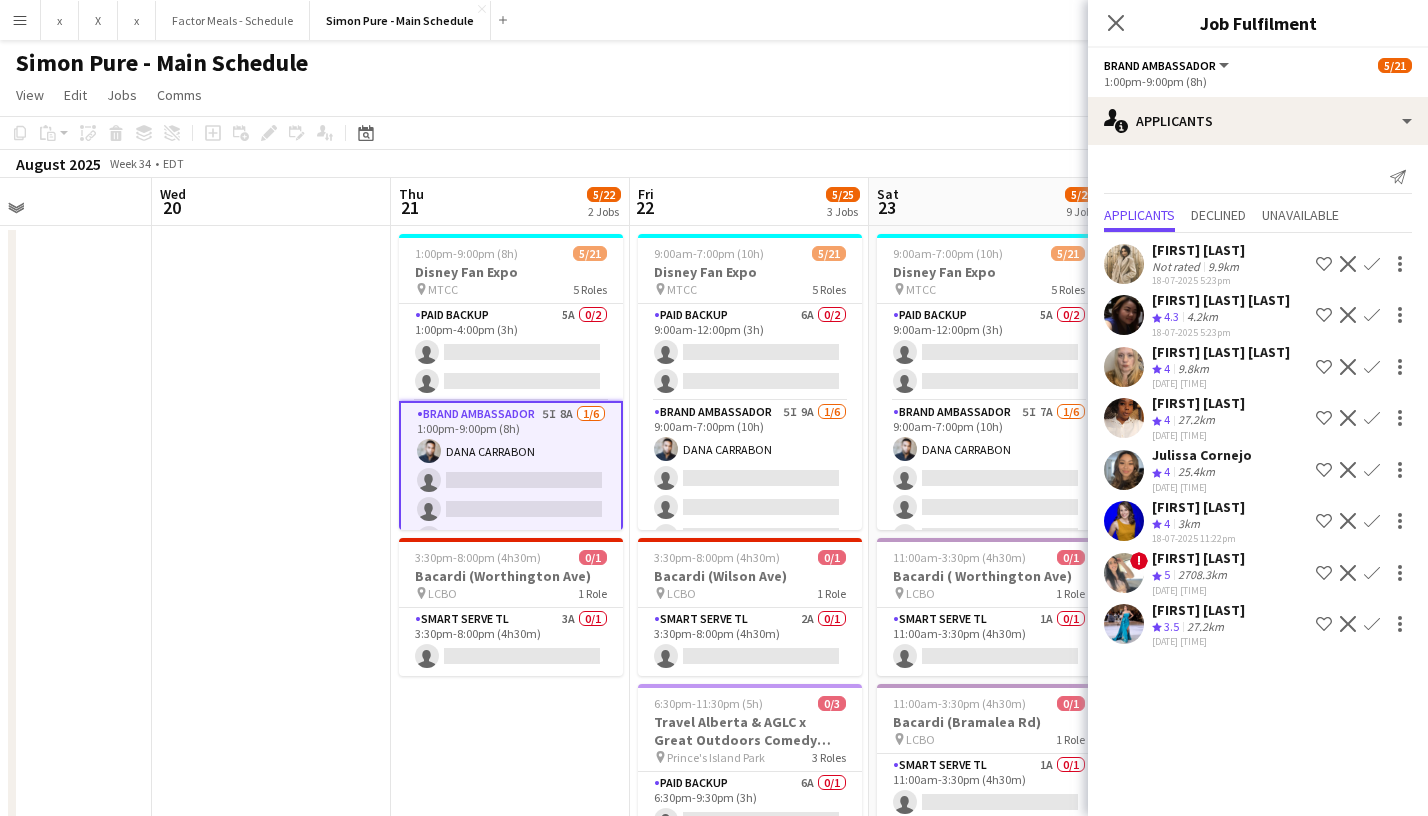 click on "Confirm" at bounding box center (1372, 521) 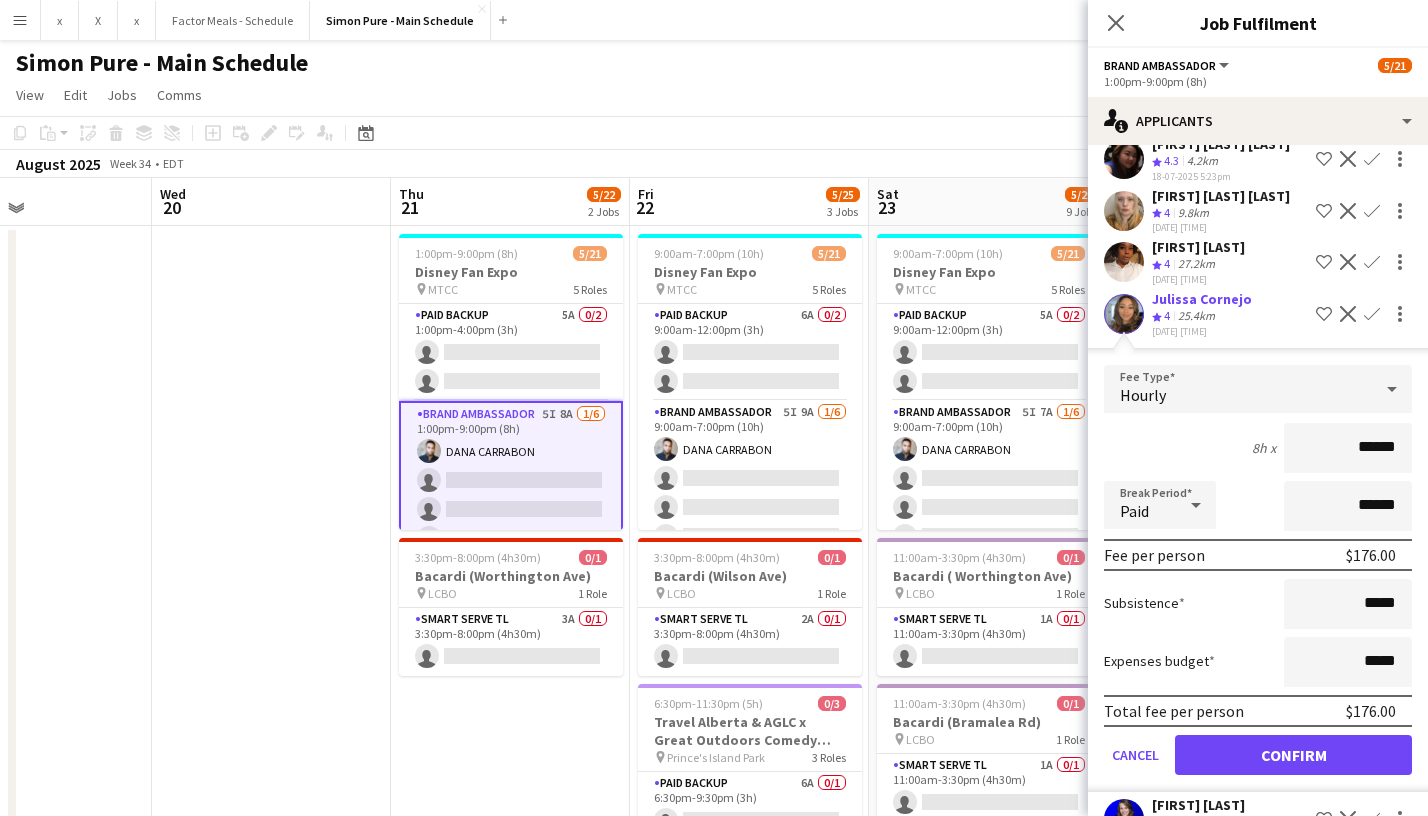 scroll, scrollTop: 307, scrollLeft: 0, axis: vertical 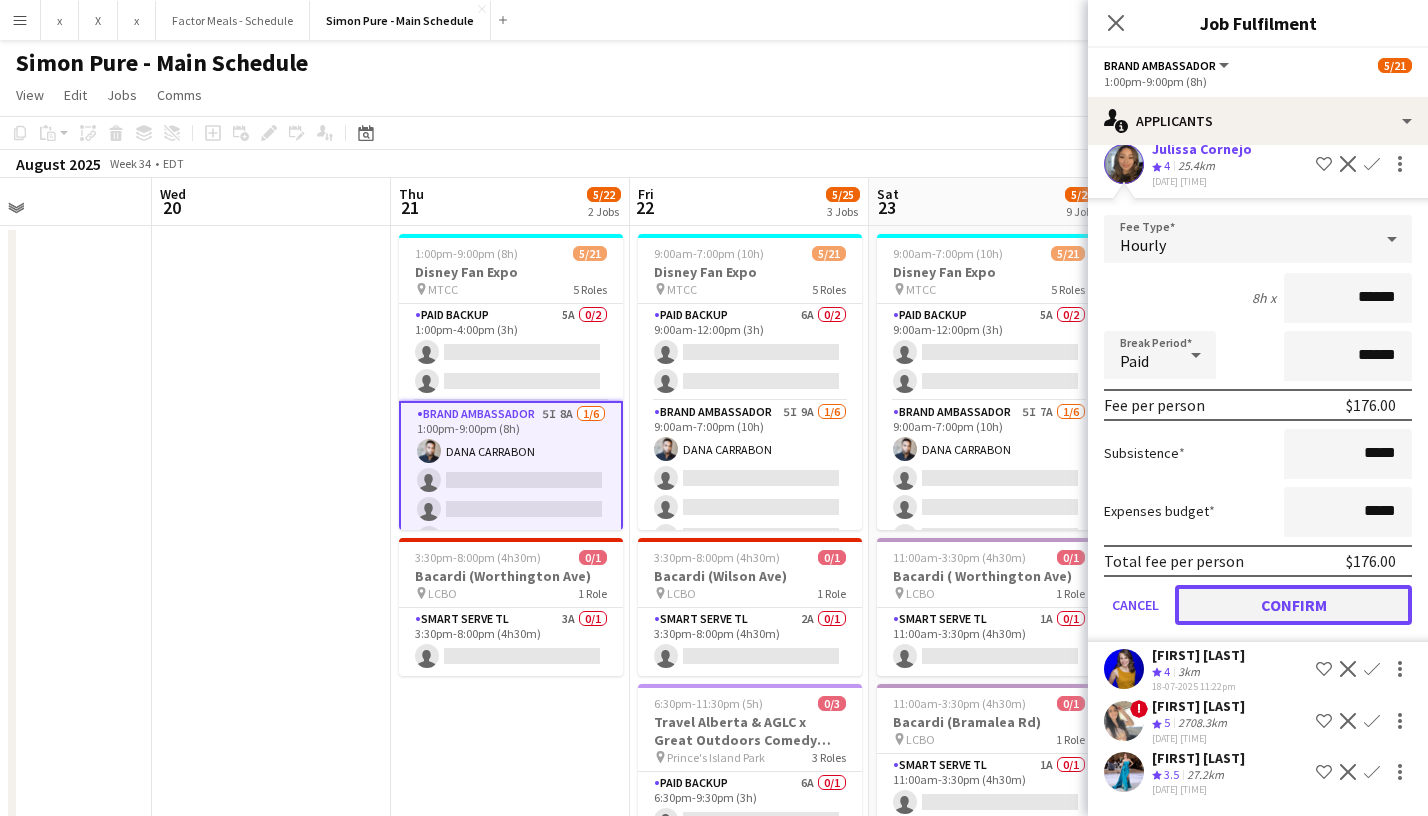 click on "Confirm" 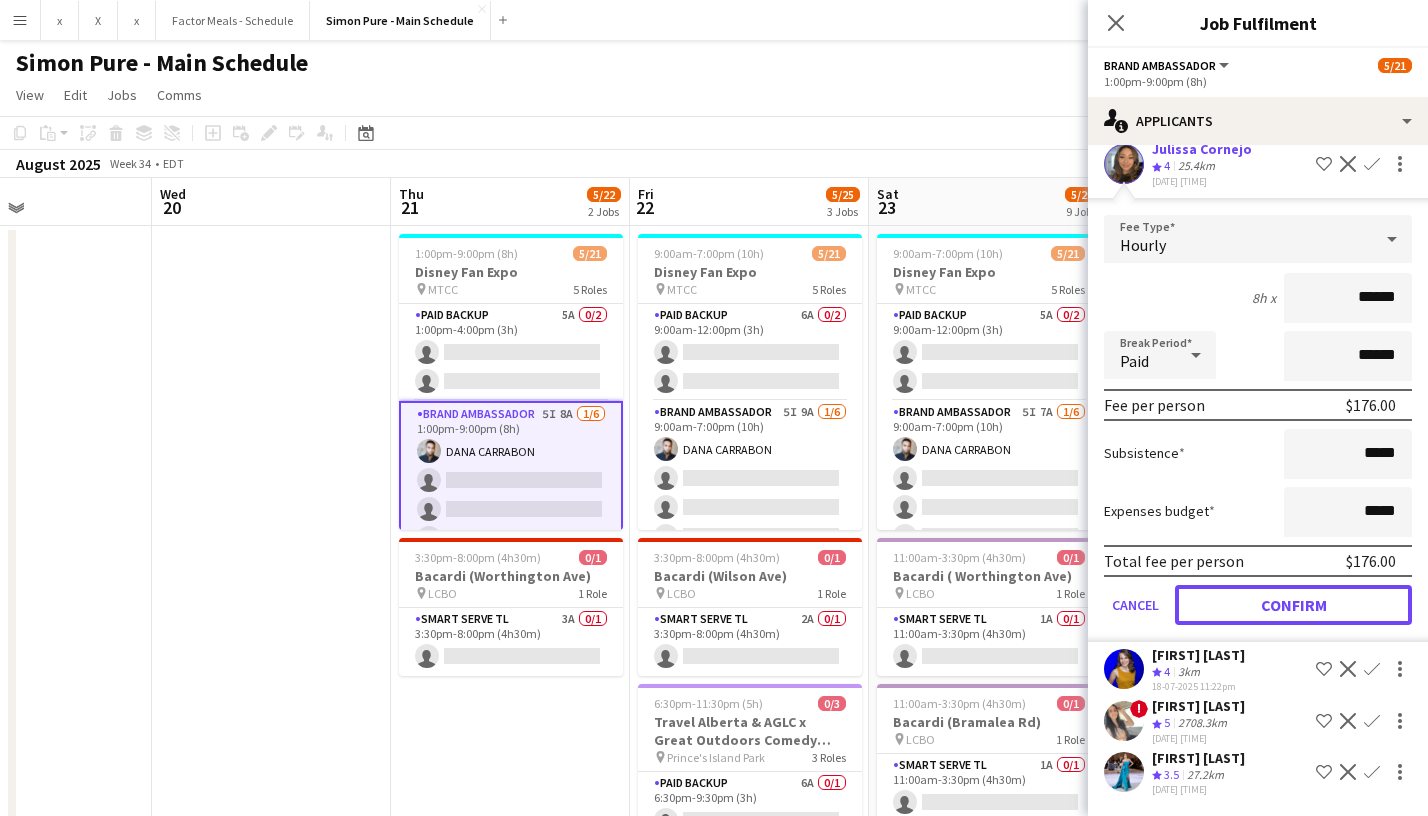 scroll, scrollTop: 0, scrollLeft: 0, axis: both 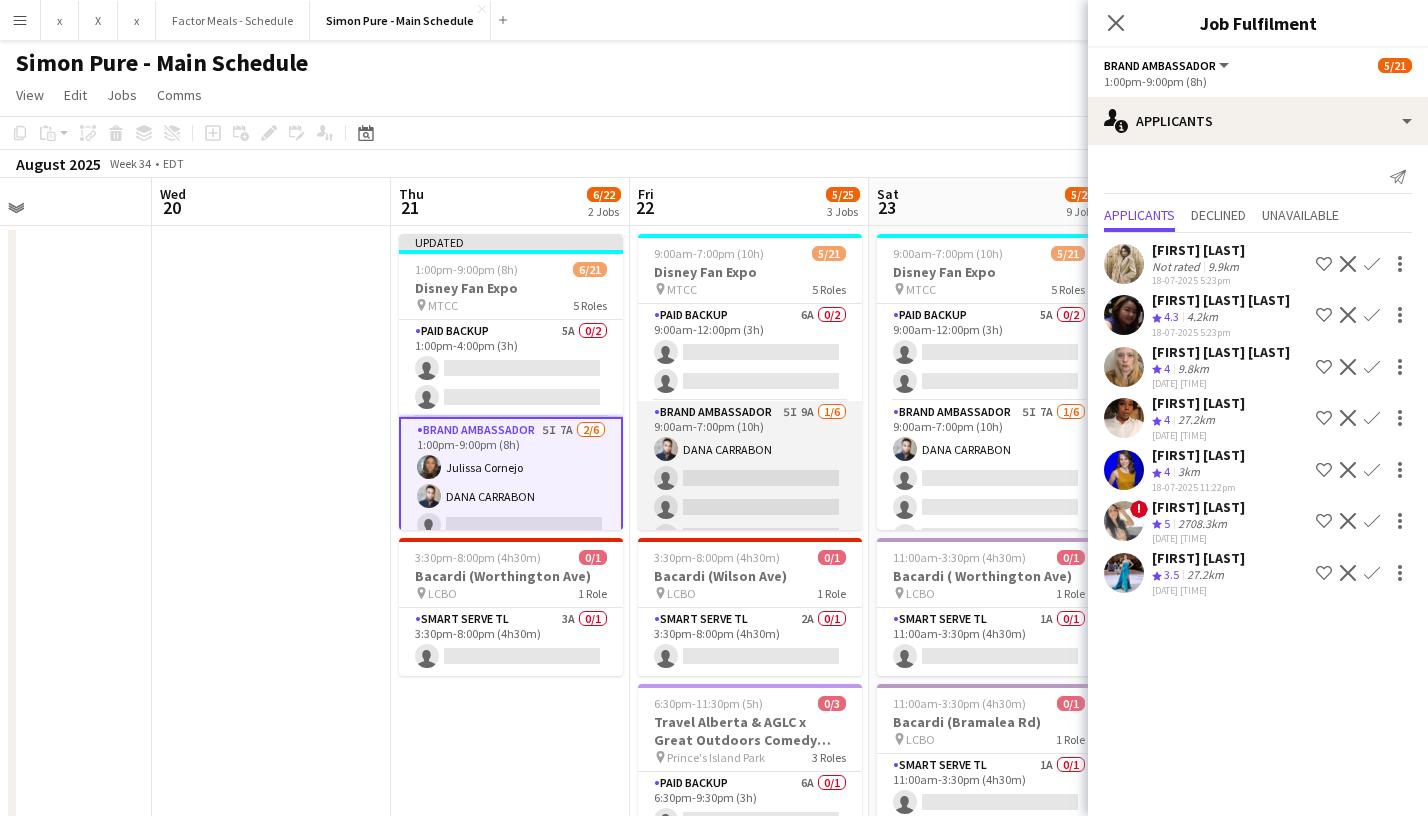click on "Brand Ambassador    5I   9A   1/6   9:00am-7:00pm (10h)
[FIRST] [LAST]
single-neutral-actions
single-neutral-actions
single-neutral-actions
single-neutral-actions
single-neutral-actions" at bounding box center (750, 507) 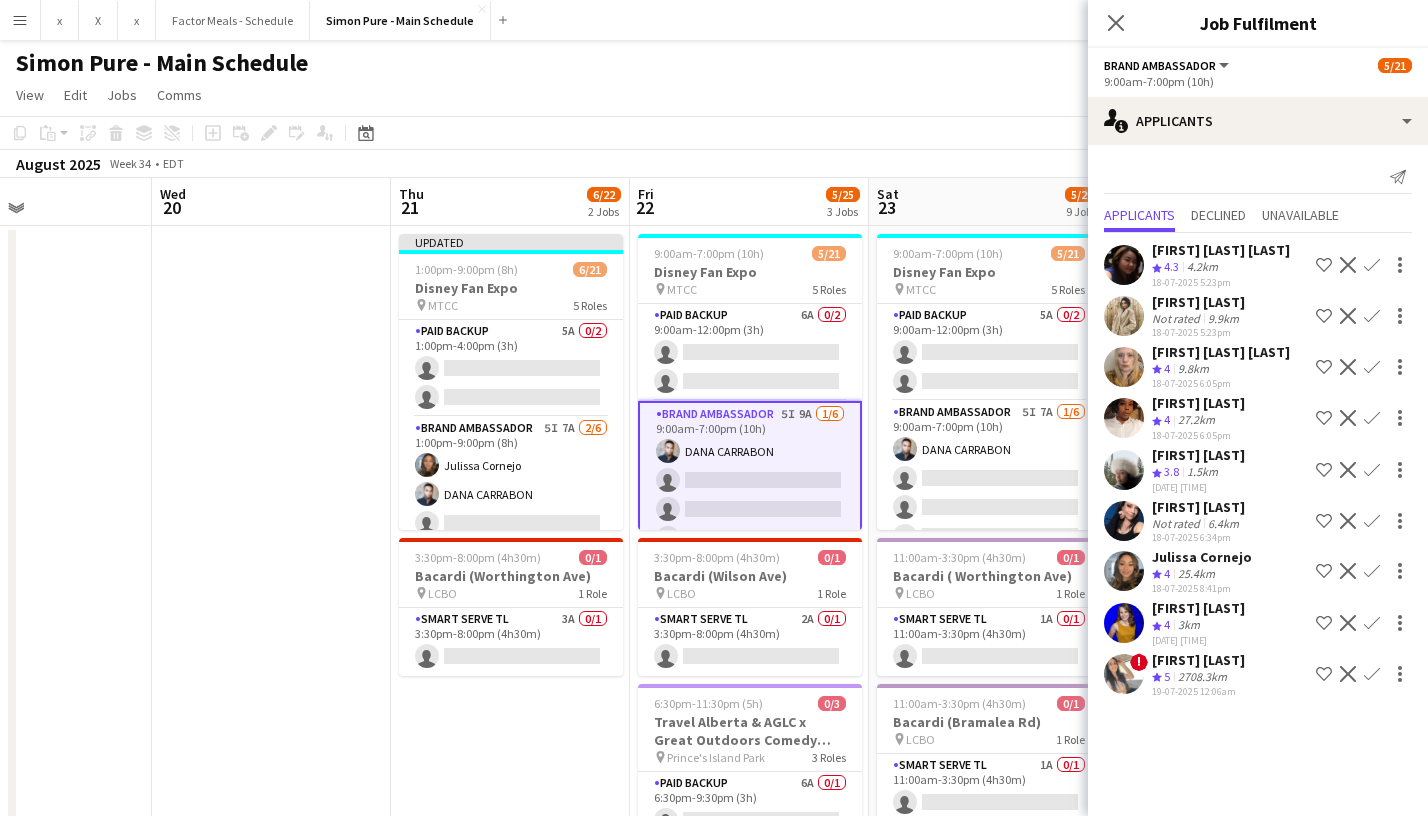 click on "Confirm" at bounding box center [1372, 623] 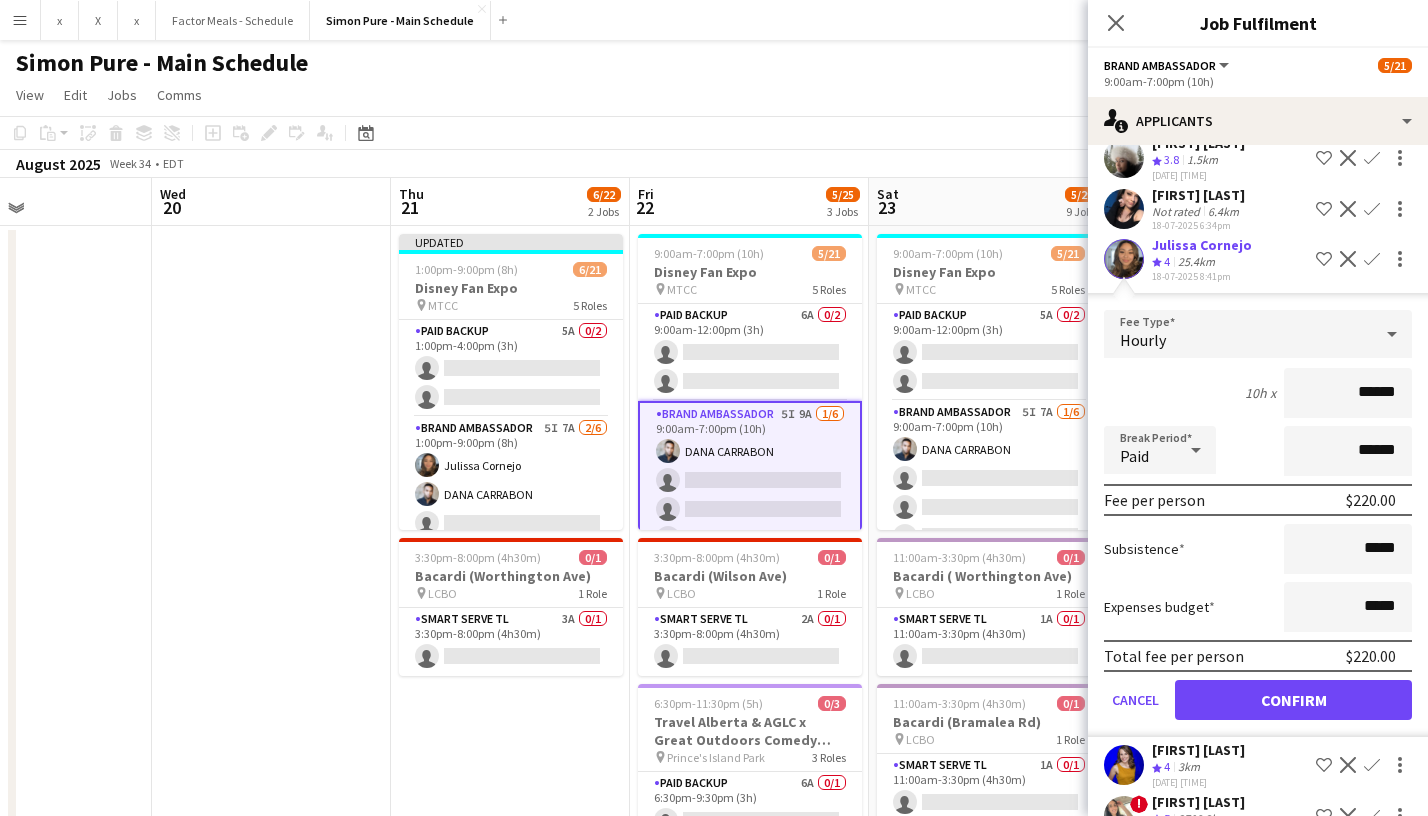 scroll, scrollTop: 341, scrollLeft: 0, axis: vertical 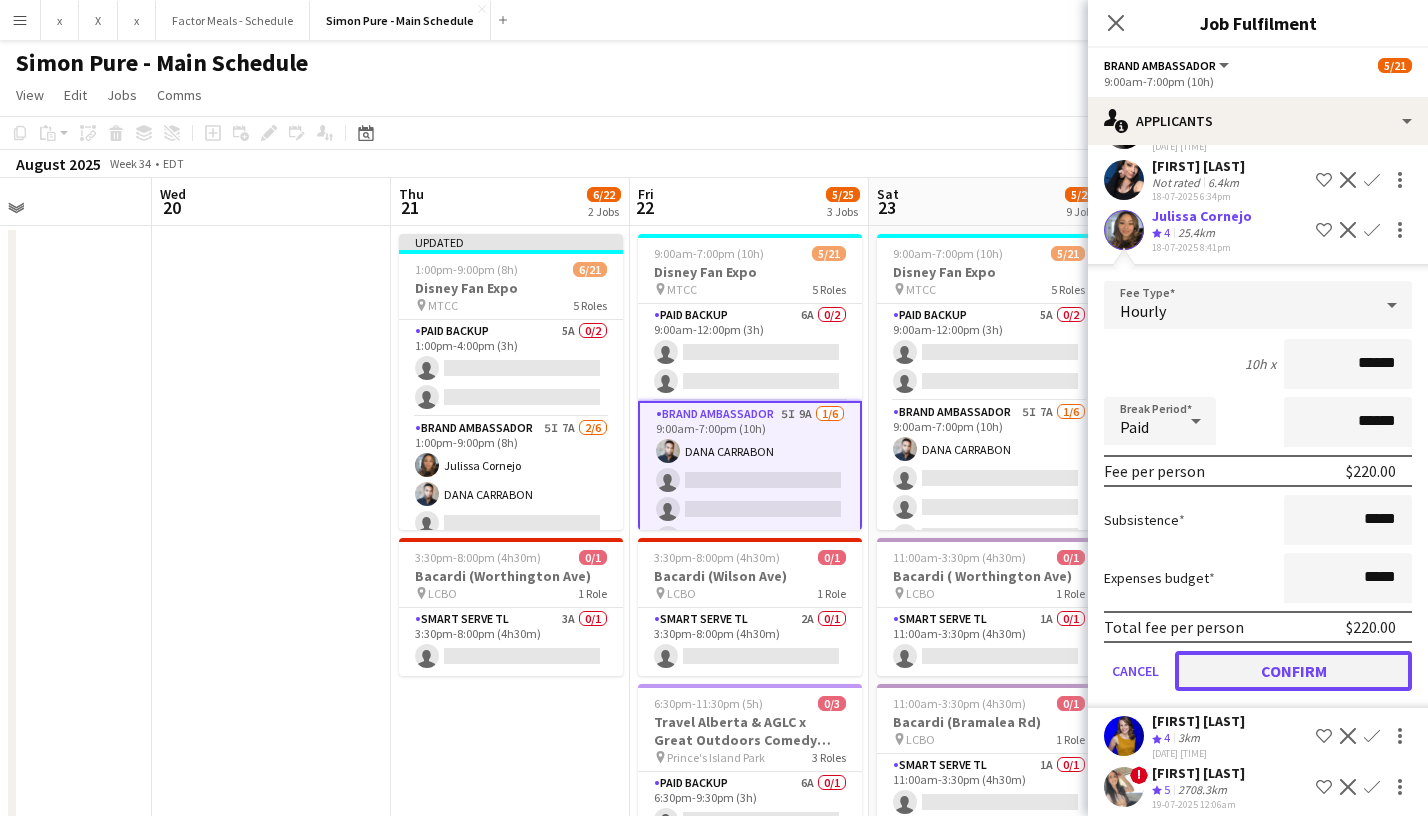 click on "Confirm" 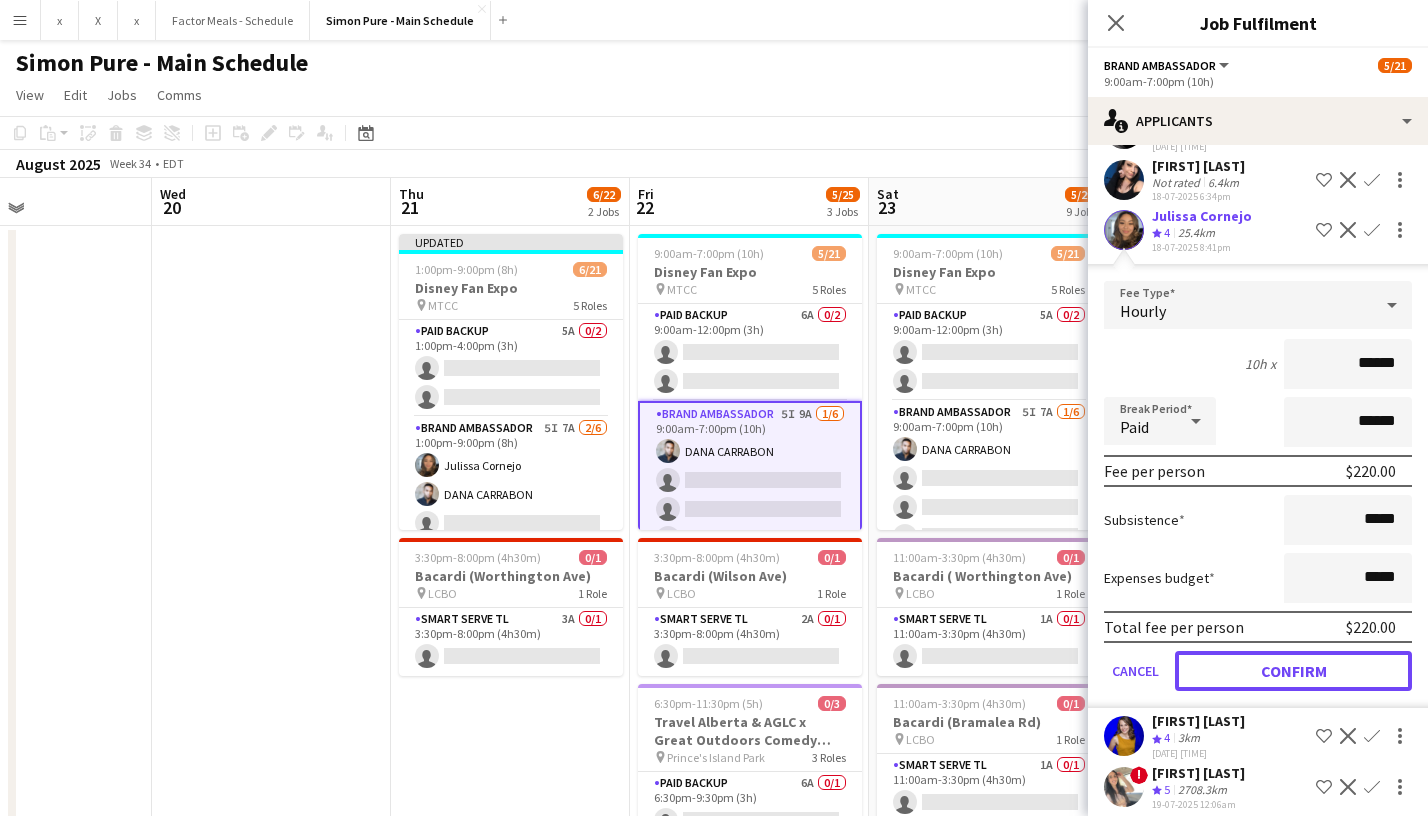 scroll, scrollTop: 0, scrollLeft: 0, axis: both 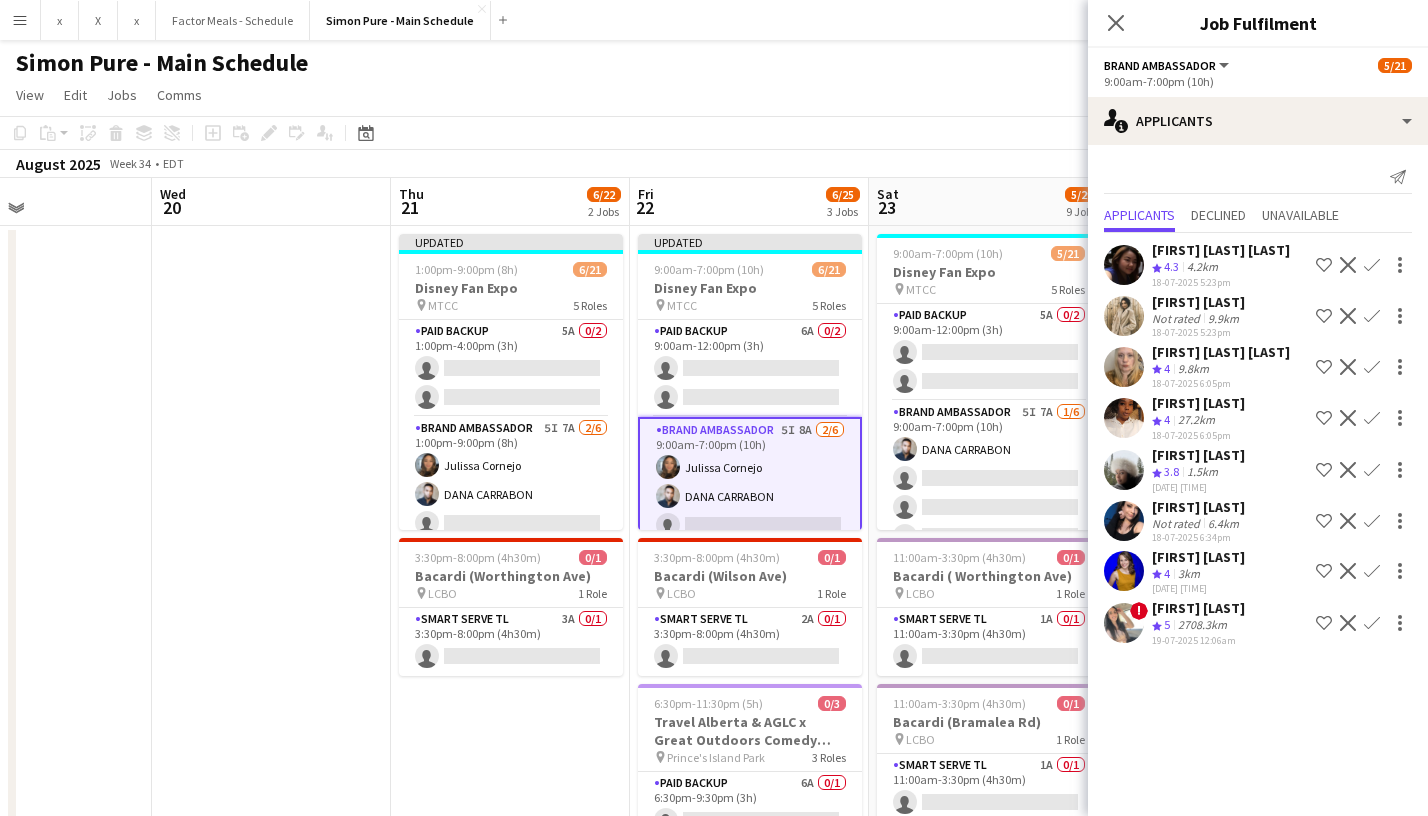 click on "Crew rating
4" at bounding box center [1163, 625] 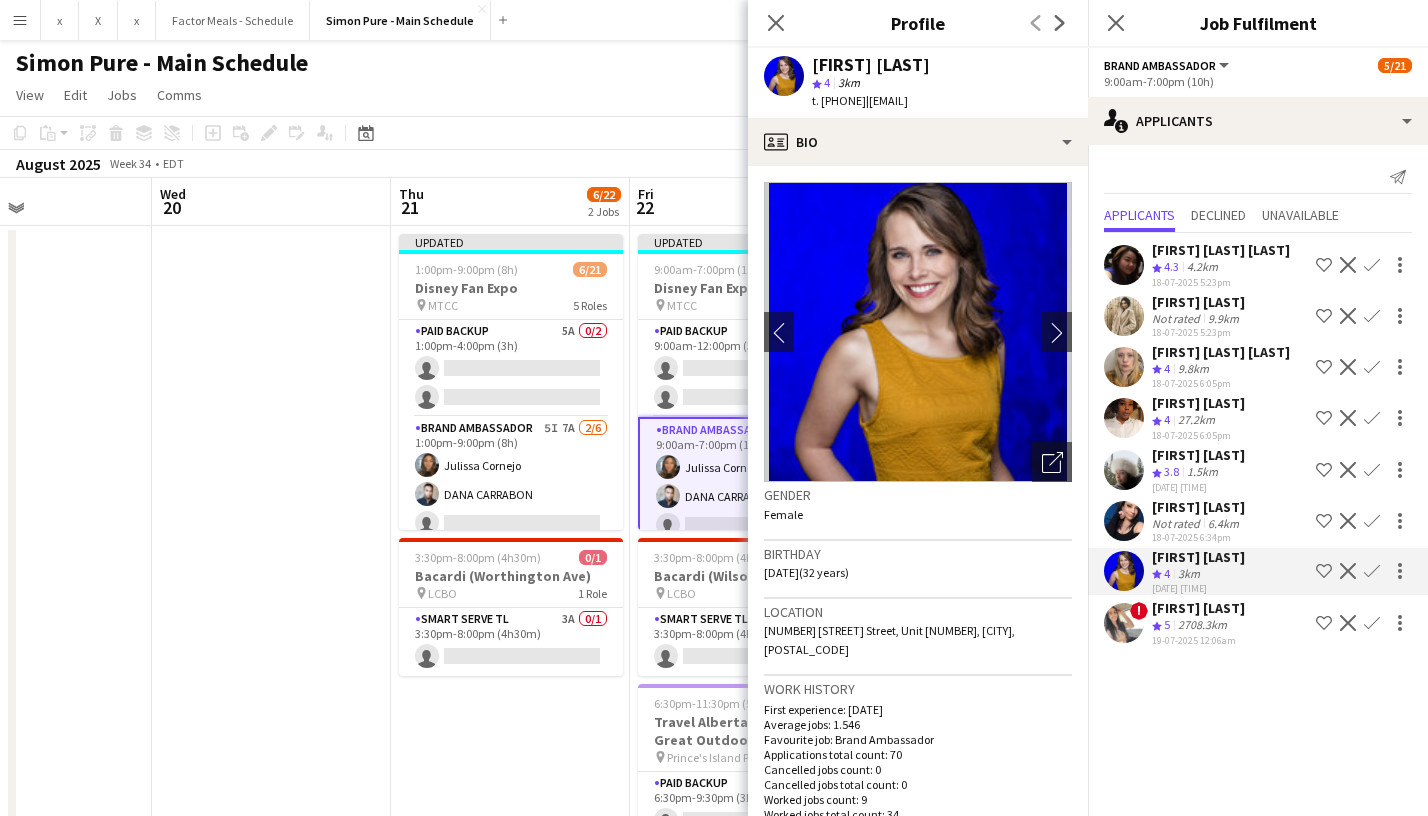 click on "Confirm" 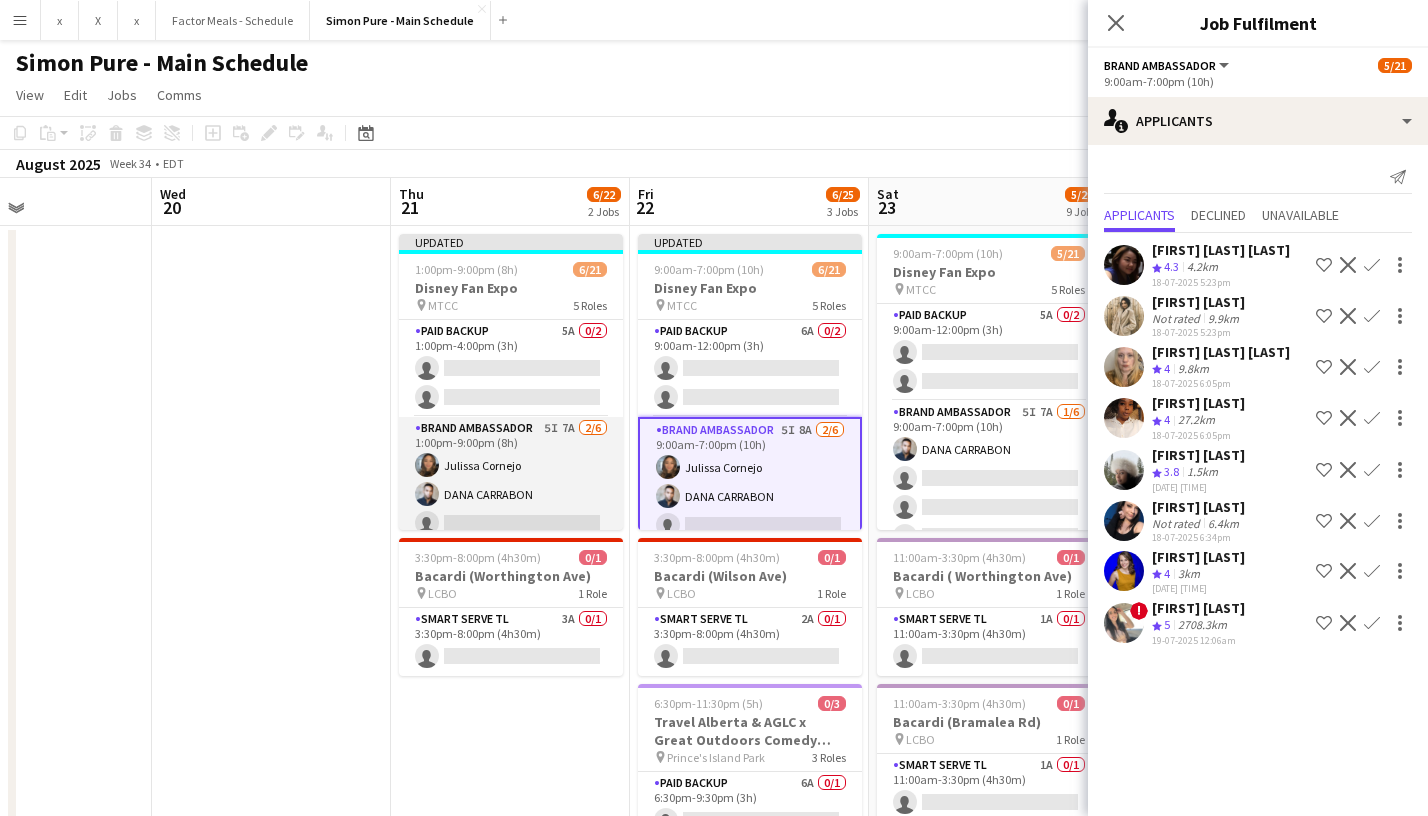 click on "Brand Ambassador    [NUMBER]I   [NUMBER]A   [NUMBER]/[NUMBER]   [TIME]-[TIME] ([DURATION])
[FIRST] [LAST] [FIRST] [LAST]
single-neutral-actions
single-neutral-actions
single-neutral-actions
single-neutral-actions" at bounding box center [511, 523] 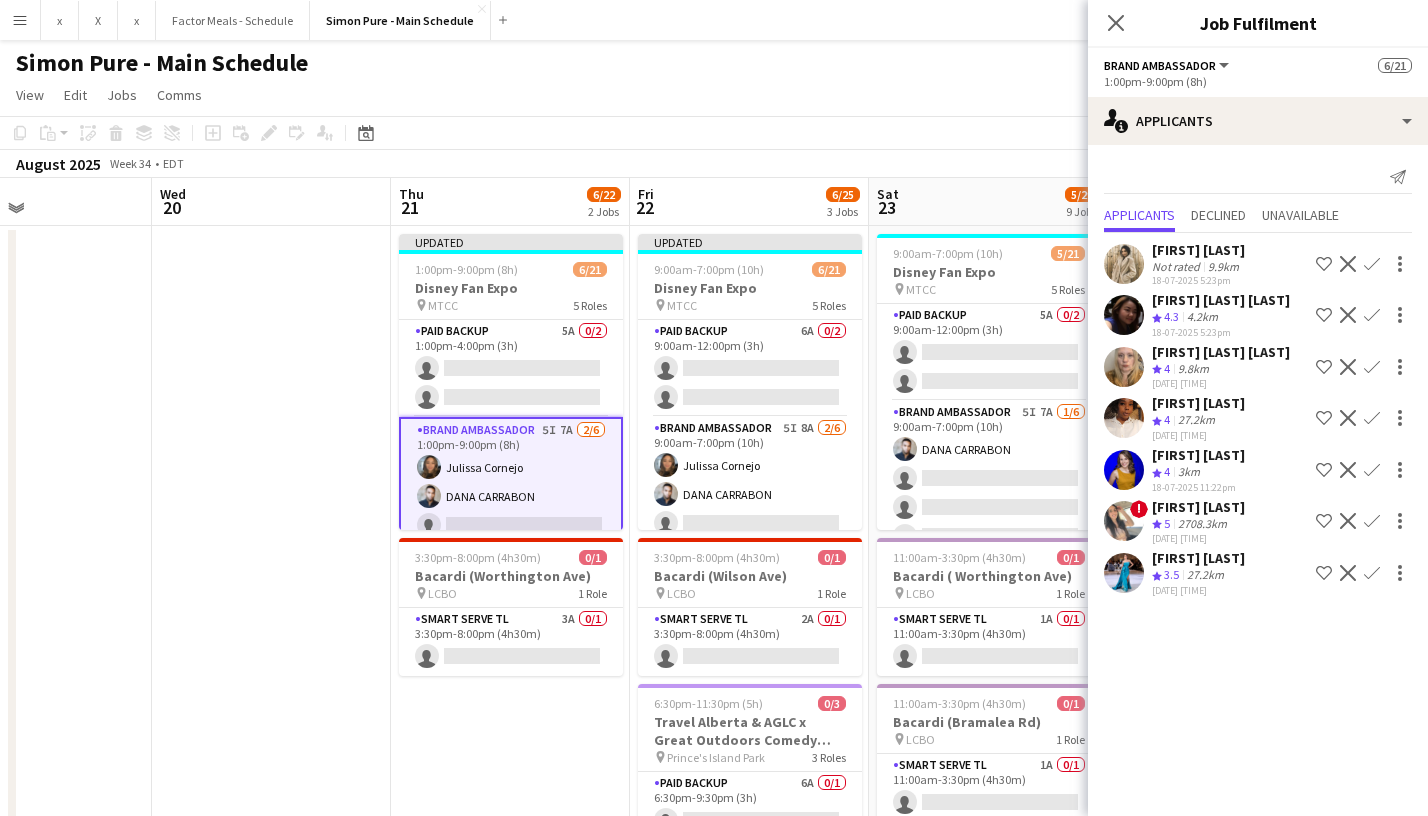 click on "Confirm" at bounding box center (1372, 521) 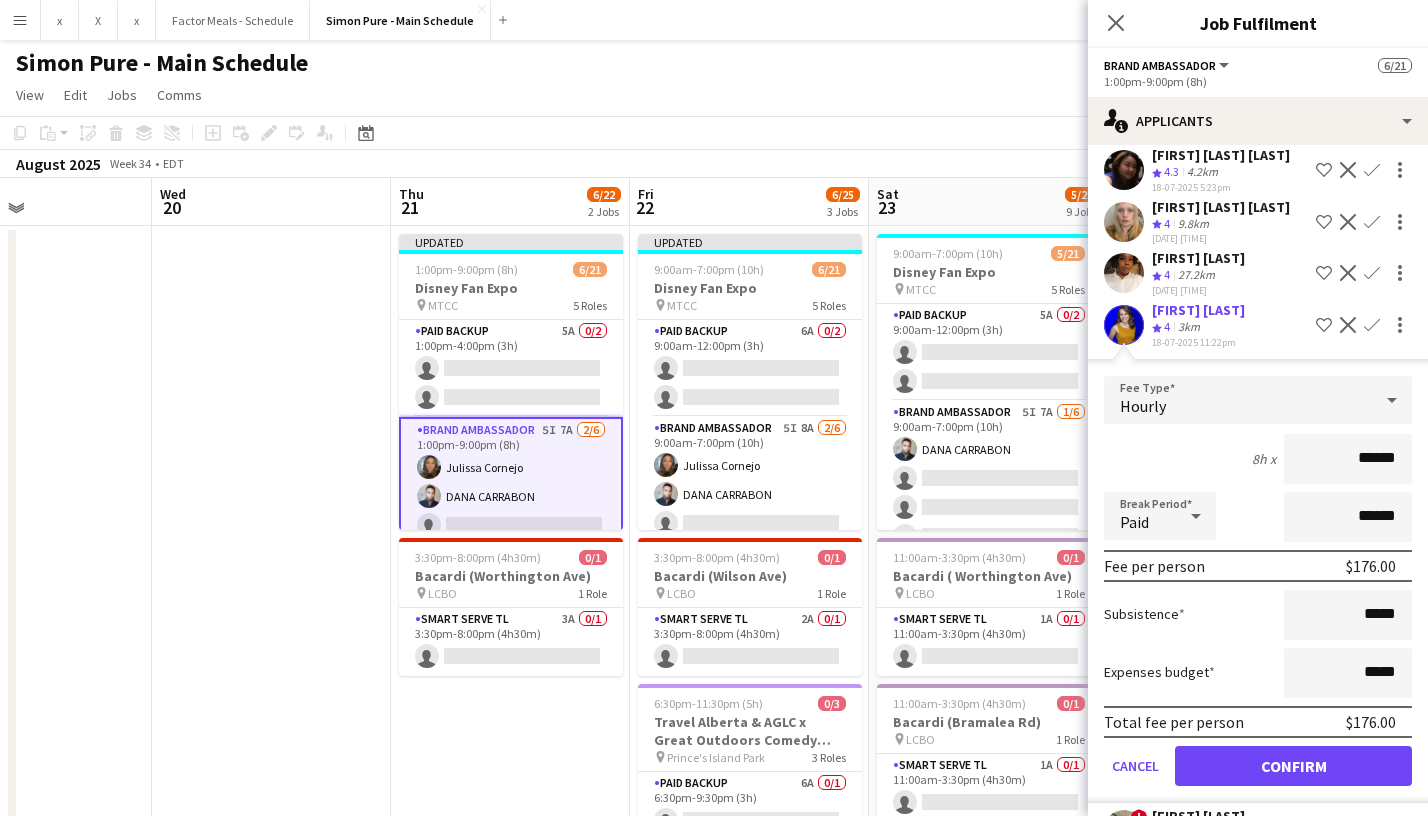 scroll, scrollTop: 256, scrollLeft: 0, axis: vertical 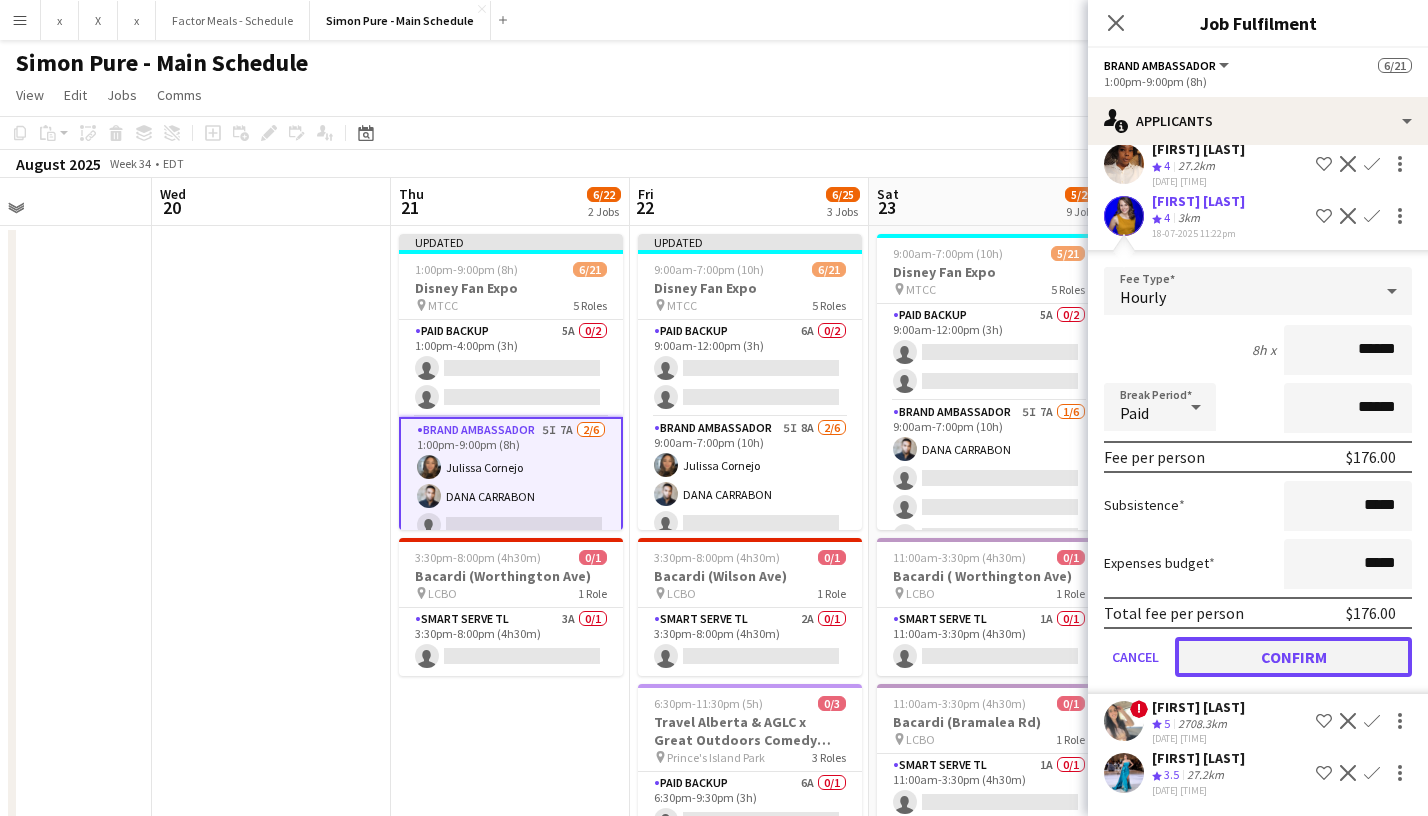 click on "Confirm" 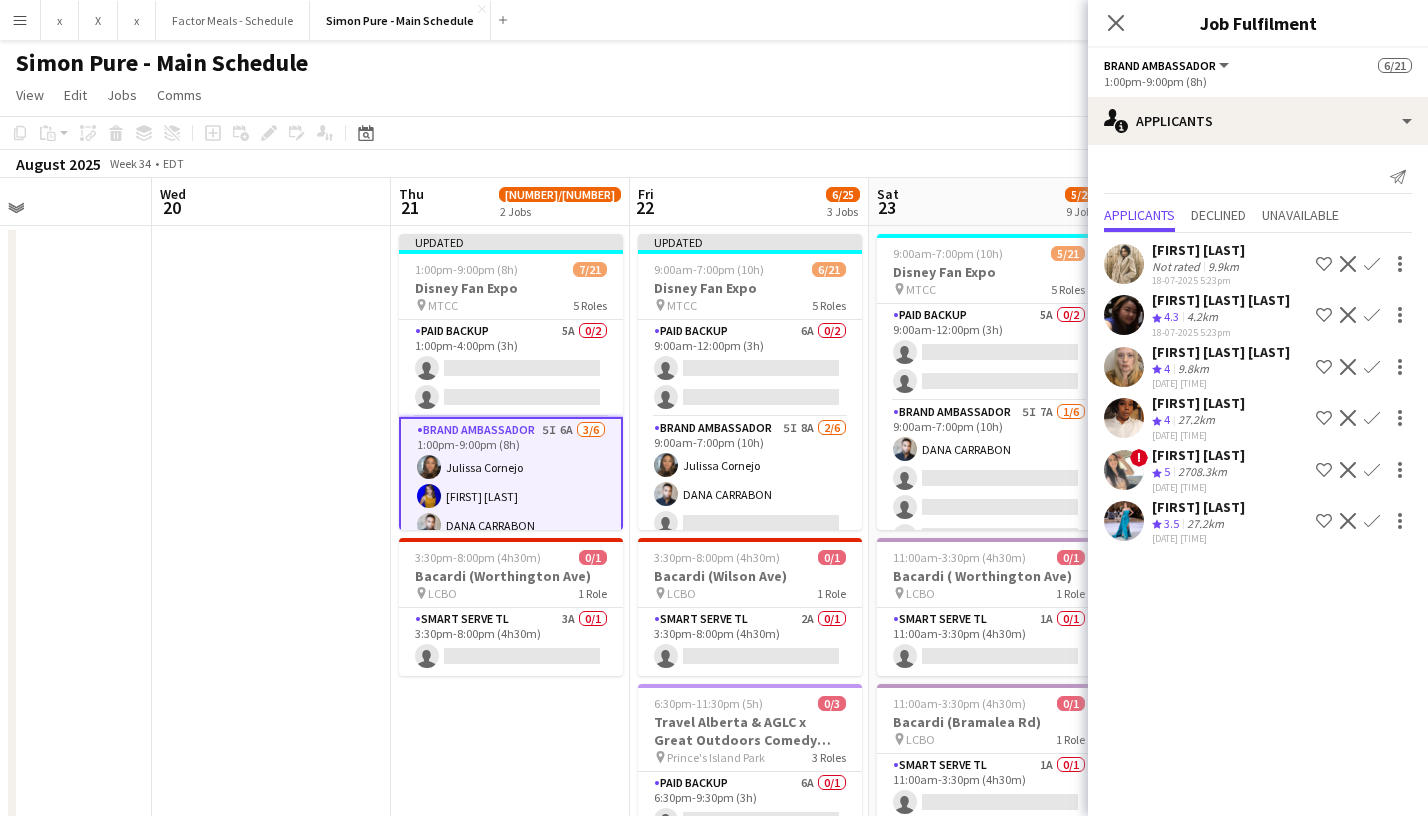scroll, scrollTop: 0, scrollLeft: 0, axis: both 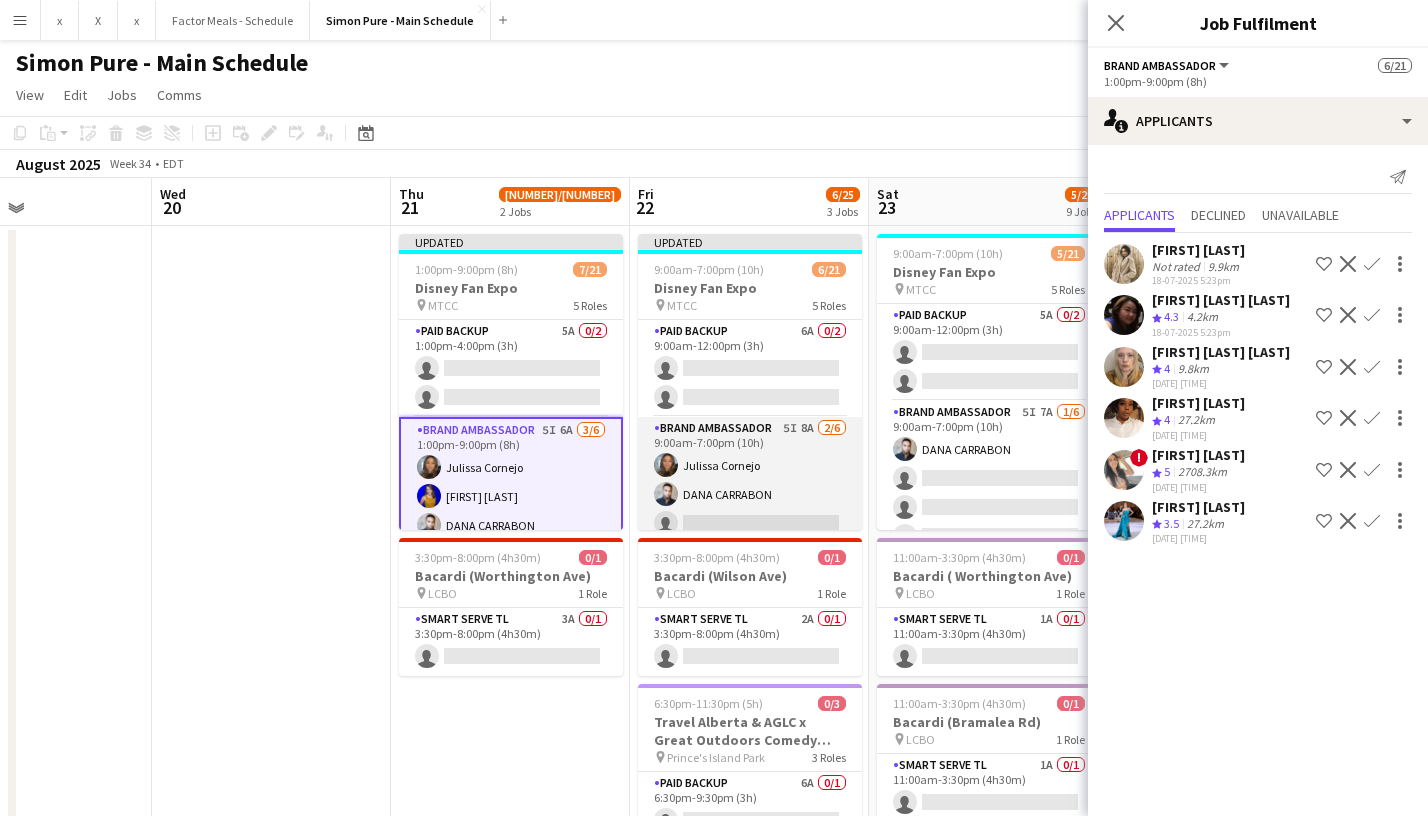 click on "Brand Ambassador    5I   8A   2/6   9:00am-7:00pm (10h)
[FIRST] [LAST] [FIRST] [LAST]
single-neutral-actions
single-neutral-actions
single-neutral-actions
single-neutral-actions" at bounding box center (750, 523) 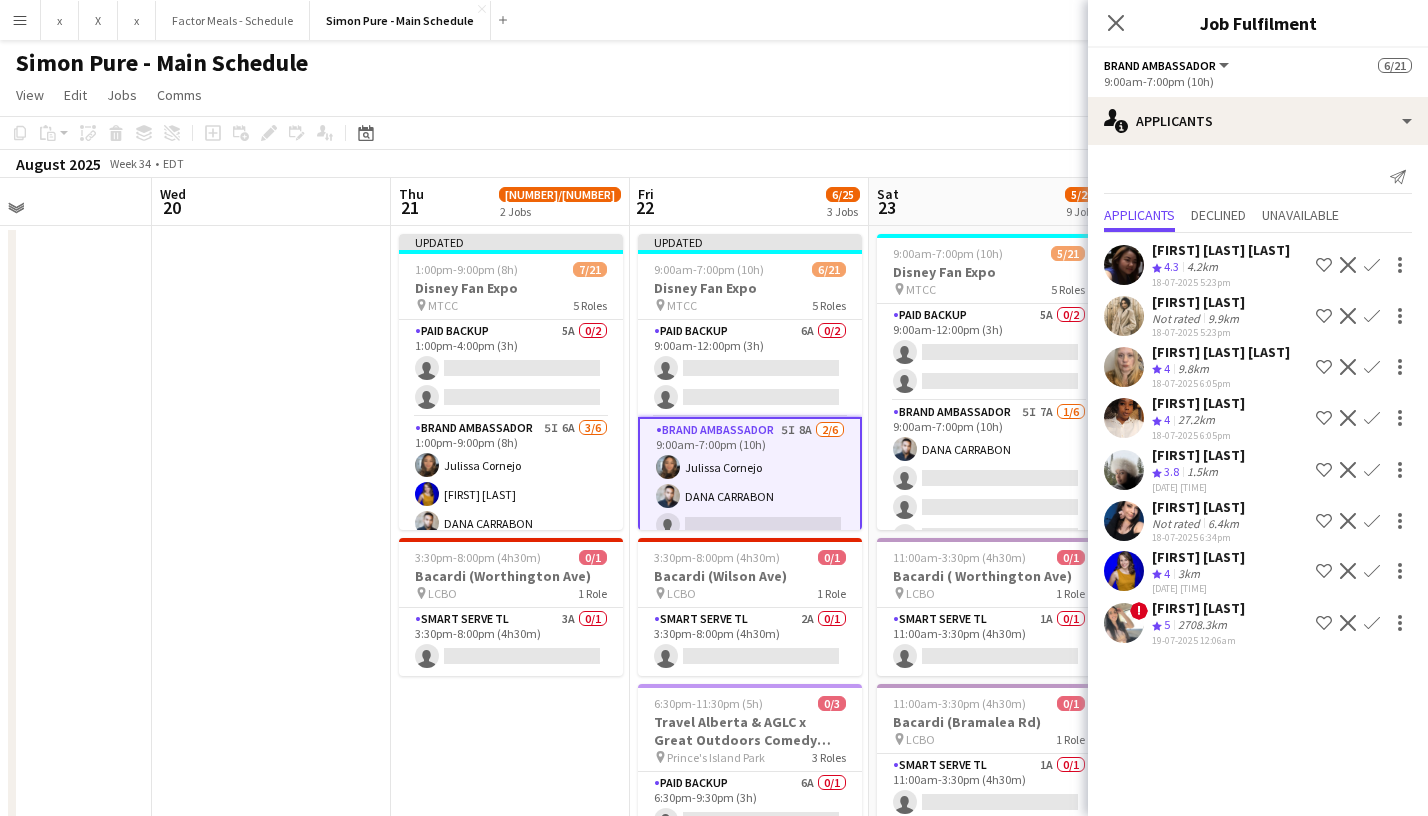 click on "Confirm" at bounding box center (1372, 623) 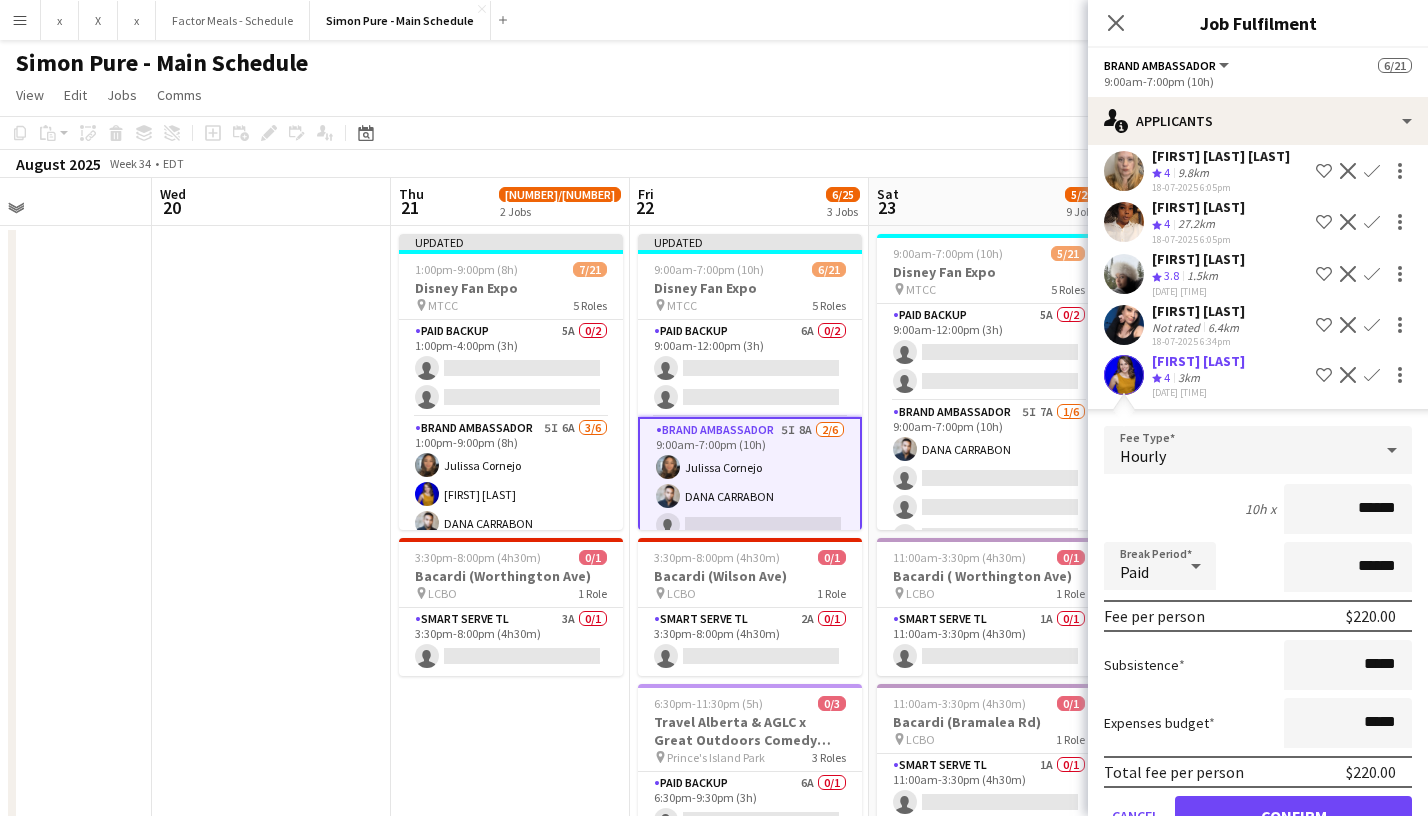 scroll, scrollTop: 306, scrollLeft: 0, axis: vertical 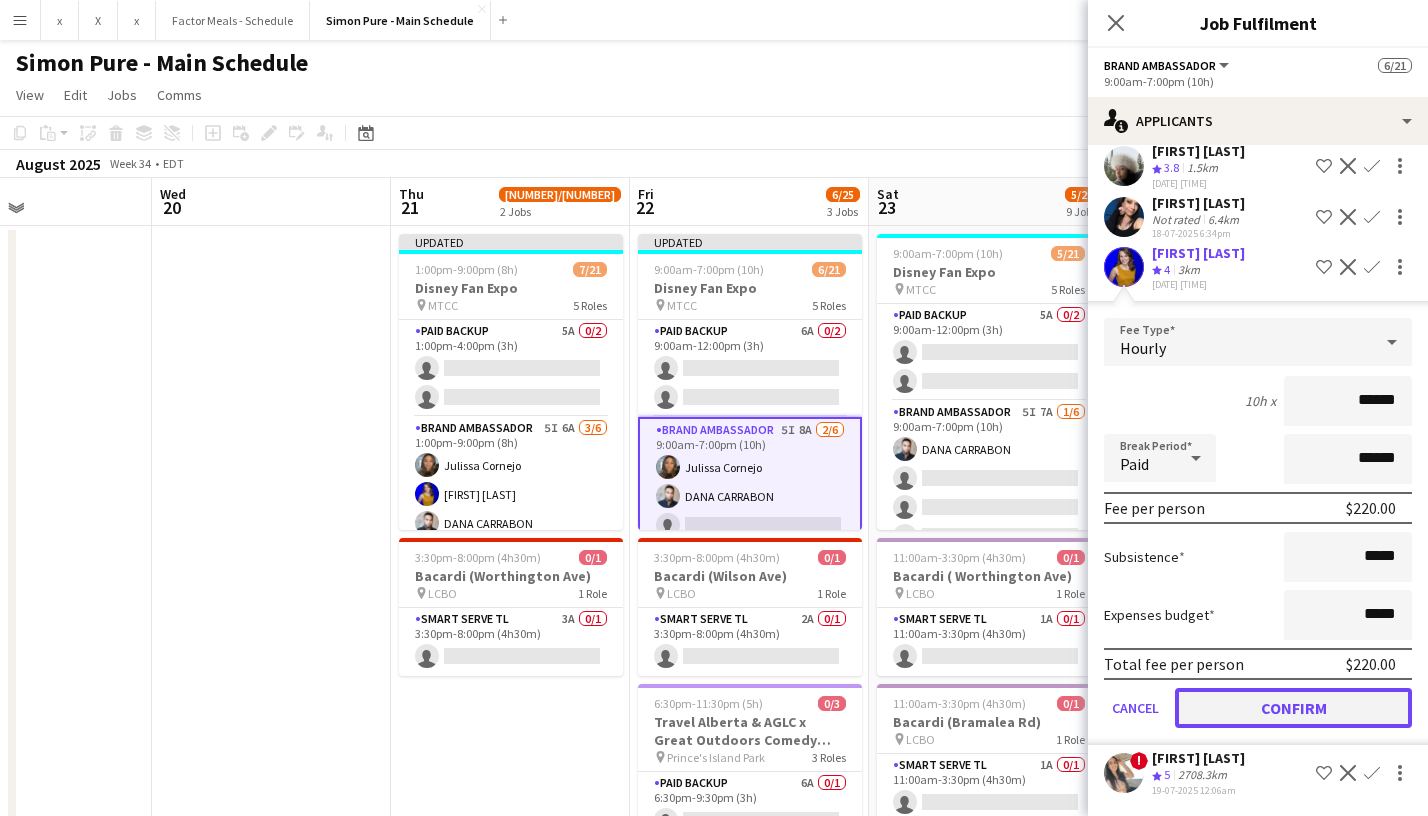 click on "Confirm" 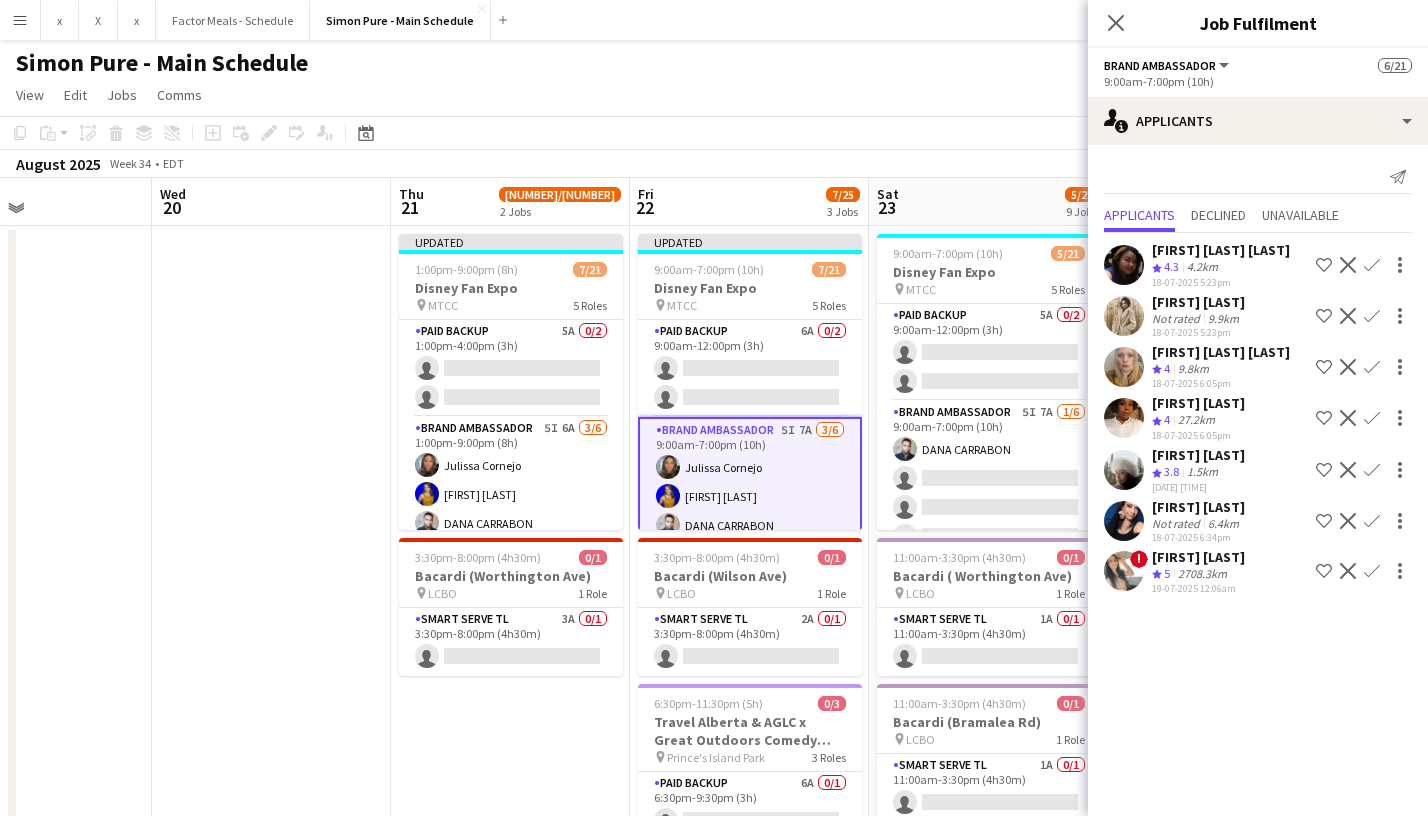 scroll, scrollTop: 0, scrollLeft: 0, axis: both 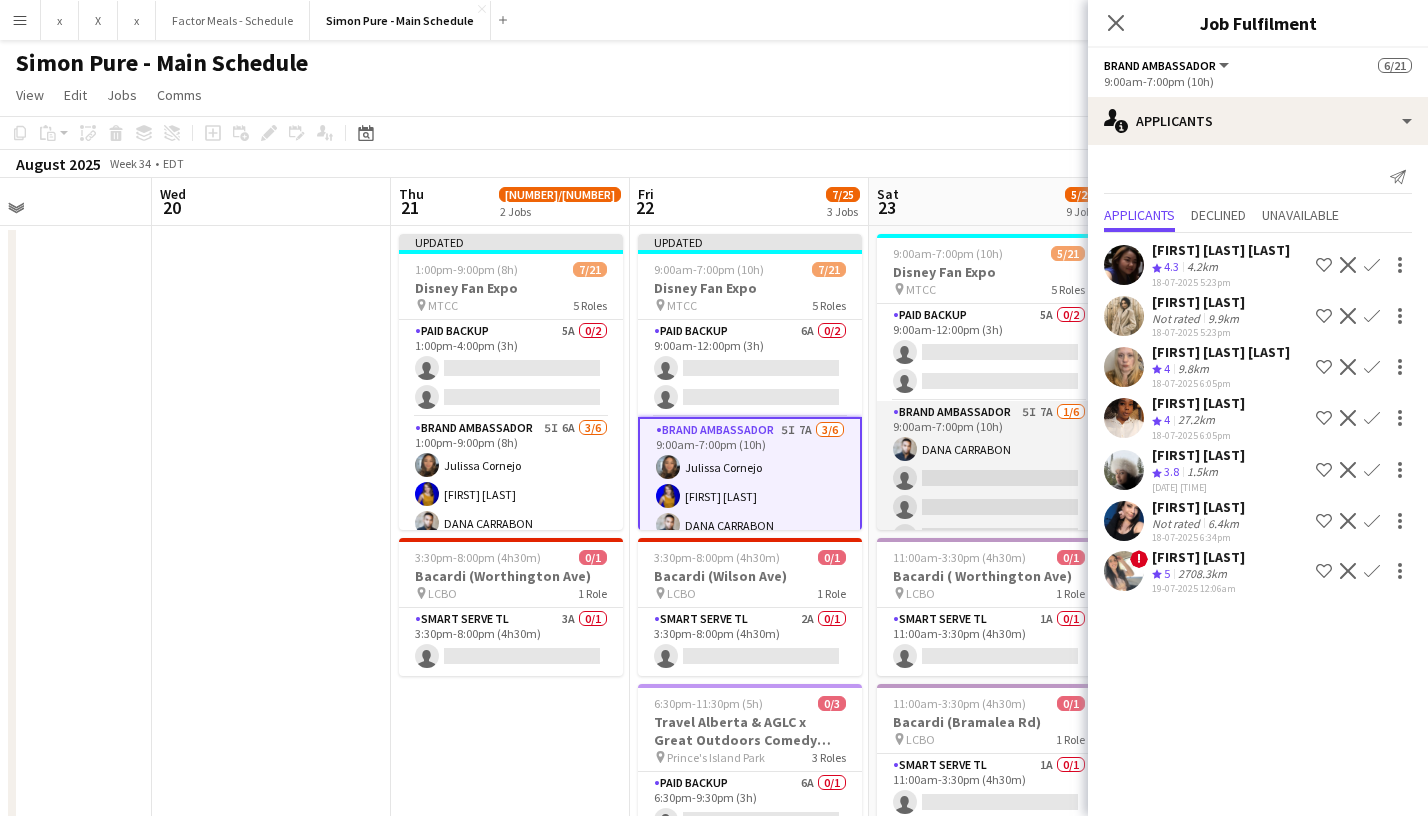 click on "Brand Ambassador    [NUMBER]I   [NUMBER]A   [NUMBER]/[NUMBER]   [TIME]-[TIME] ([DURATION])
[FIRST] [LAST]
single-neutral-actions
single-neutral-actions
single-neutral-actions
single-neutral-actions
single-neutral-actions" at bounding box center (989, 507) 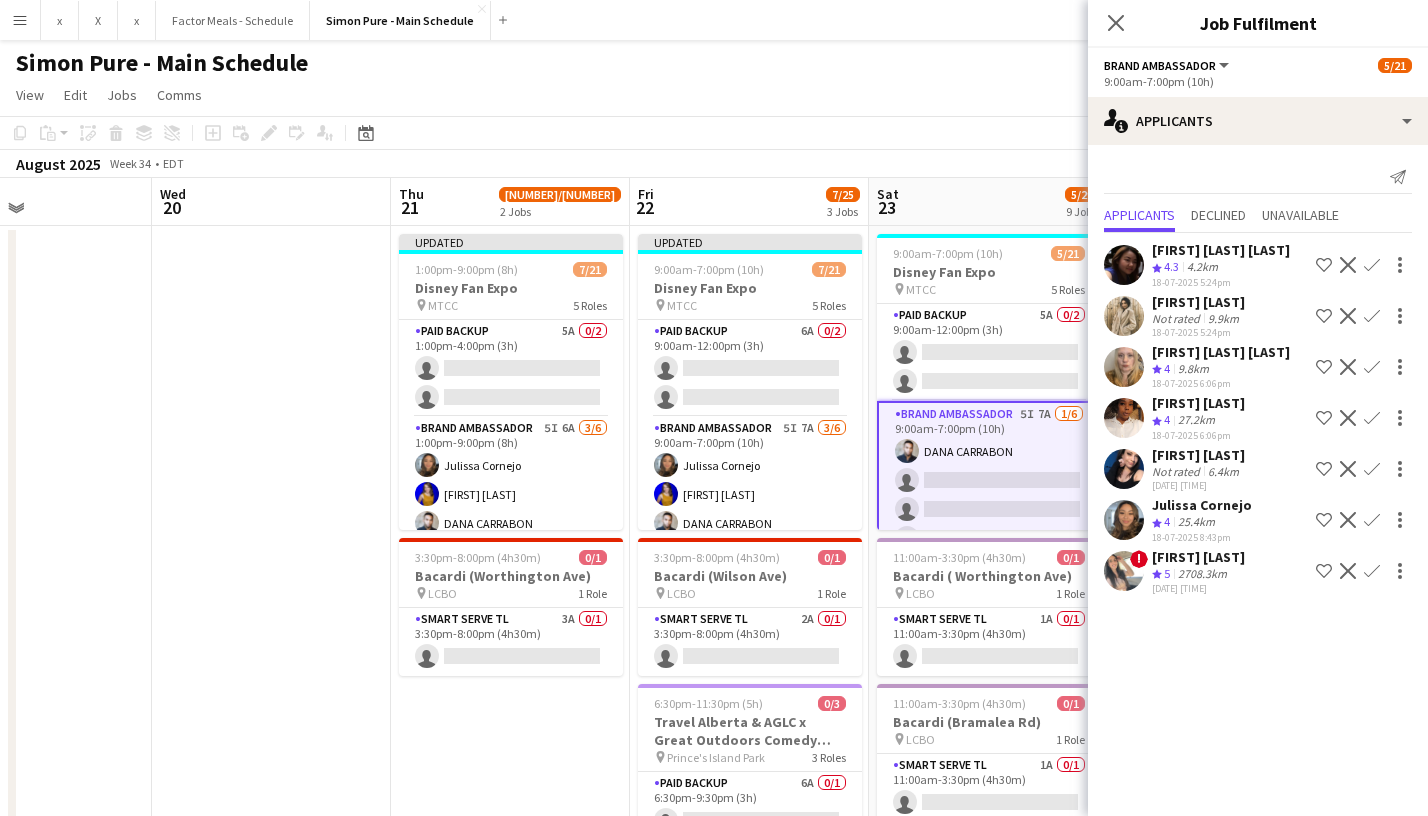 click on "Confirm" at bounding box center [1372, 571] 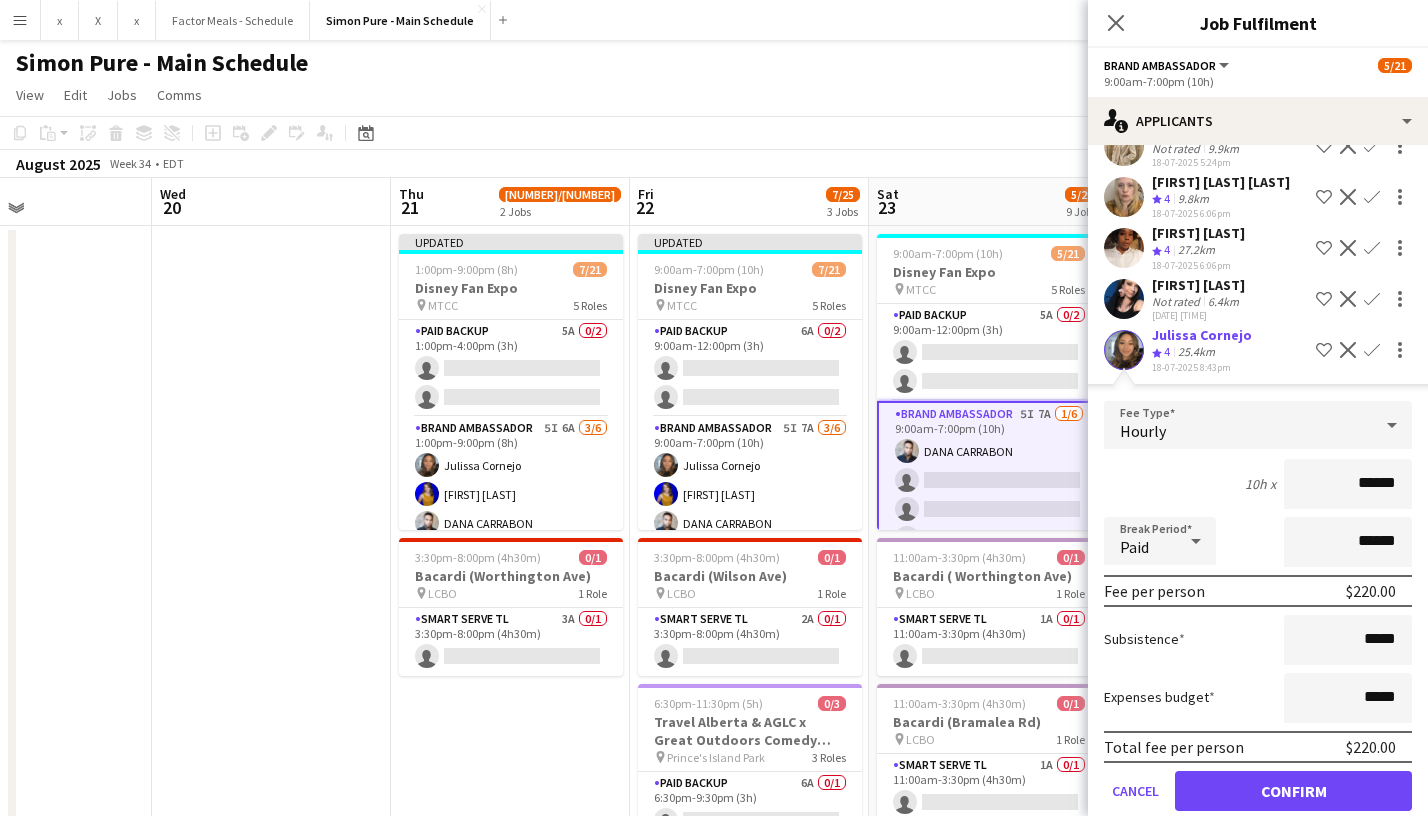 scroll, scrollTop: 255, scrollLeft: 0, axis: vertical 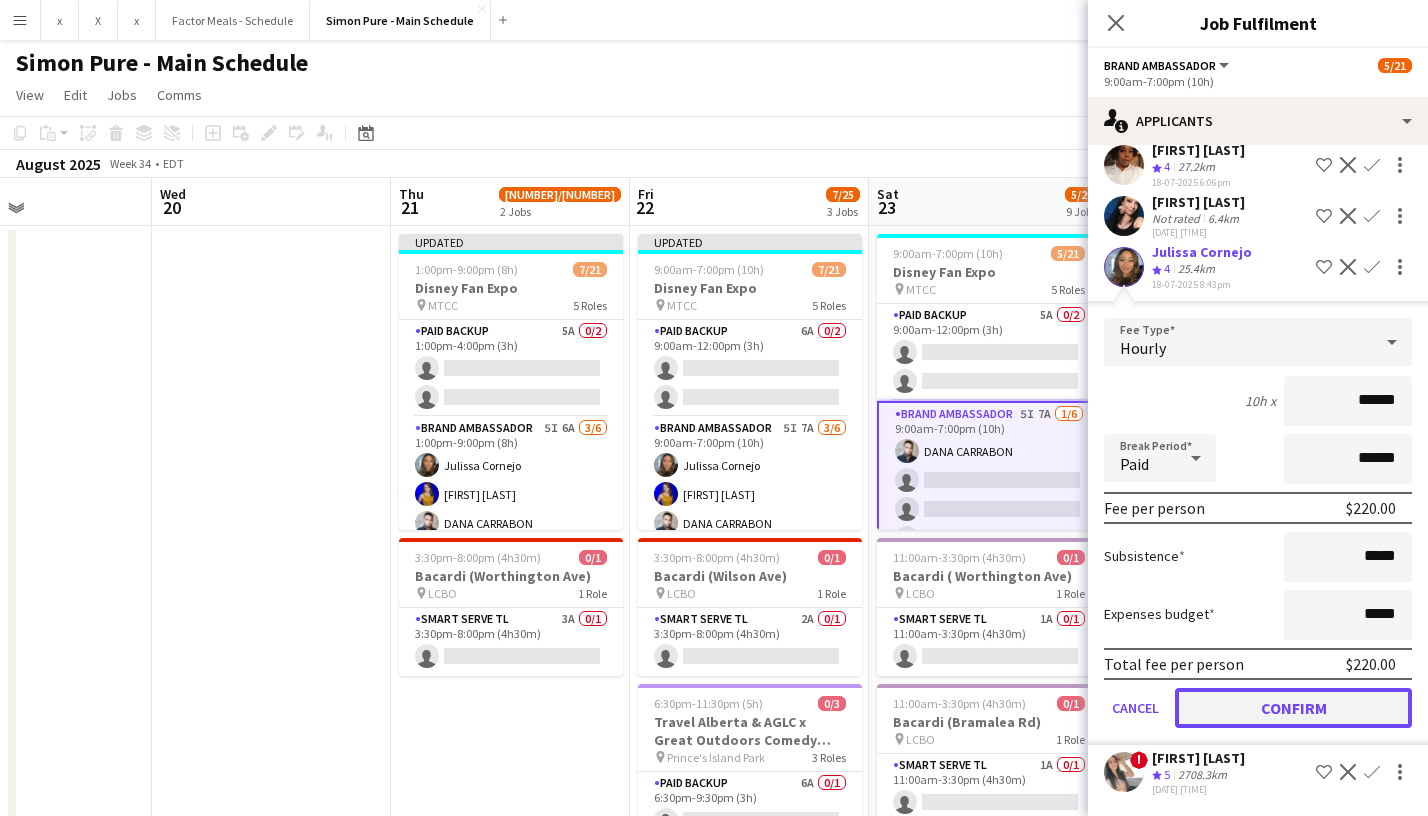 click on "Confirm" 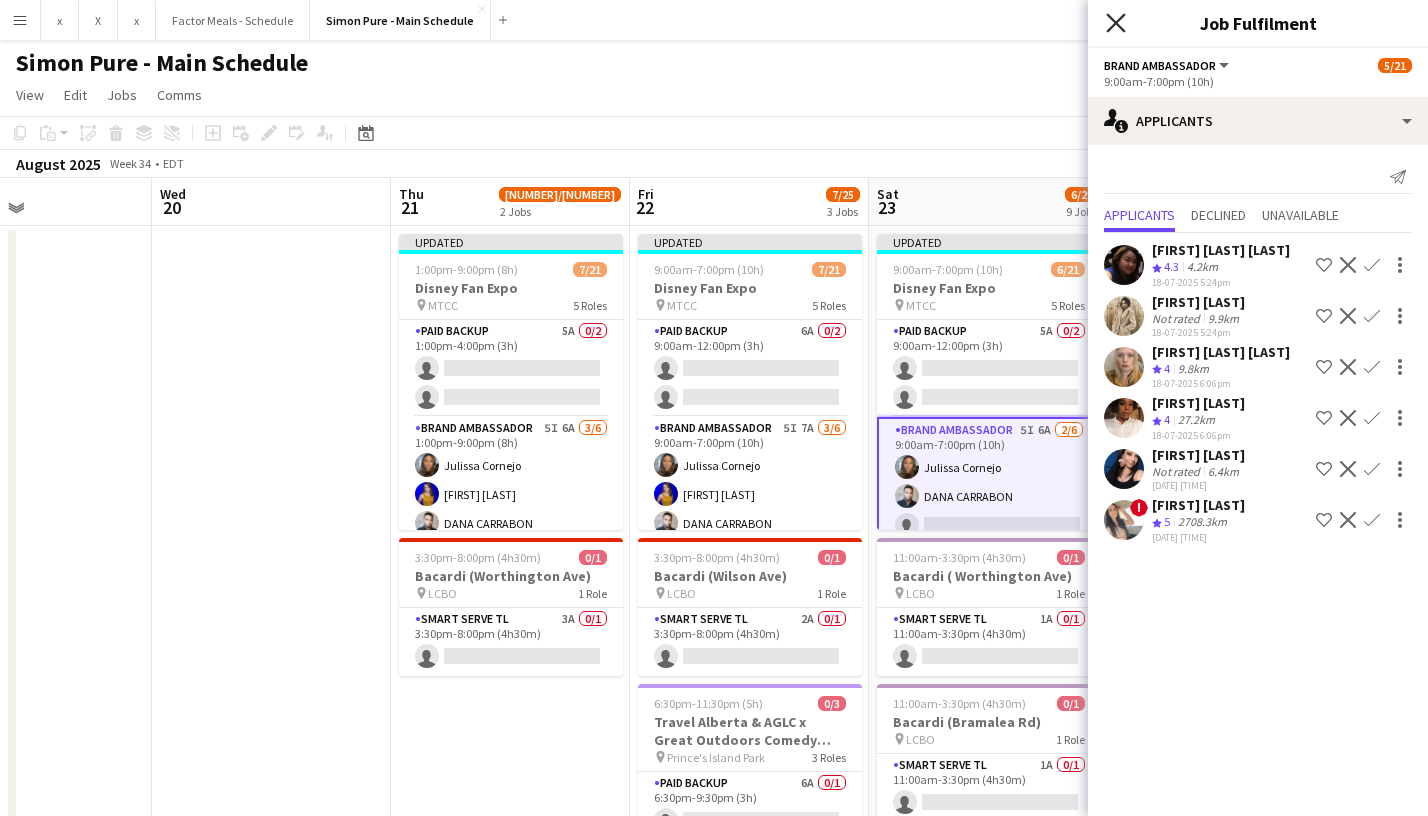 click 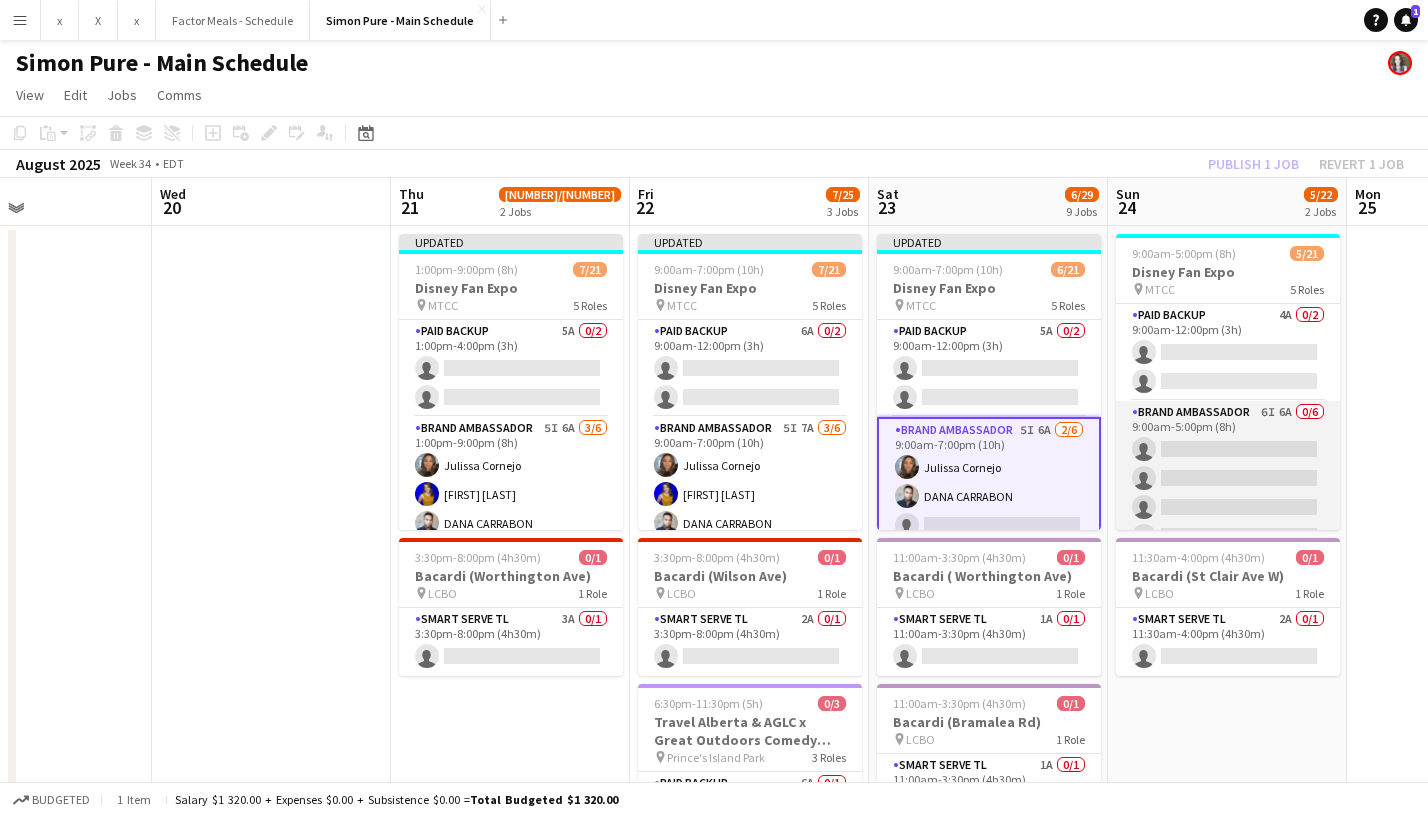 click on "Brand Ambassador    [NUMBER]I   [NUMBER]A   [NUMBER]/[NUMBER]   [TIME]-[TIME] ([DURATION])
single-neutral-actions
single-neutral-actions
single-neutral-actions
single-neutral-actions
single-neutral-actions
single-neutral-actions" at bounding box center [1228, 507] 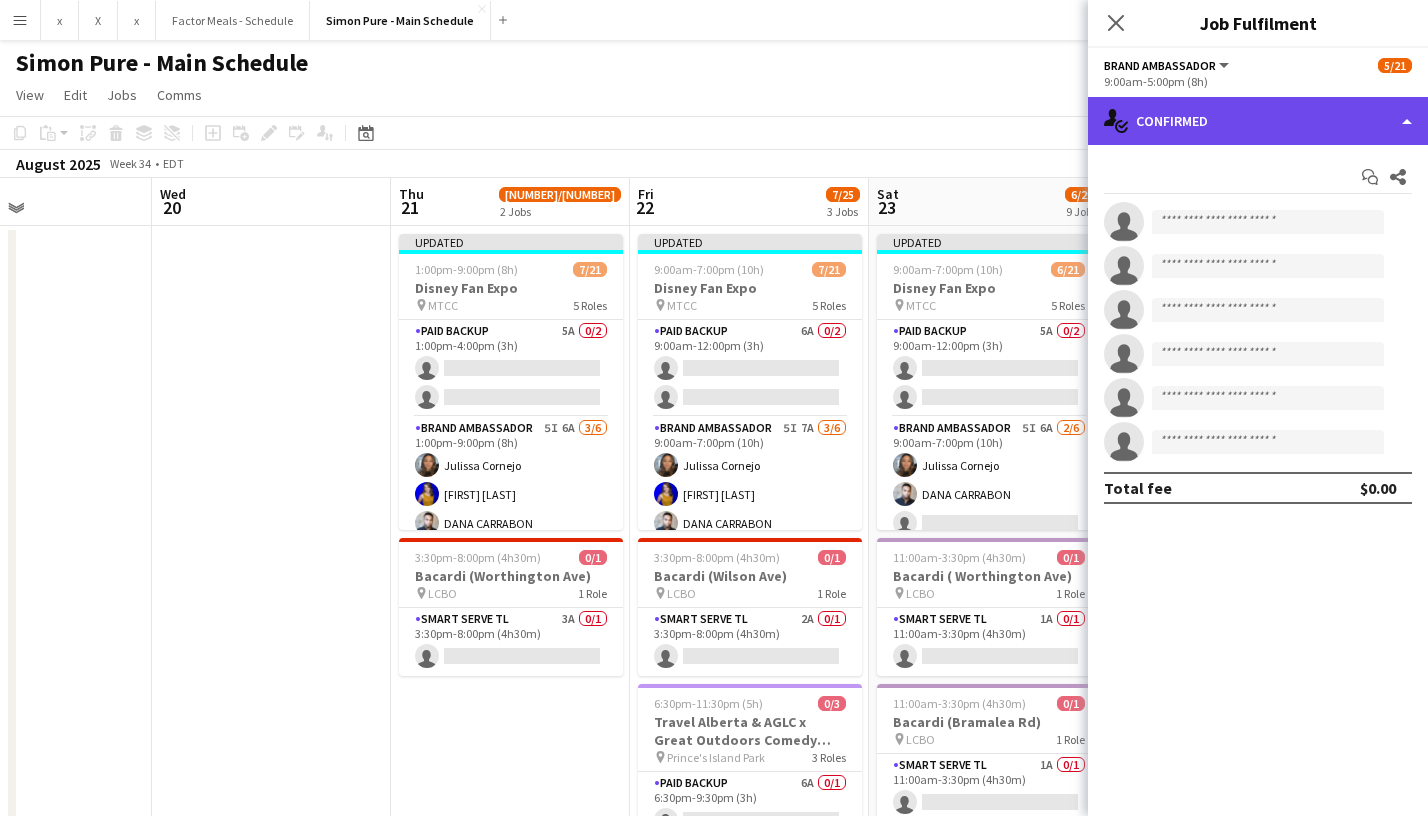 click on "single-neutral-actions-check-2
Confirmed" 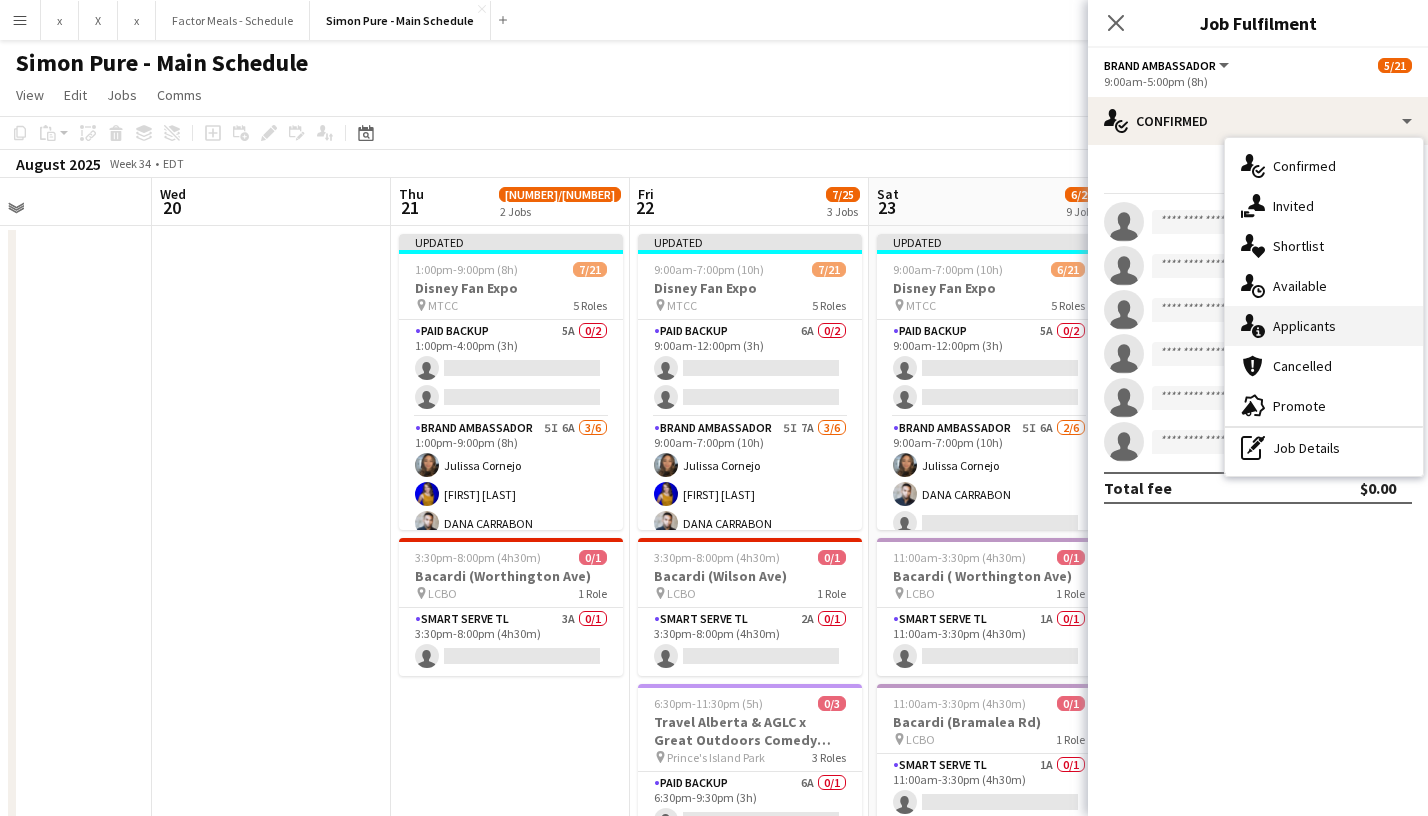 click on "single-neutral-actions-information
Applicants" at bounding box center (1324, 326) 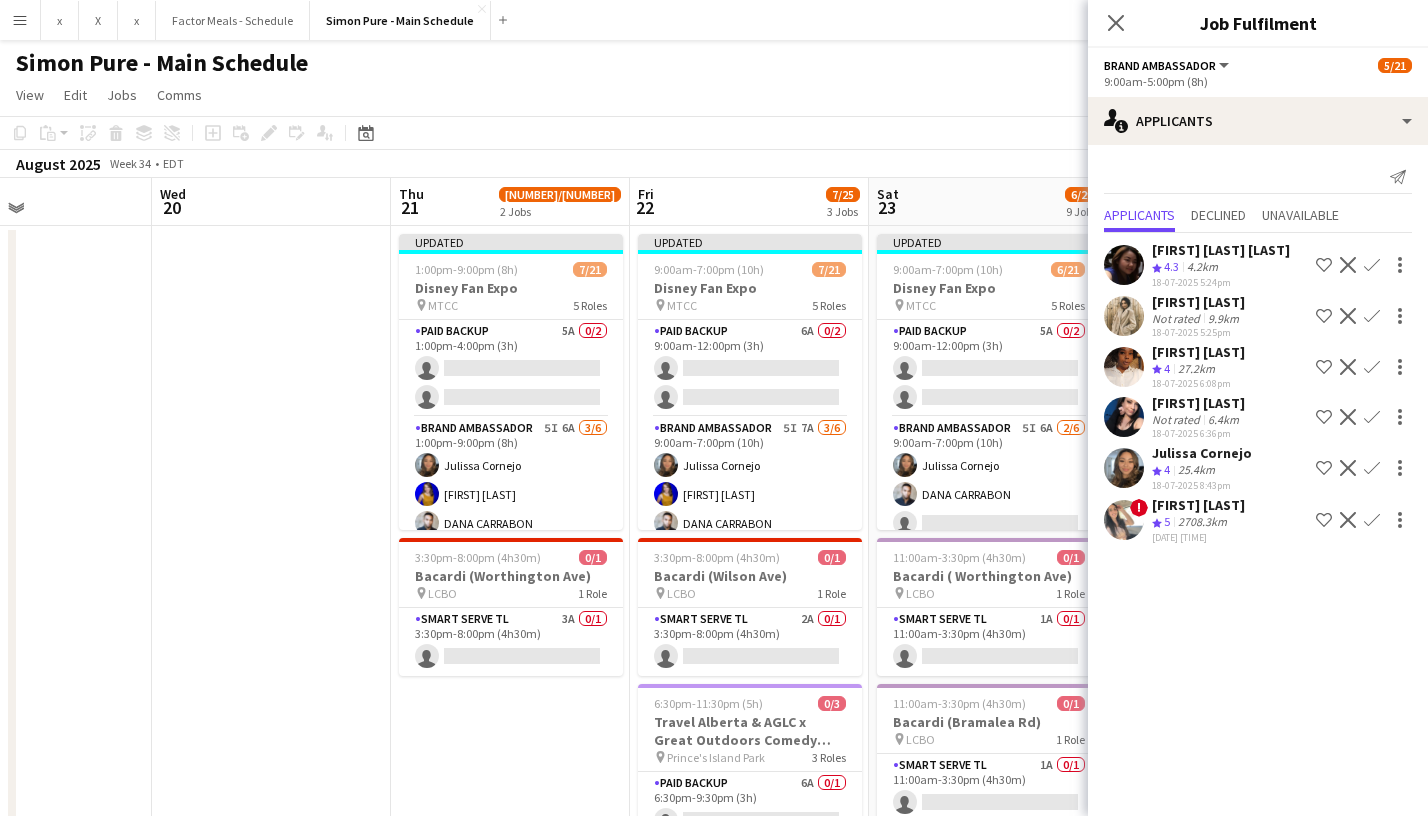 click on "Confirm" at bounding box center (1372, 520) 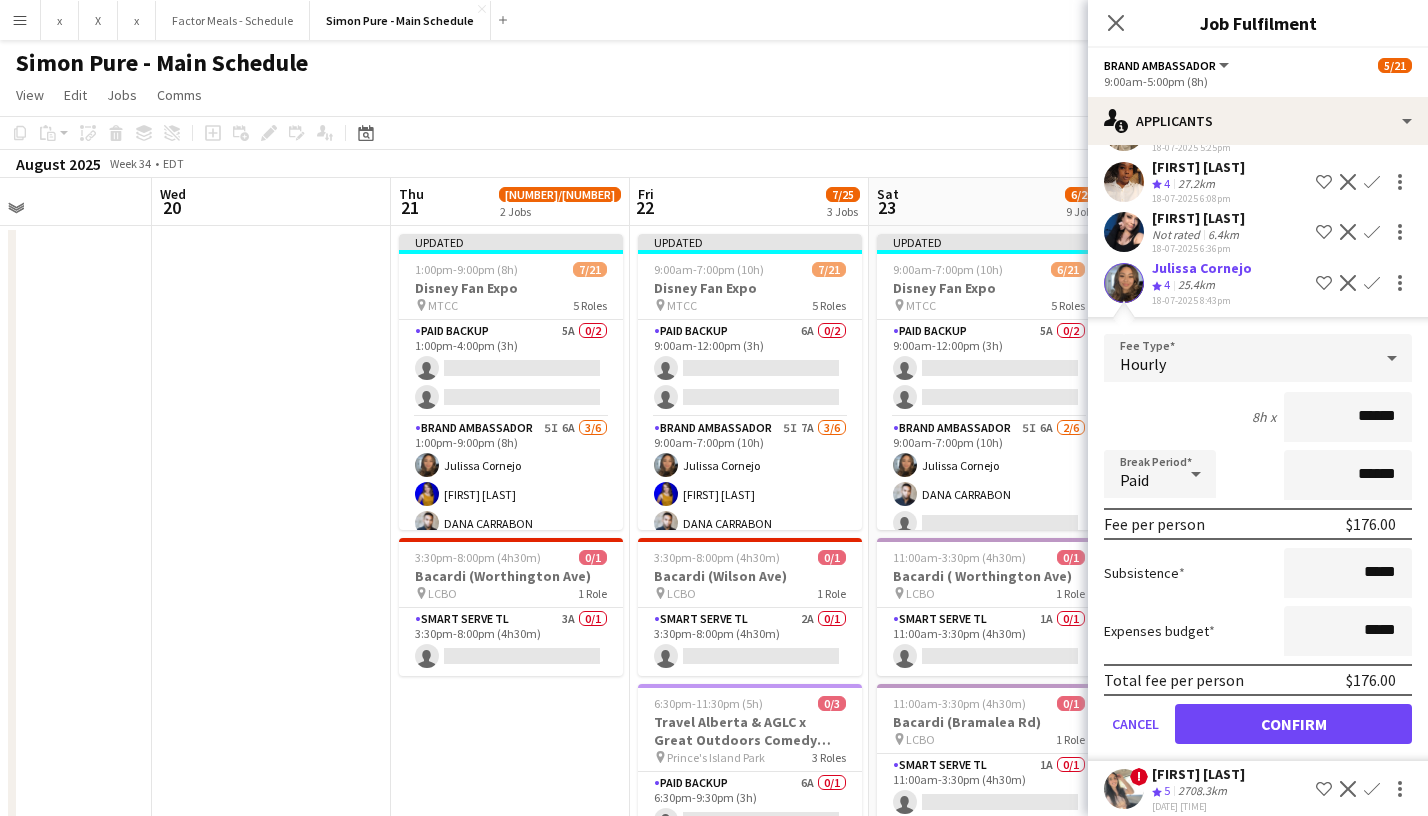 scroll, scrollTop: 203, scrollLeft: 0, axis: vertical 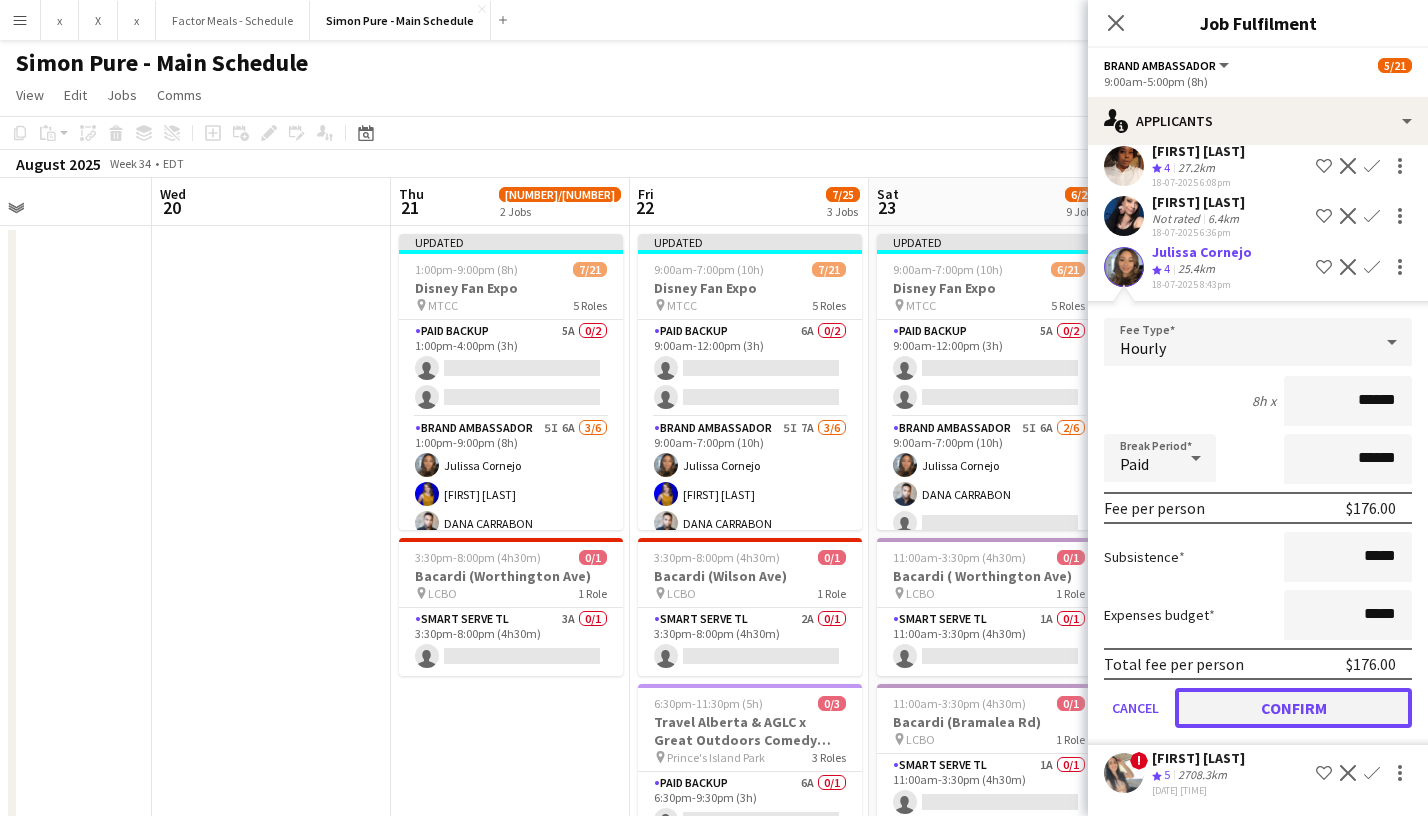 click on "Confirm" 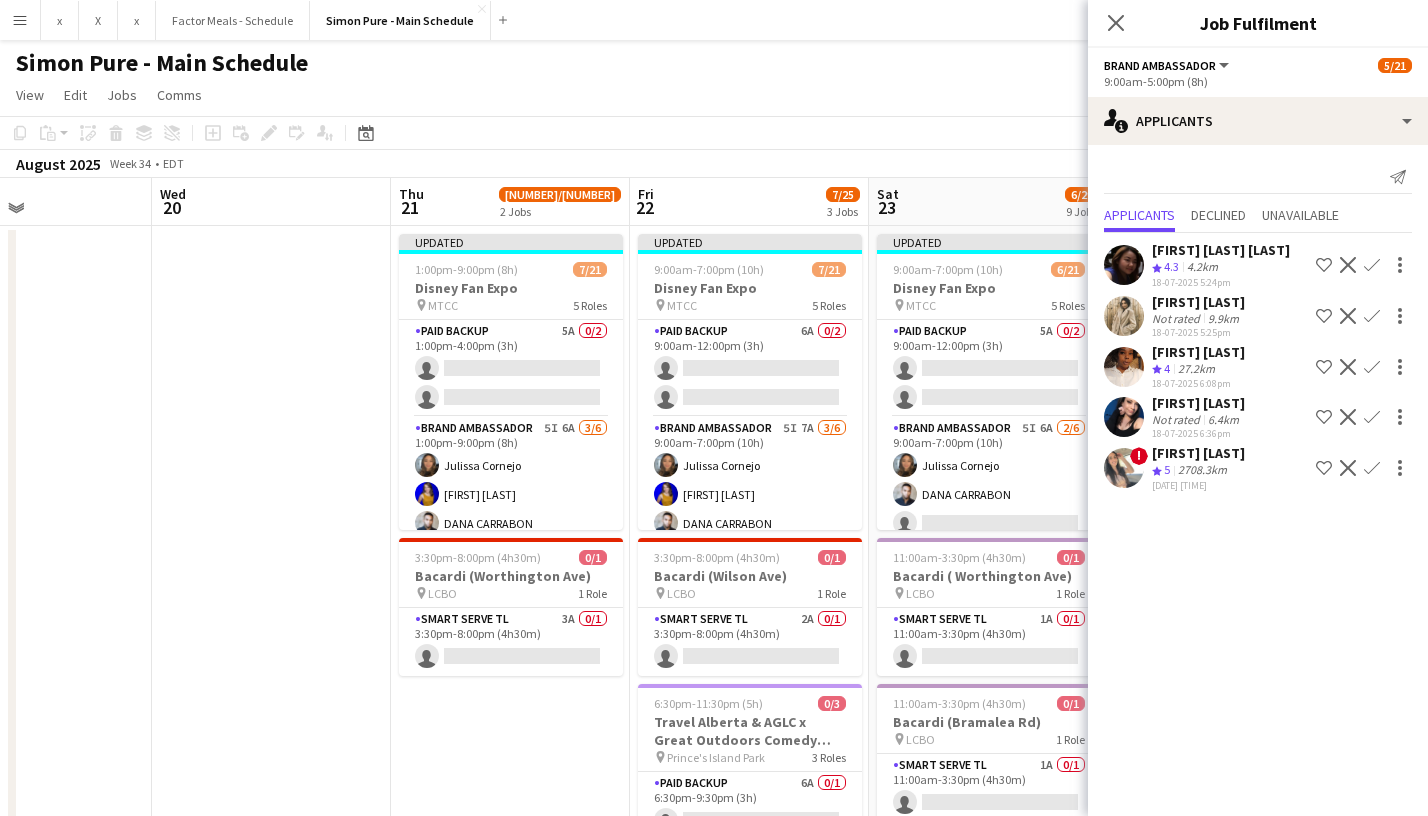click on "[FIRST] [LAST]" 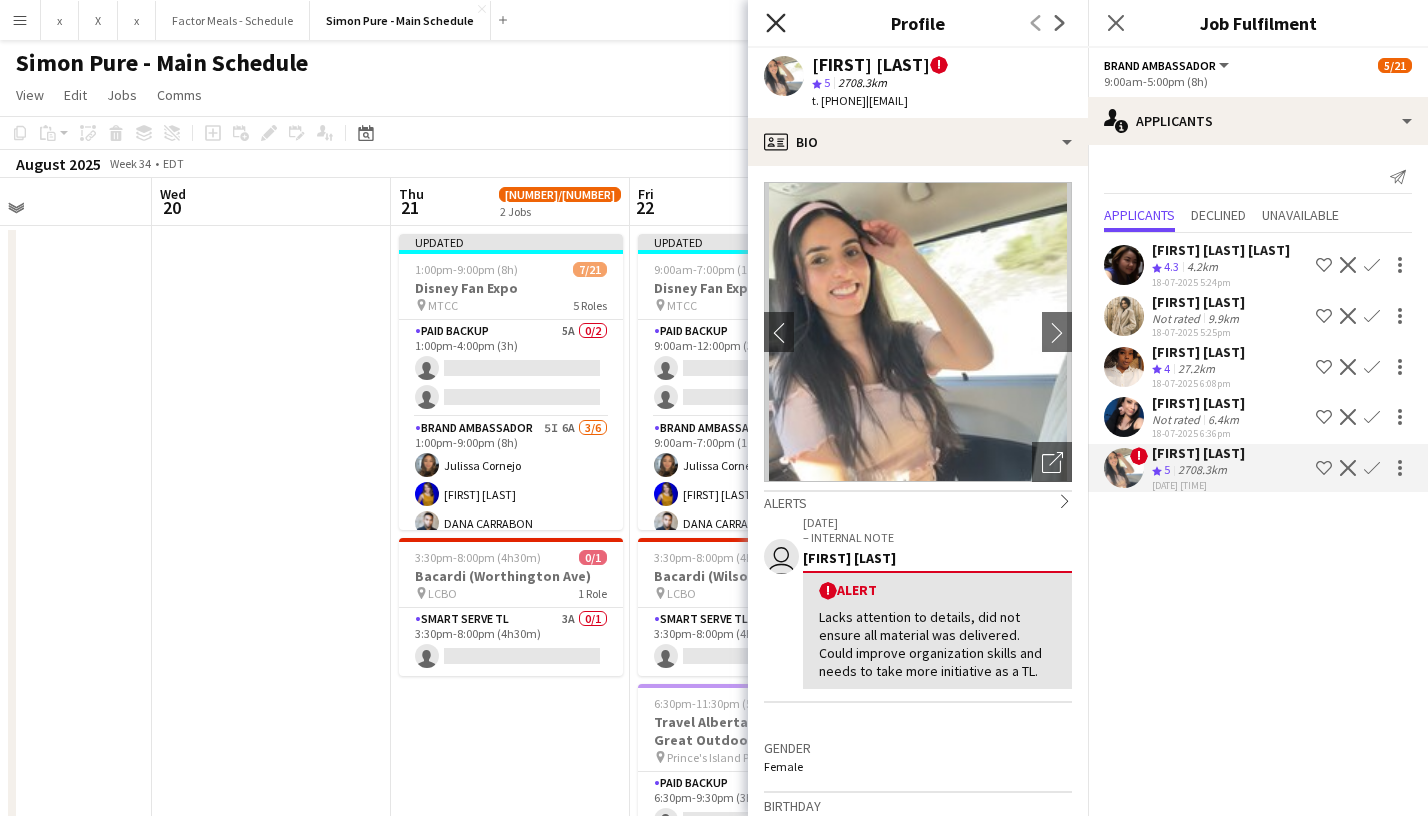 click 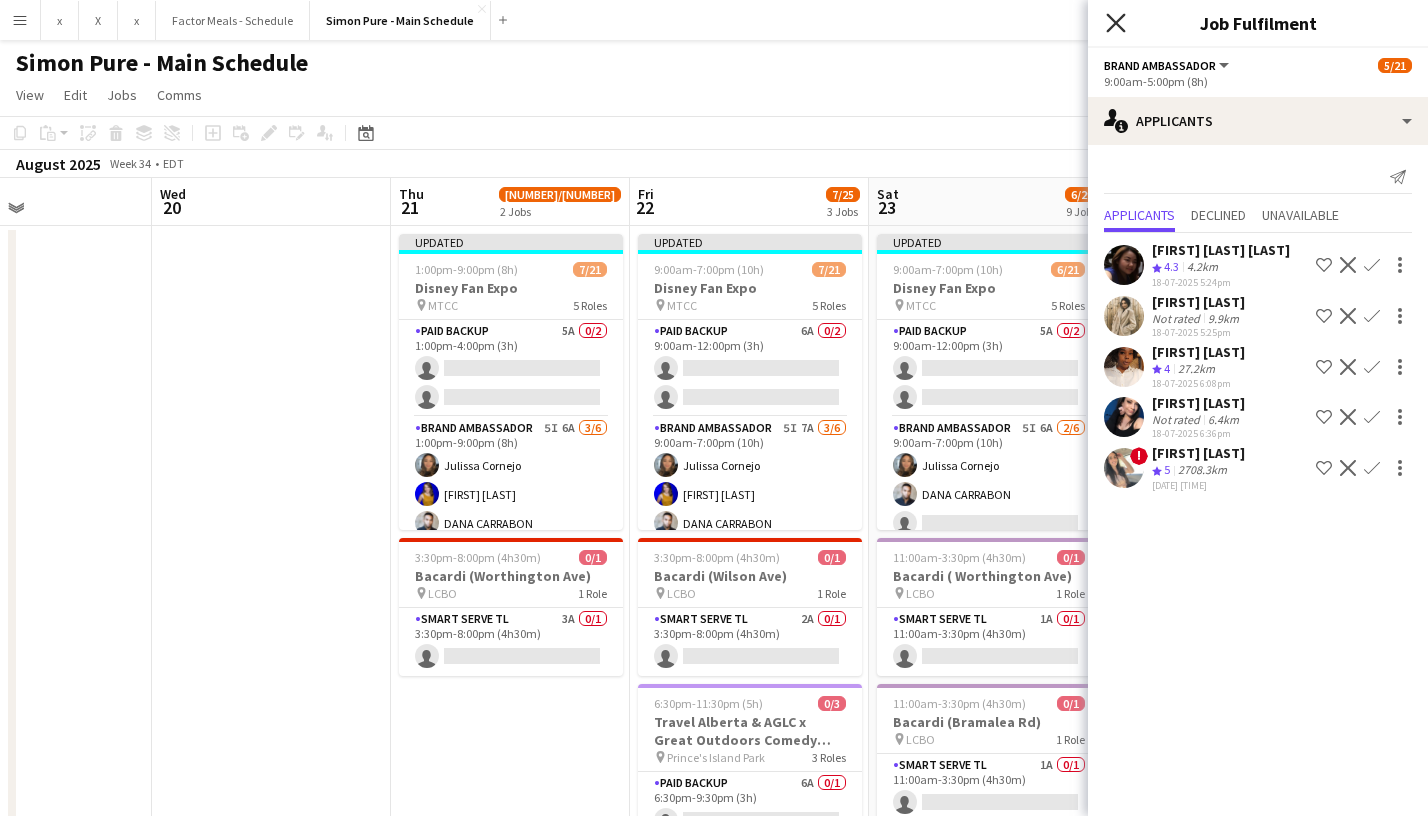 click 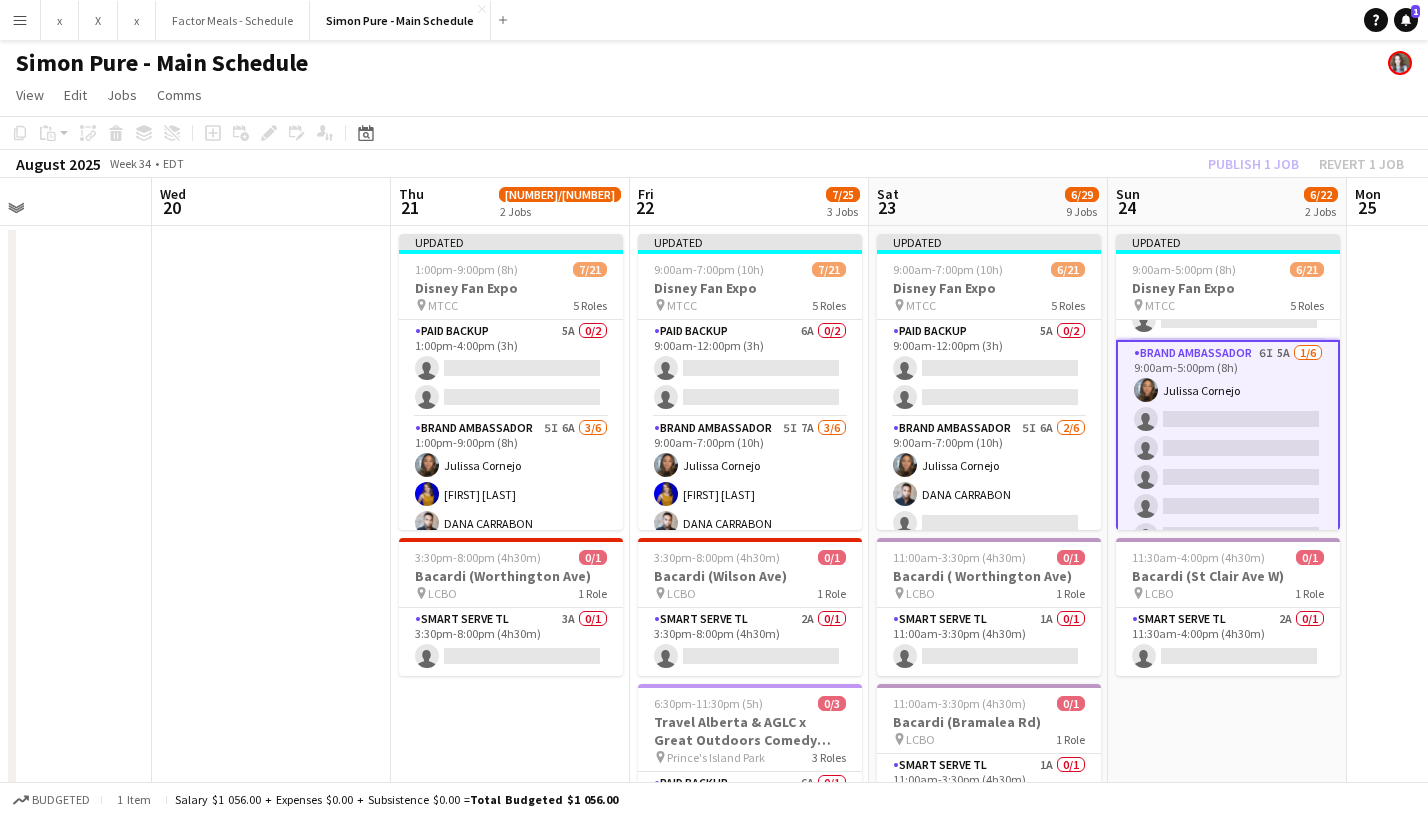 scroll, scrollTop: 0, scrollLeft: 0, axis: both 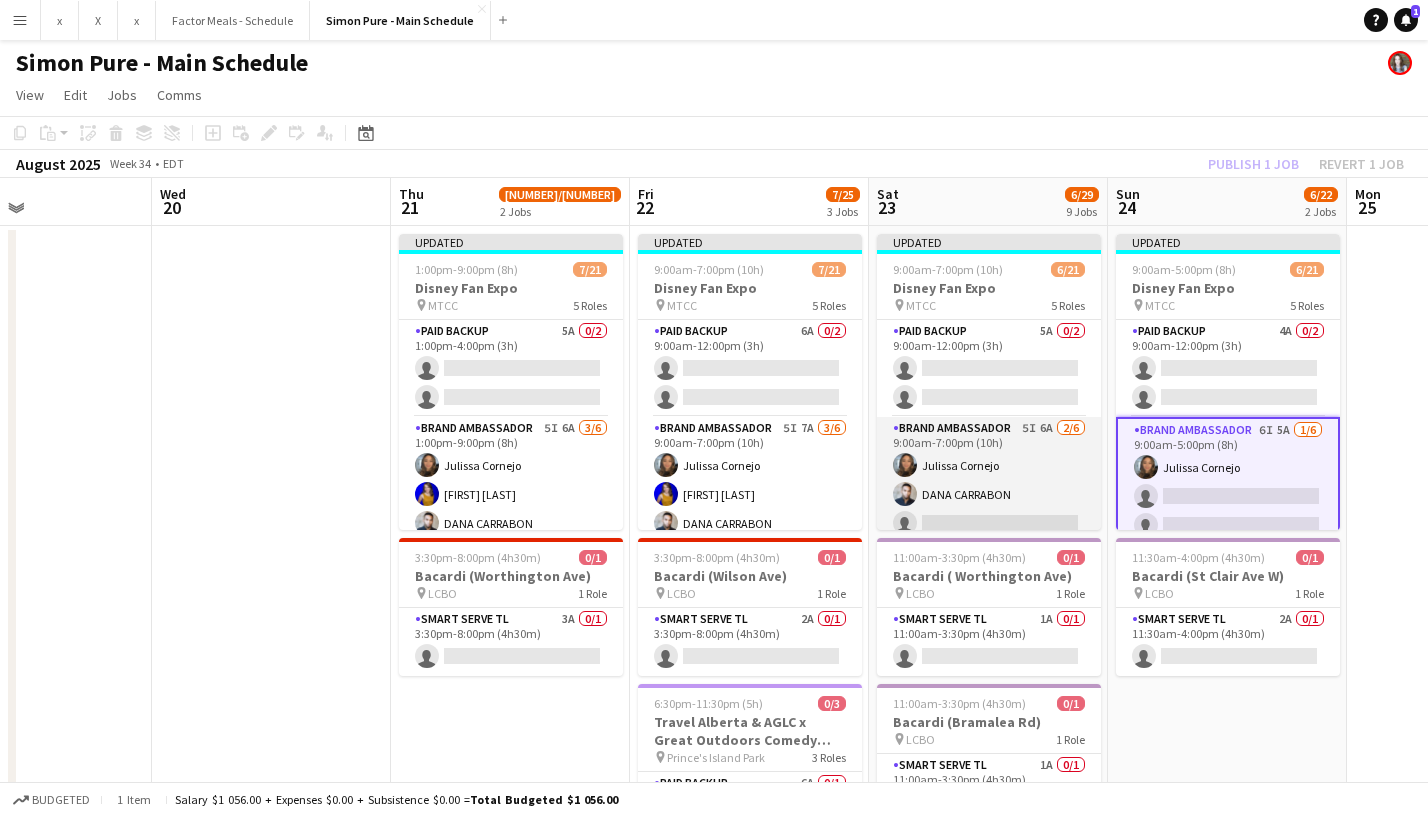click on "Brand Ambassador    [NUMBER]I   [NUMBER]A   [NUMBER]/[NUMBER]   [TIME]-[TIME] ([DURATION])
[FIRST] [LAST] [FIRST] [LAST]
single-neutral-actions
single-neutral-actions
single-neutral-actions
single-neutral-actions" at bounding box center (989, 523) 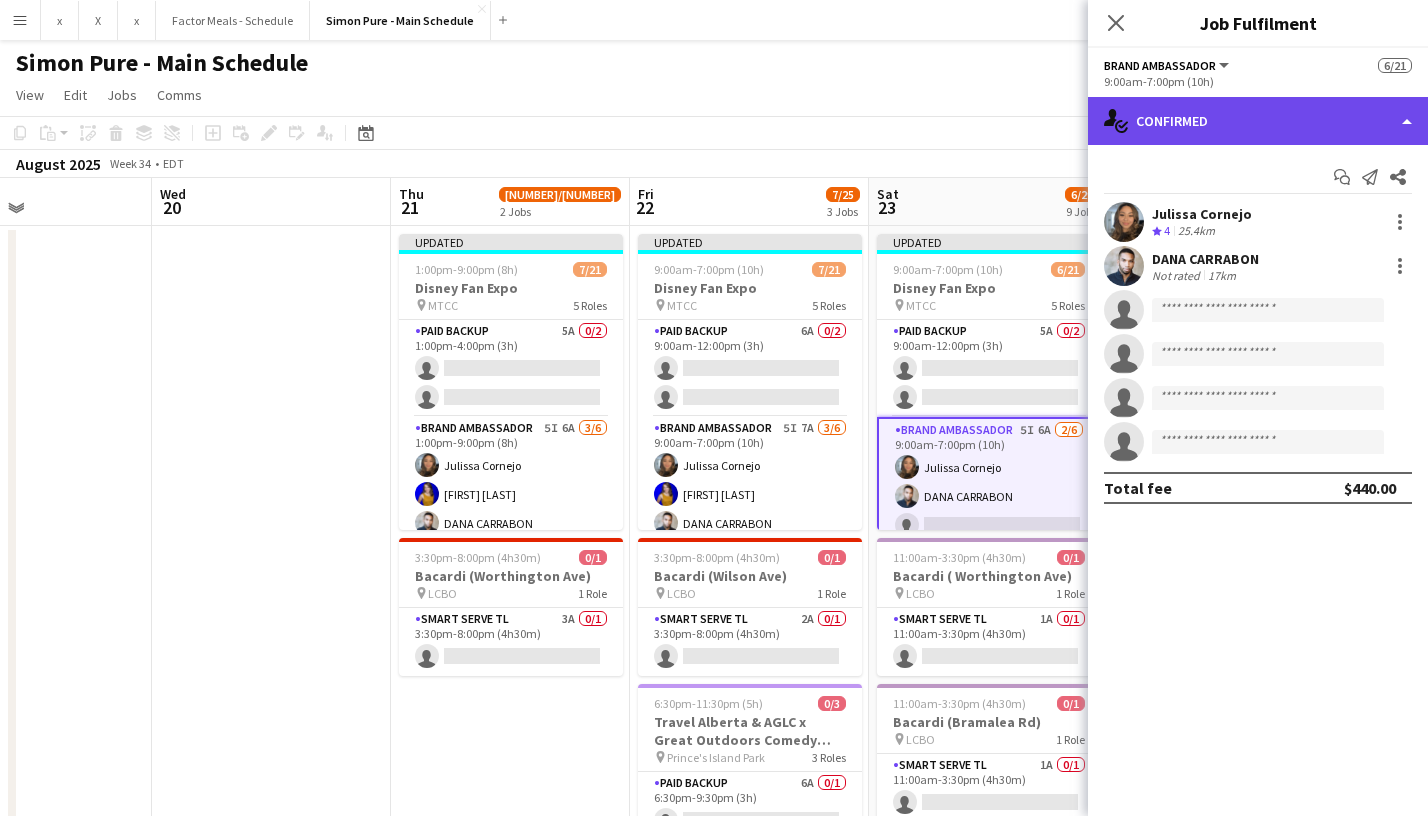 click on "single-neutral-actions-check-2
Confirmed" 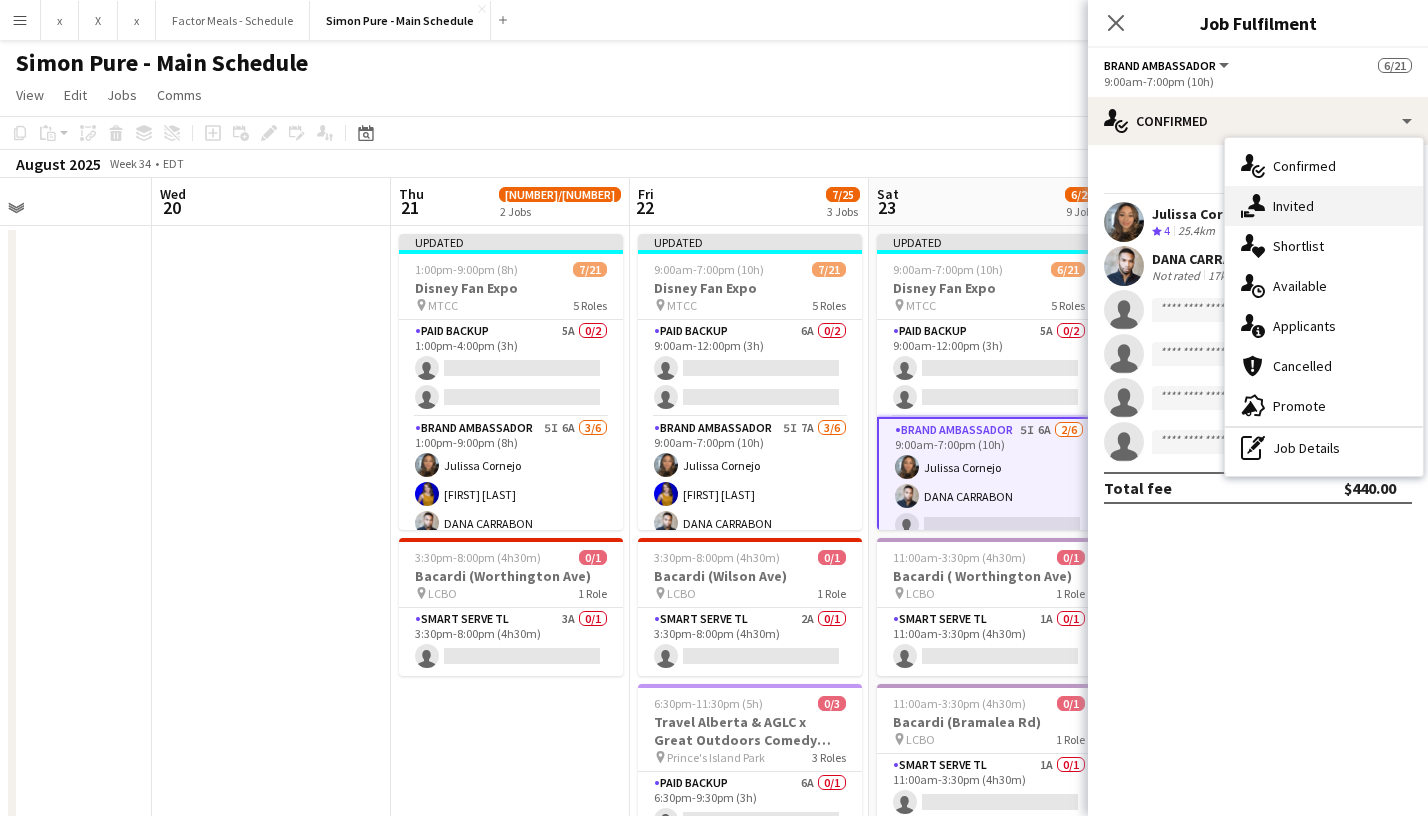 click on "single-neutral-actions-share-1
Invited" at bounding box center (1324, 206) 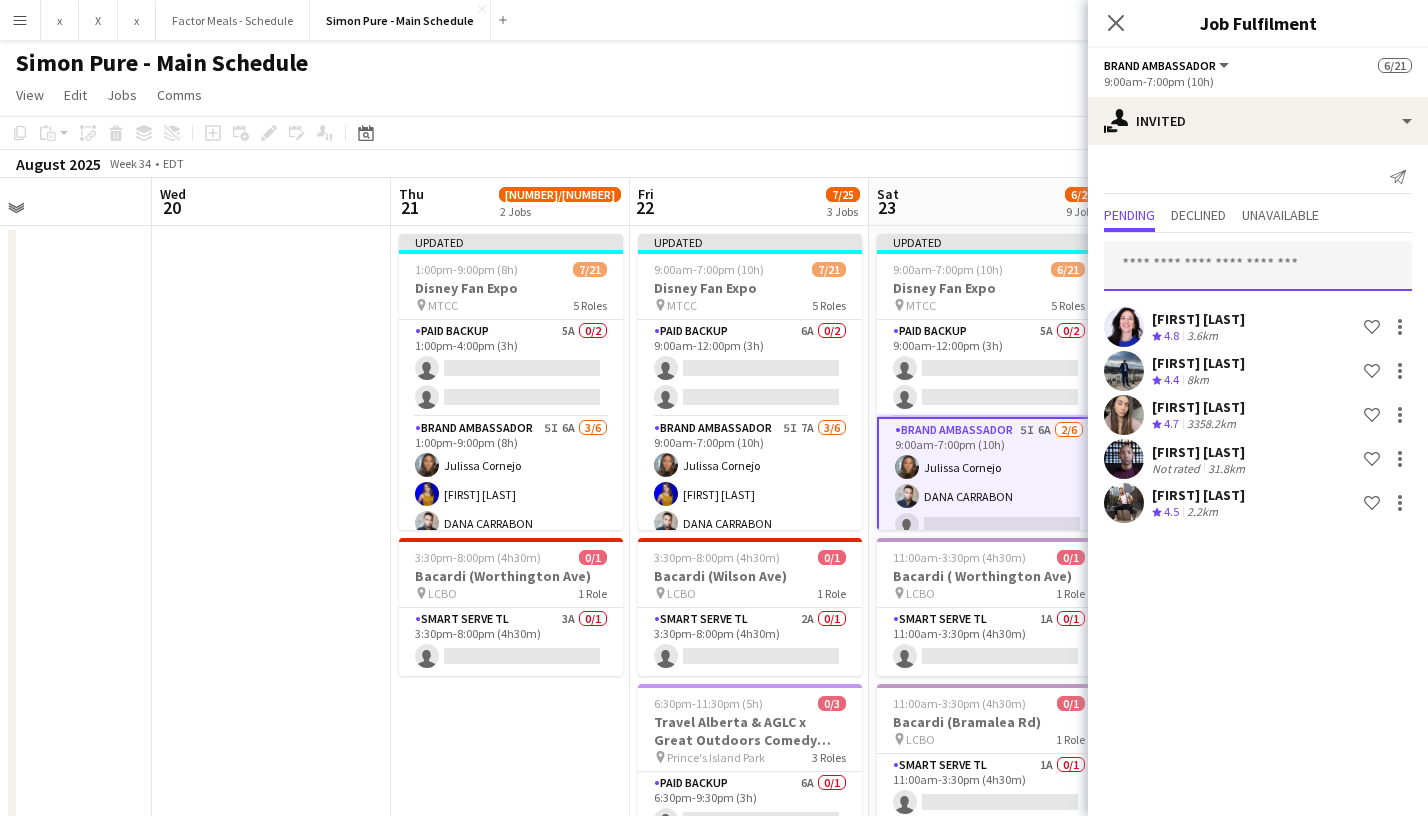 click at bounding box center (1258, 266) 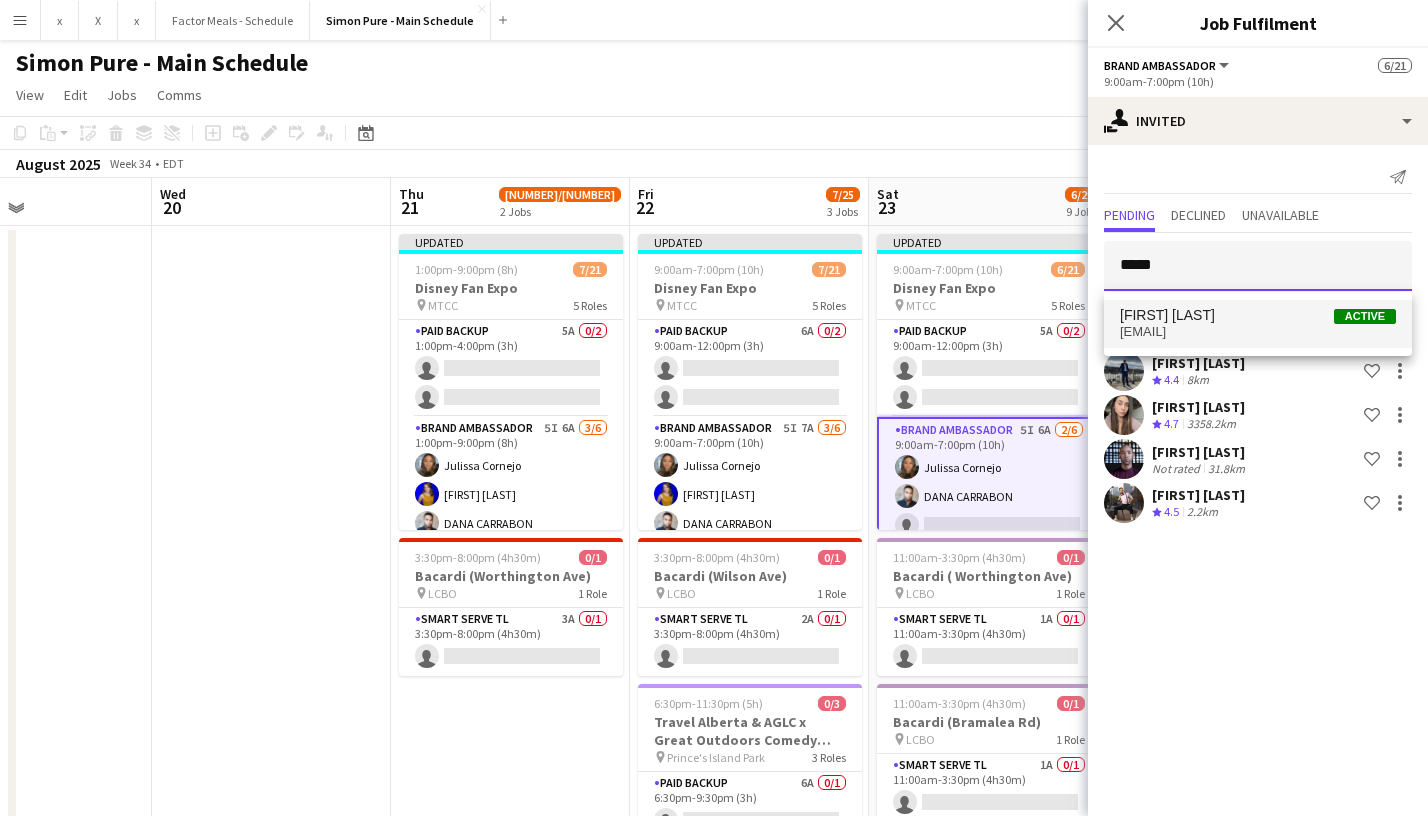 type on "*****" 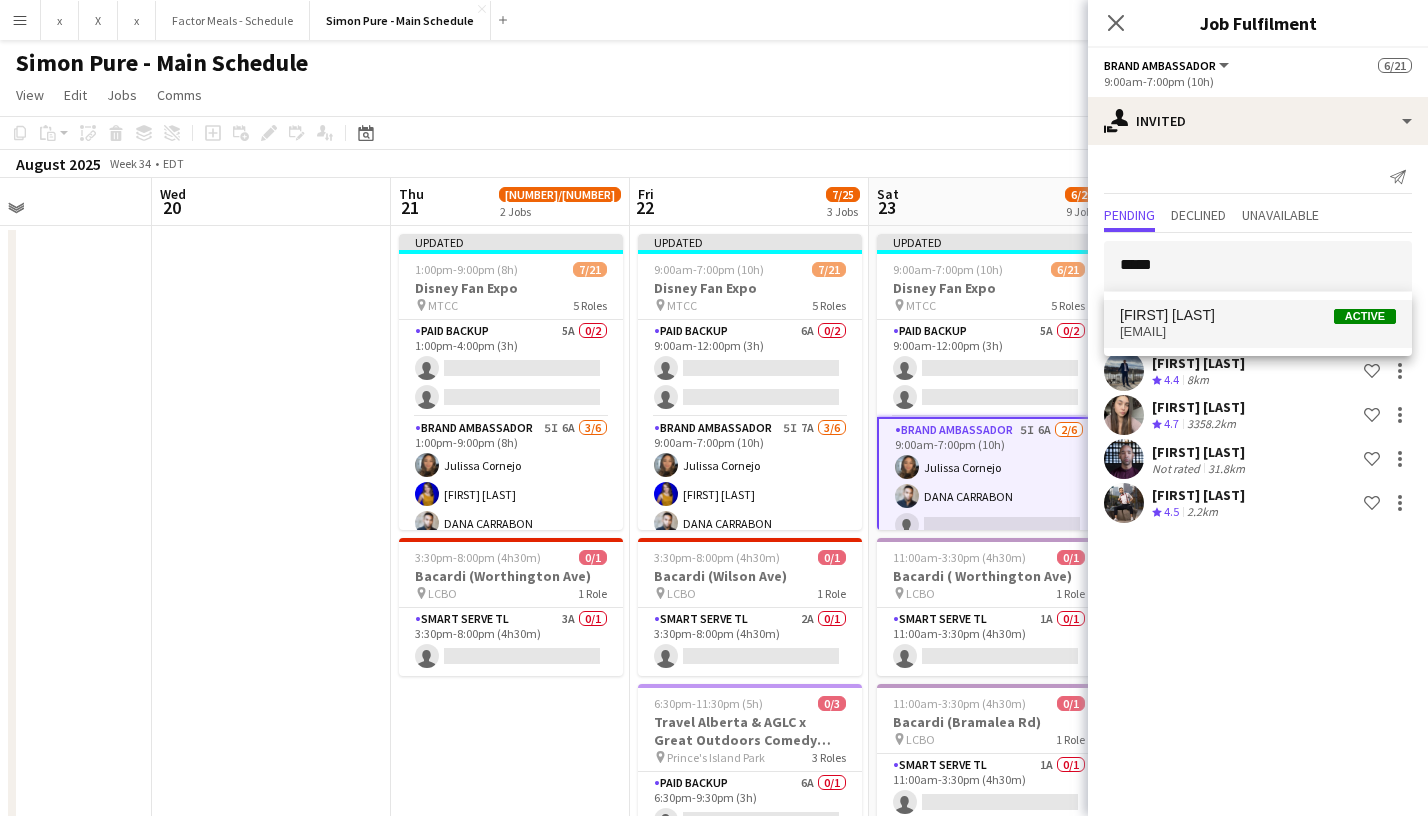click on "[EMAIL]" at bounding box center (1258, 332) 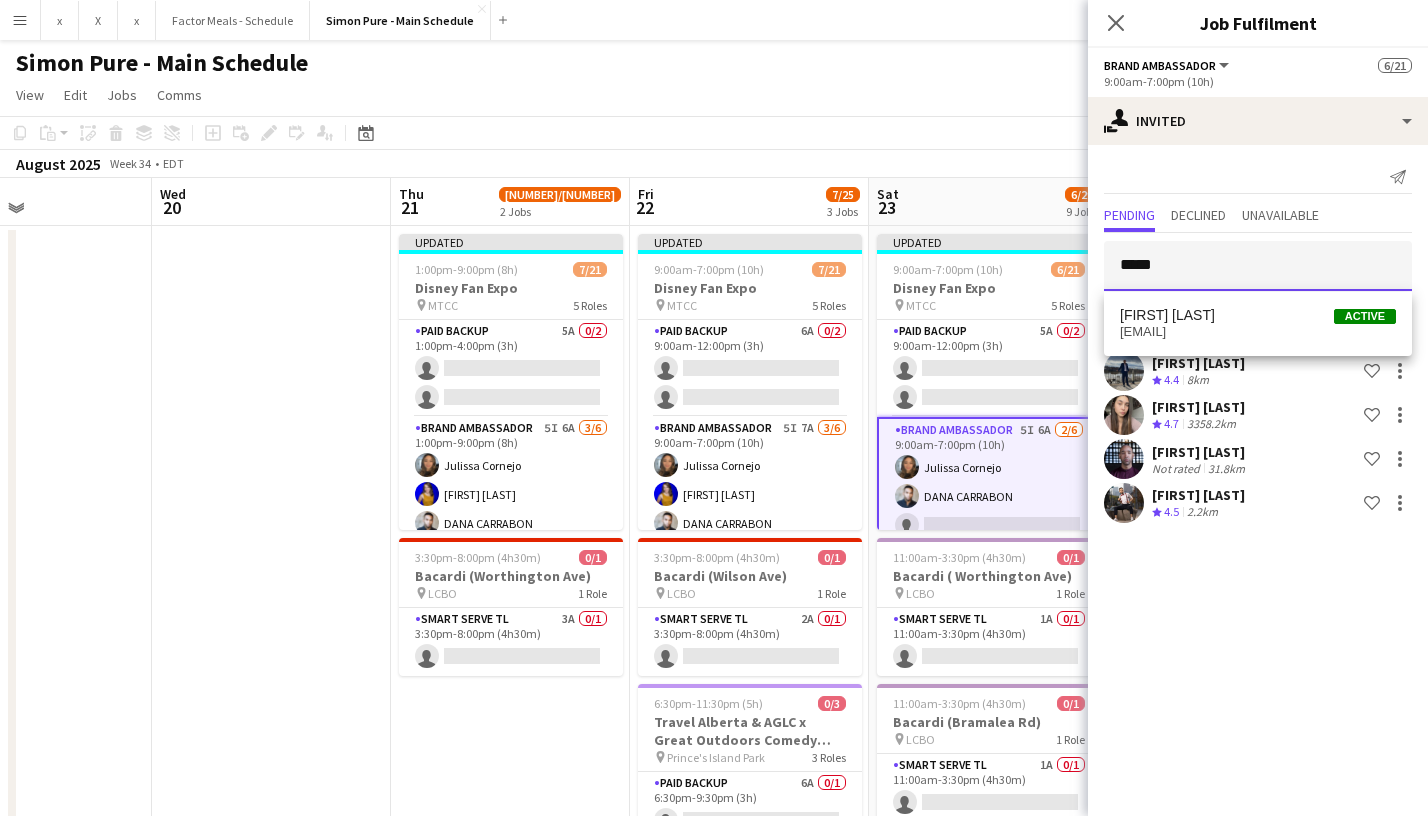 type 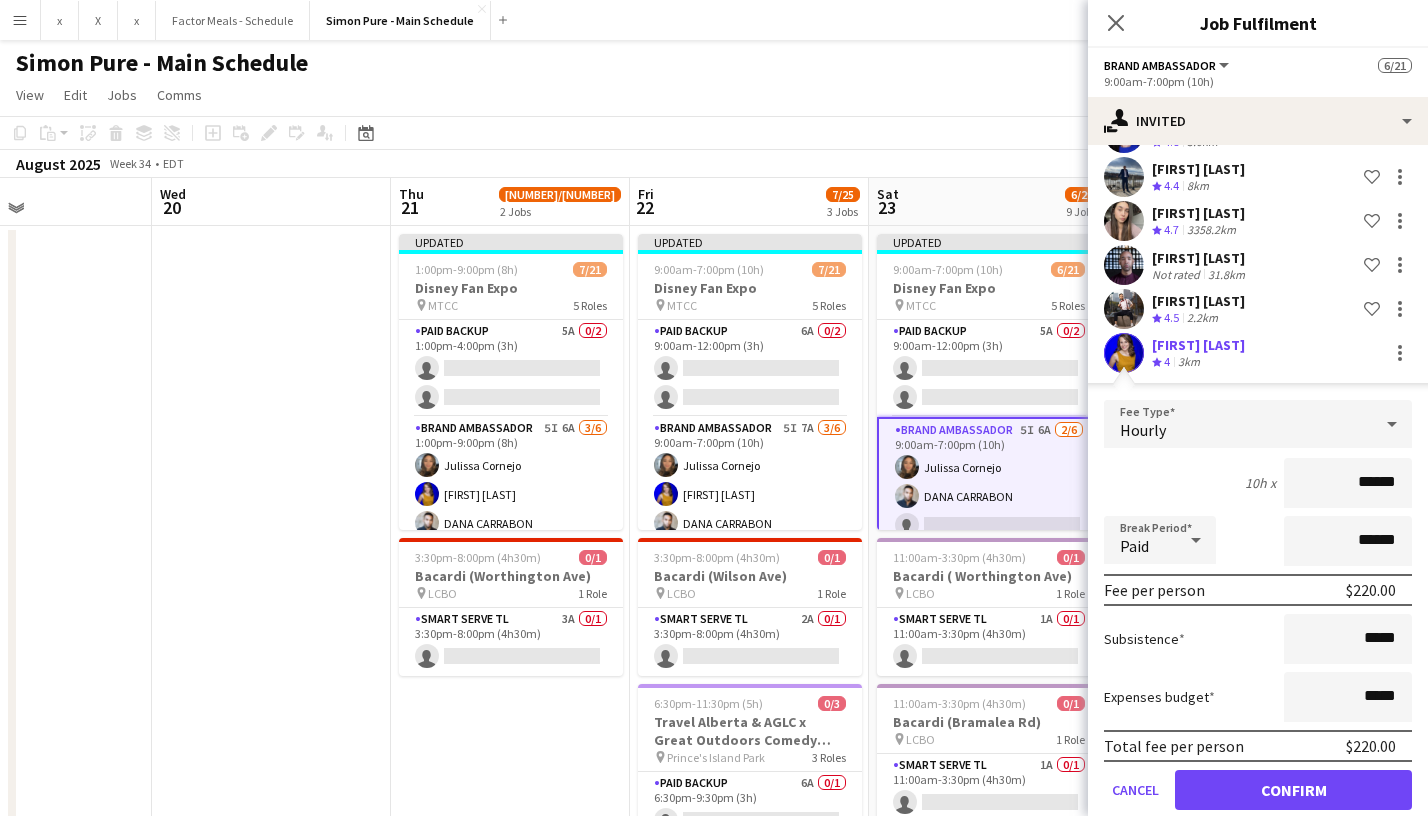 scroll, scrollTop: 213, scrollLeft: 0, axis: vertical 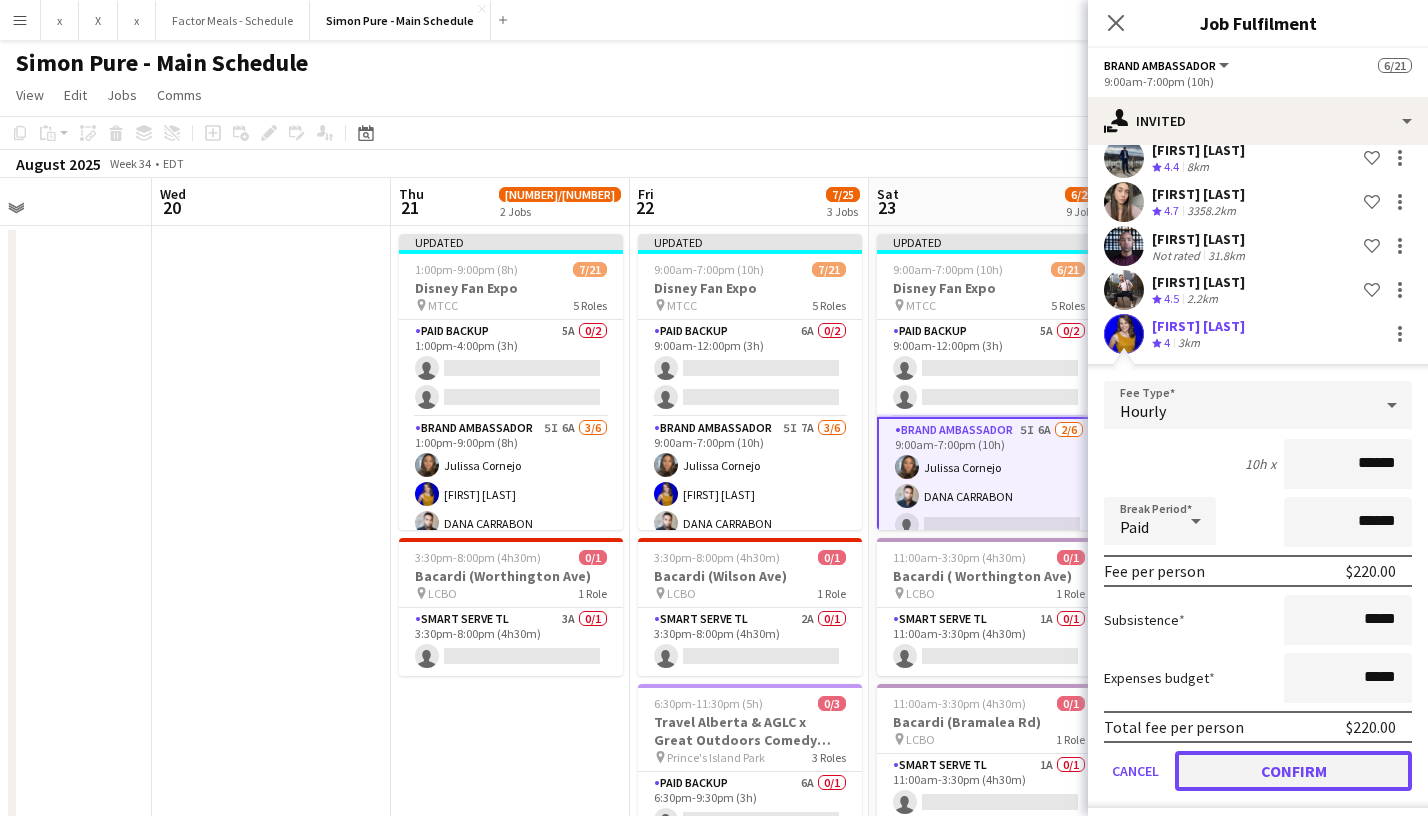click on "Confirm" 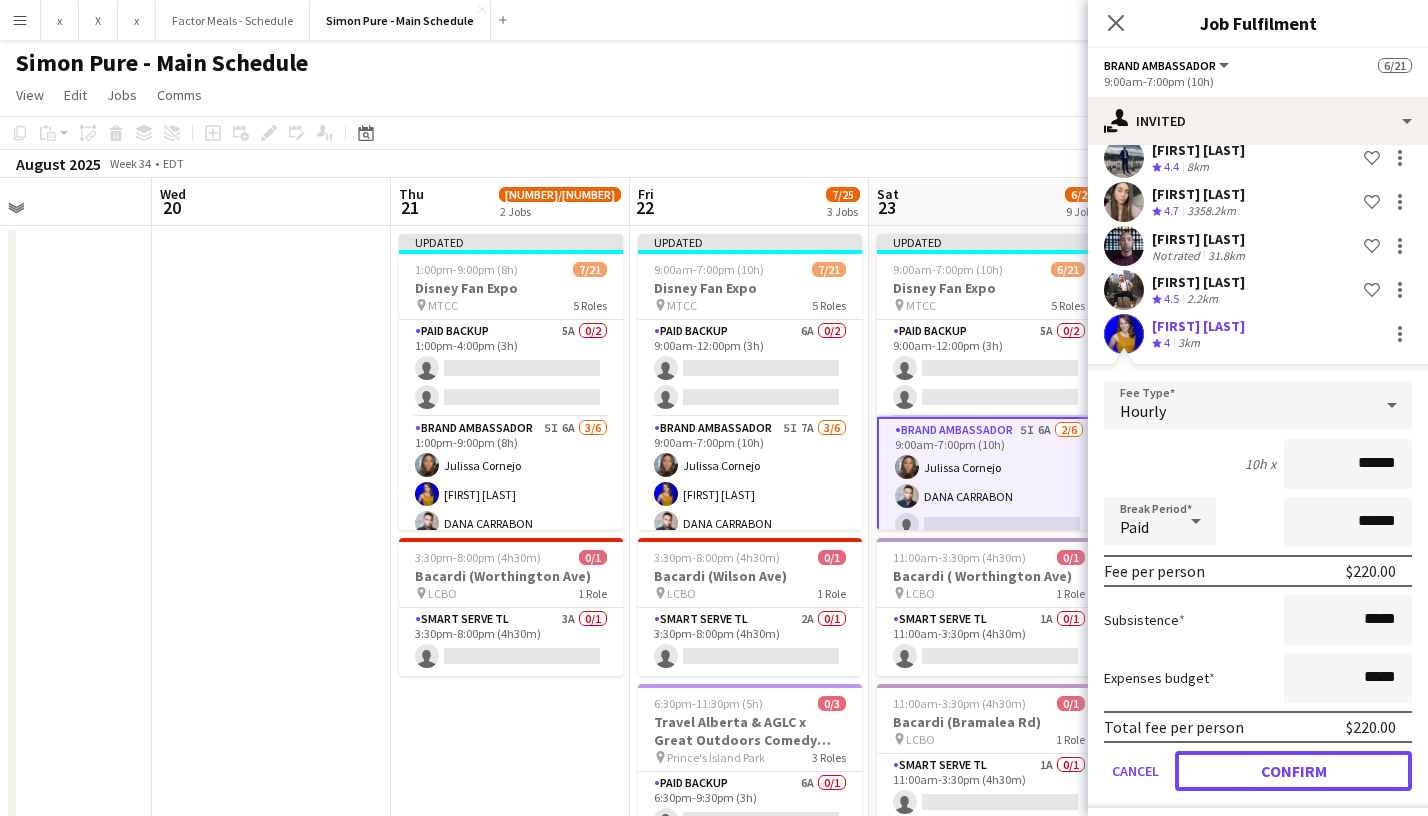 scroll, scrollTop: 0, scrollLeft: 0, axis: both 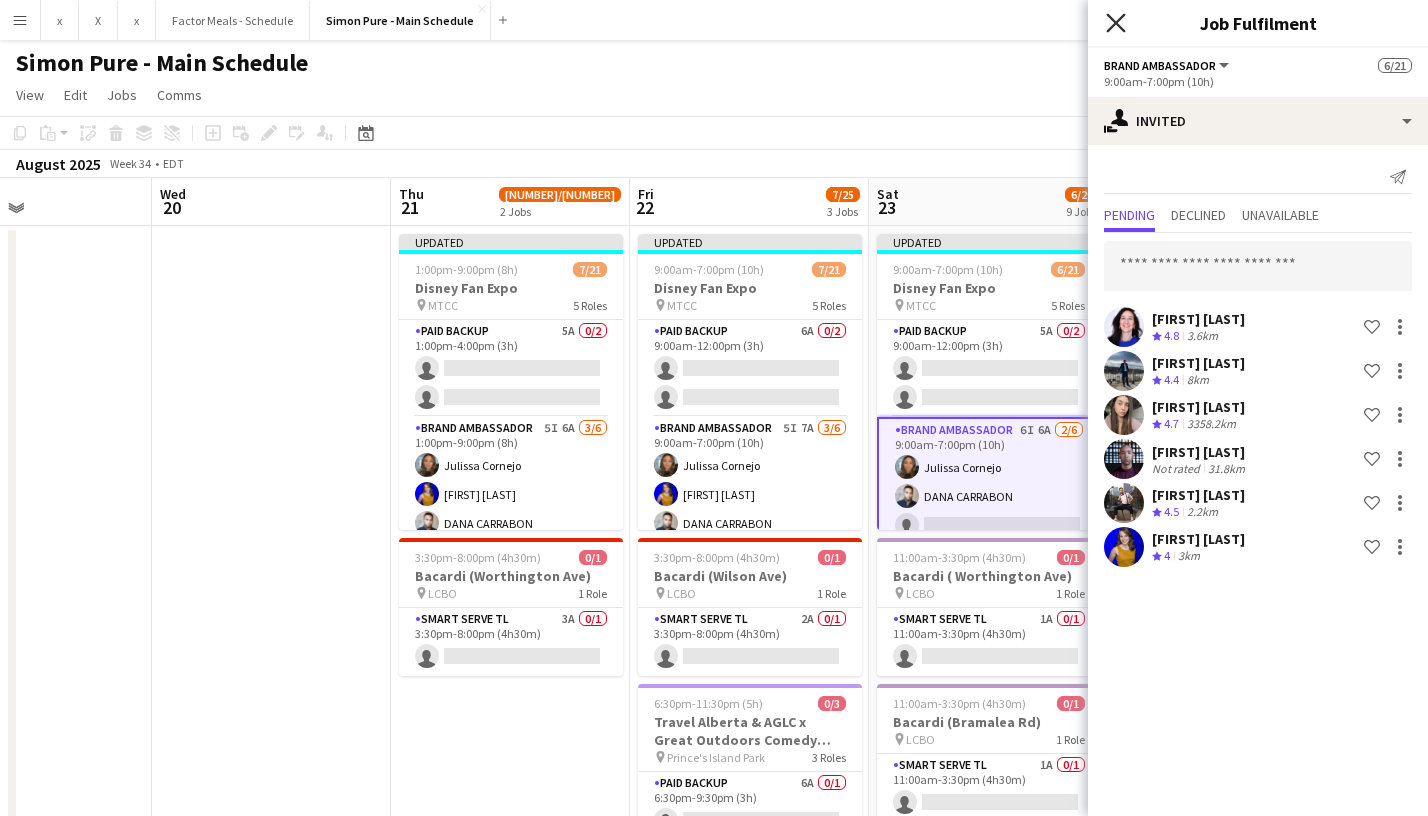 click on "Close pop-in" 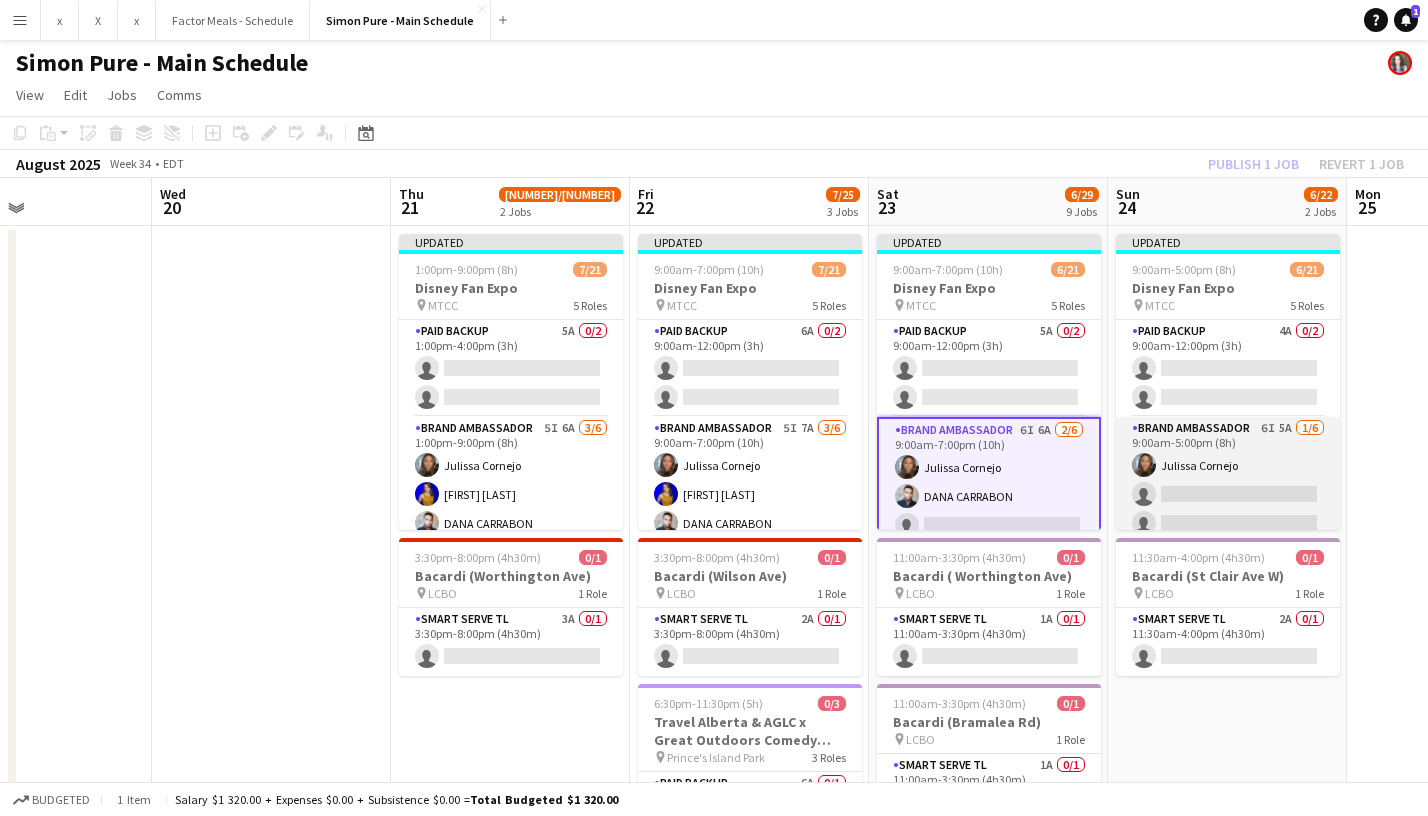 click on "Brand Ambassador    [NUMBER]I   [NUMBER]A   [NUMBER]/[NUMBER]   [TIME]-[TIME] ([DURATION])
[FIRST] [LAST]
single-neutral-actions
single-neutral-actions
single-neutral-actions
single-neutral-actions
single-neutral-actions" at bounding box center (1228, 523) 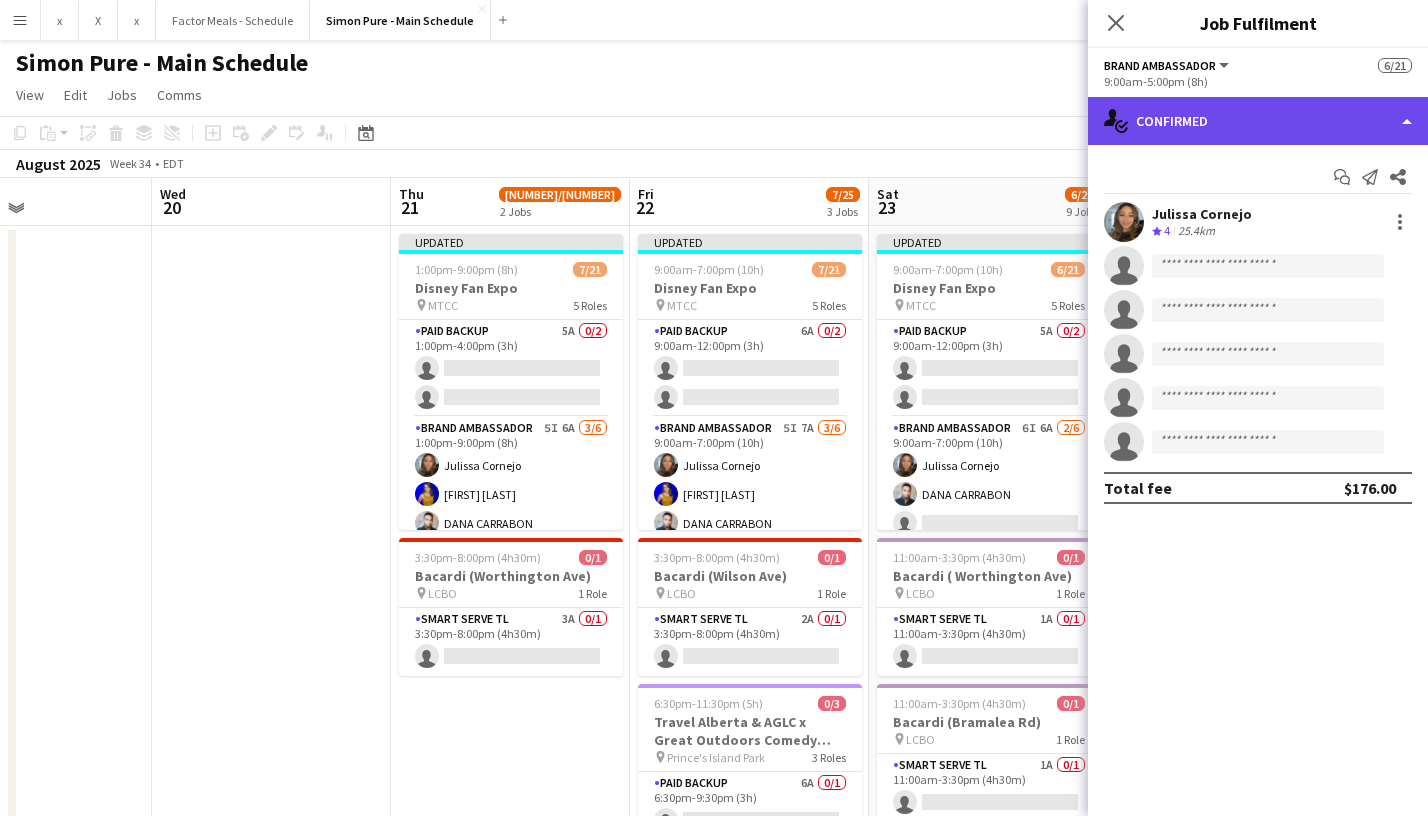 click on "single-neutral-actions-check-2
Confirmed" 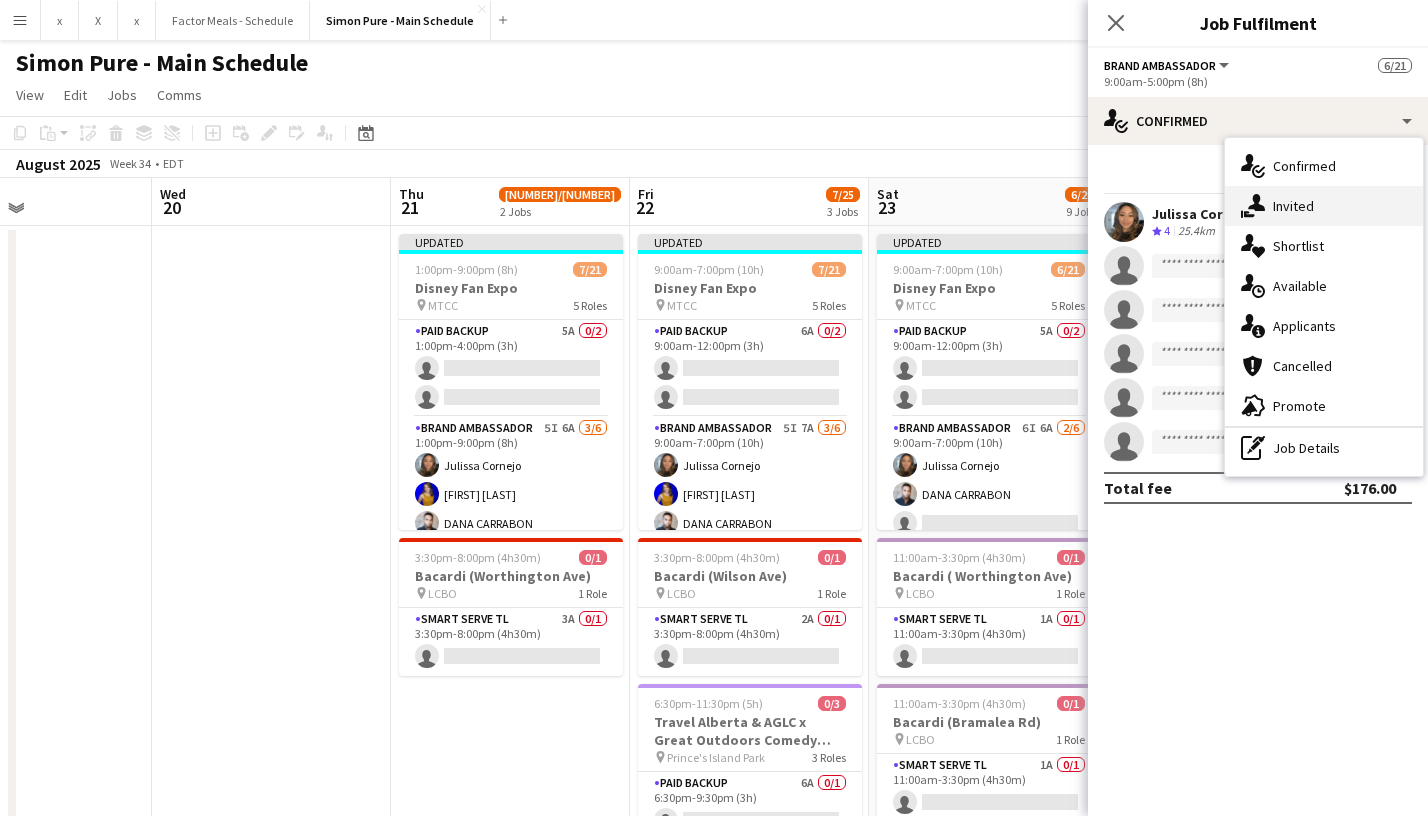 click on "single-neutral-actions-share-1" 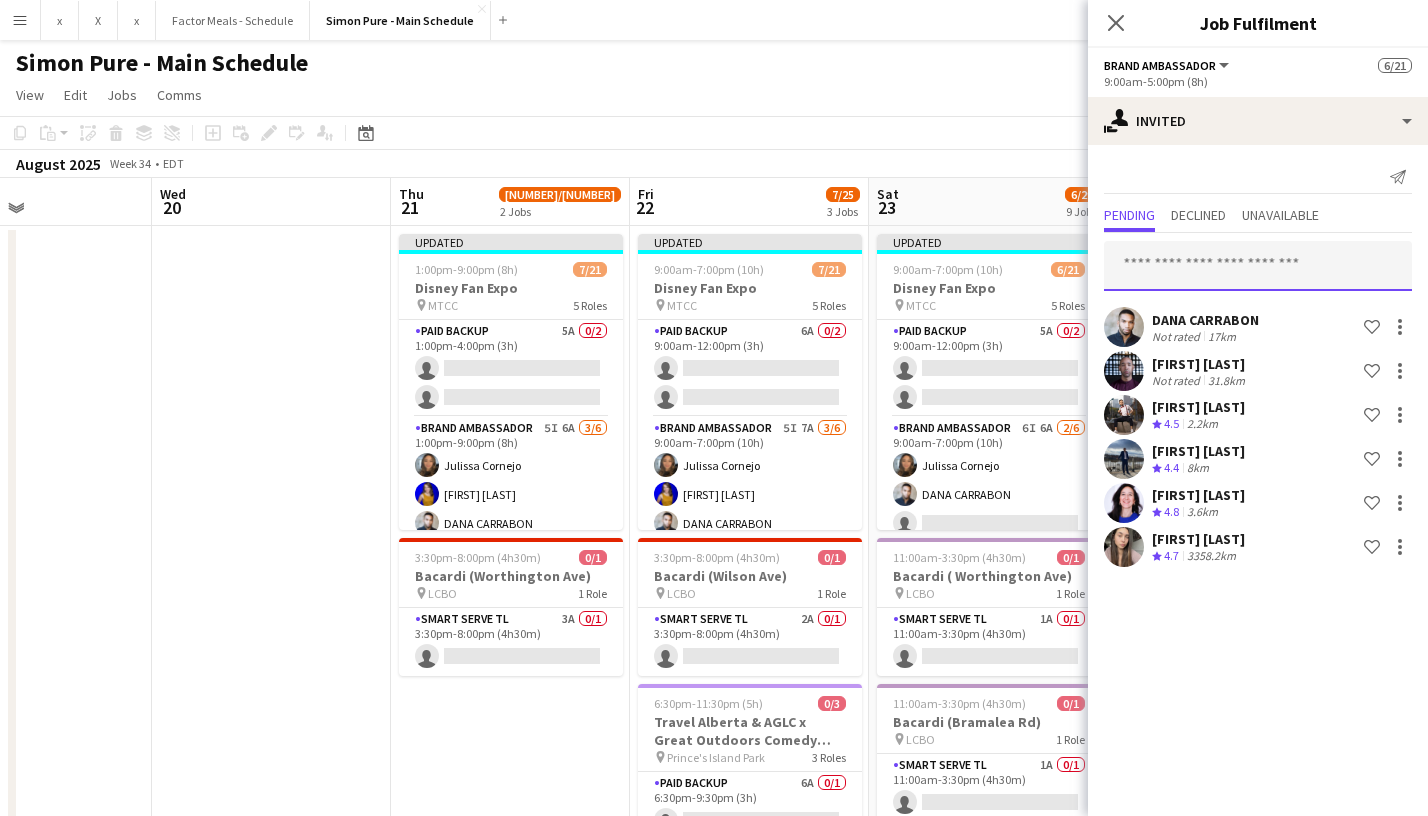 click at bounding box center (1258, 266) 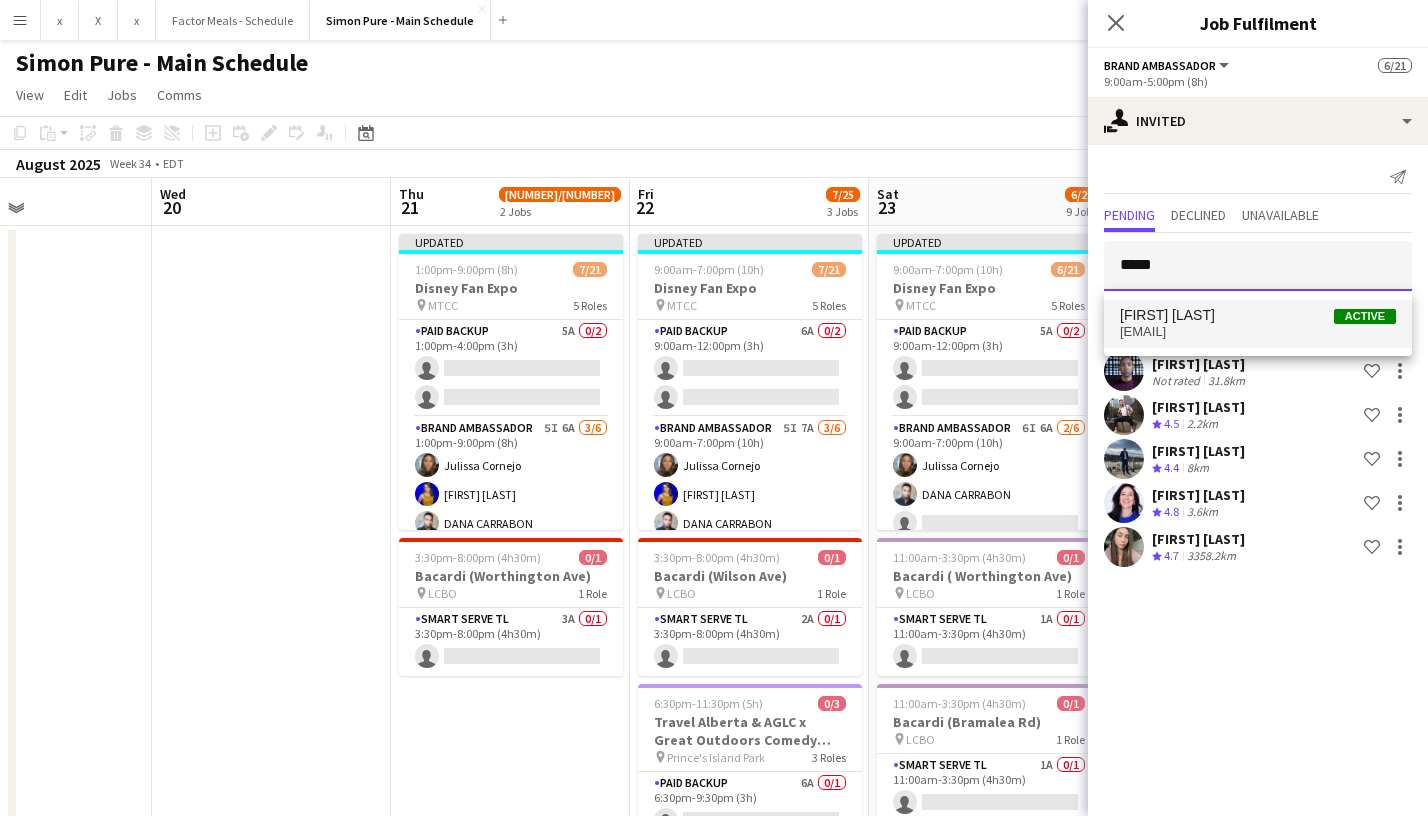 type on "*****" 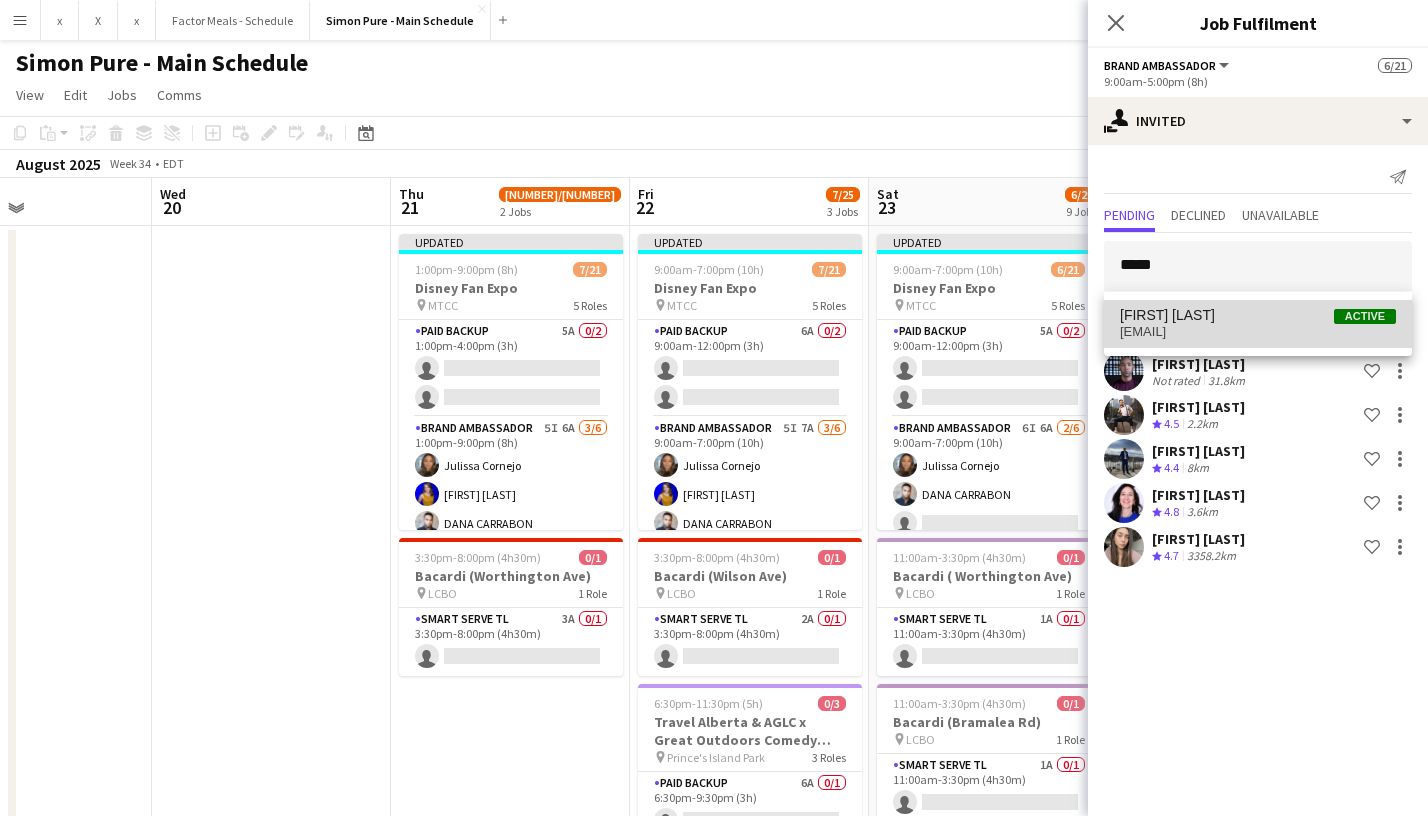 click on "[EMAIL]" at bounding box center (1258, 332) 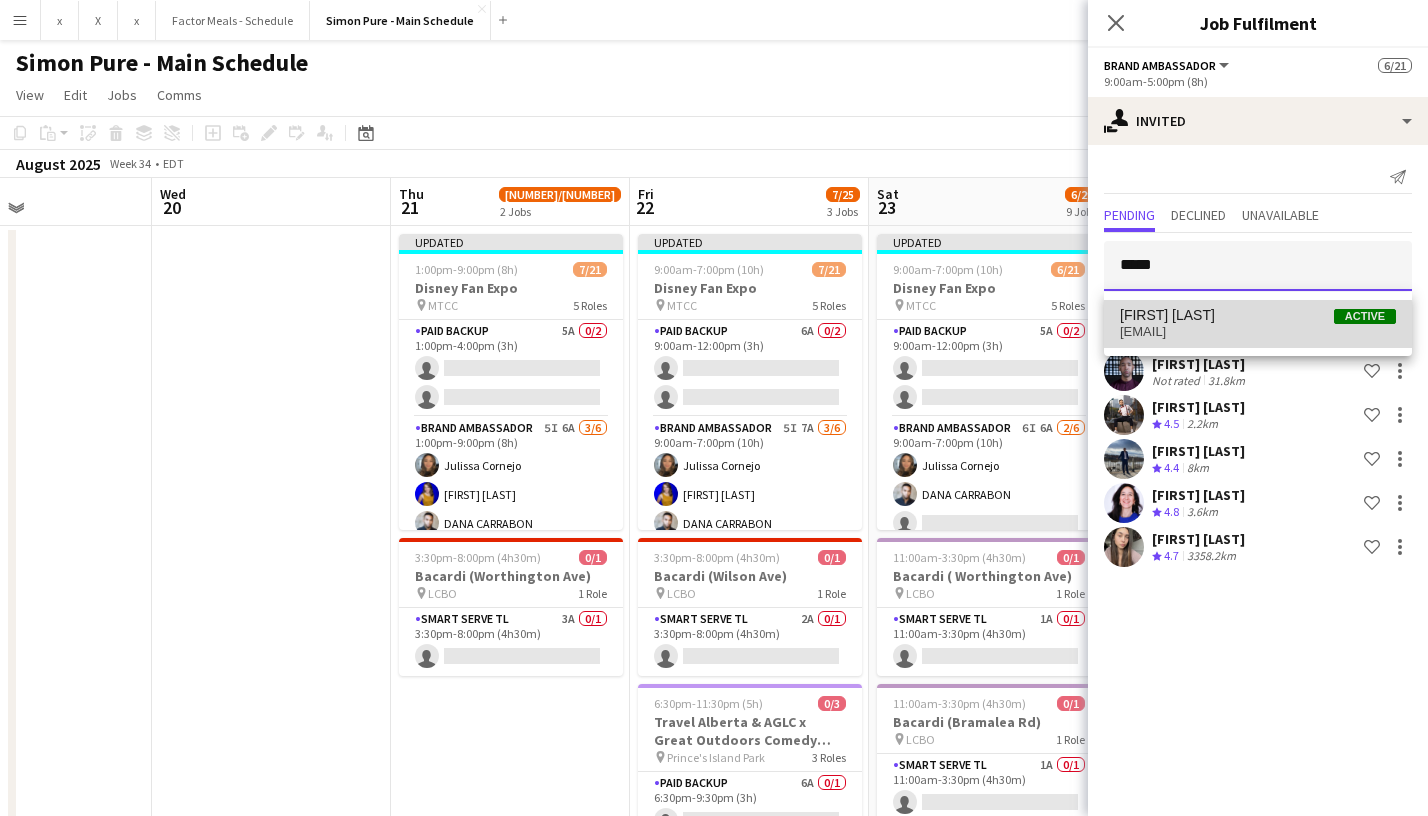 type 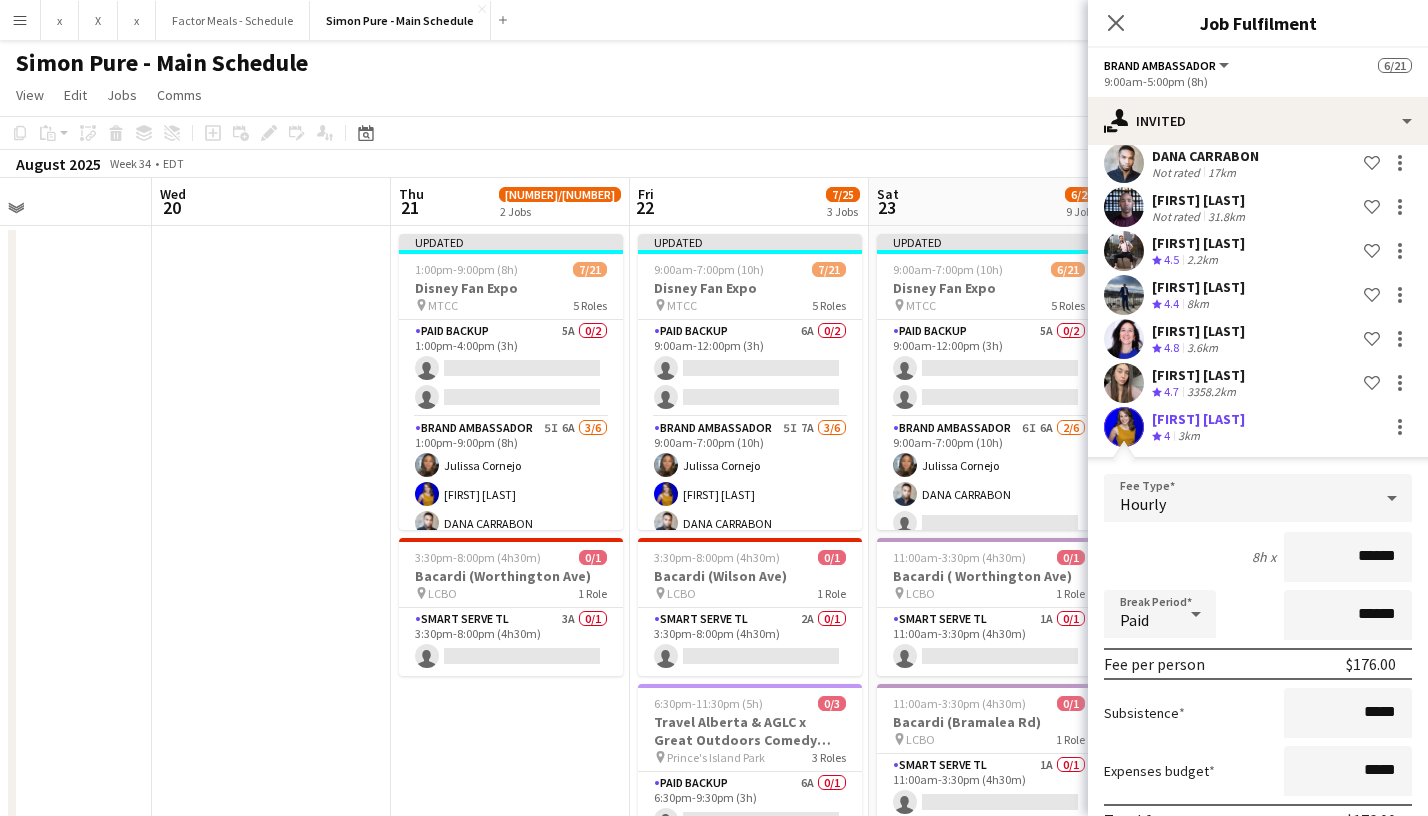 scroll, scrollTop: 272, scrollLeft: 0, axis: vertical 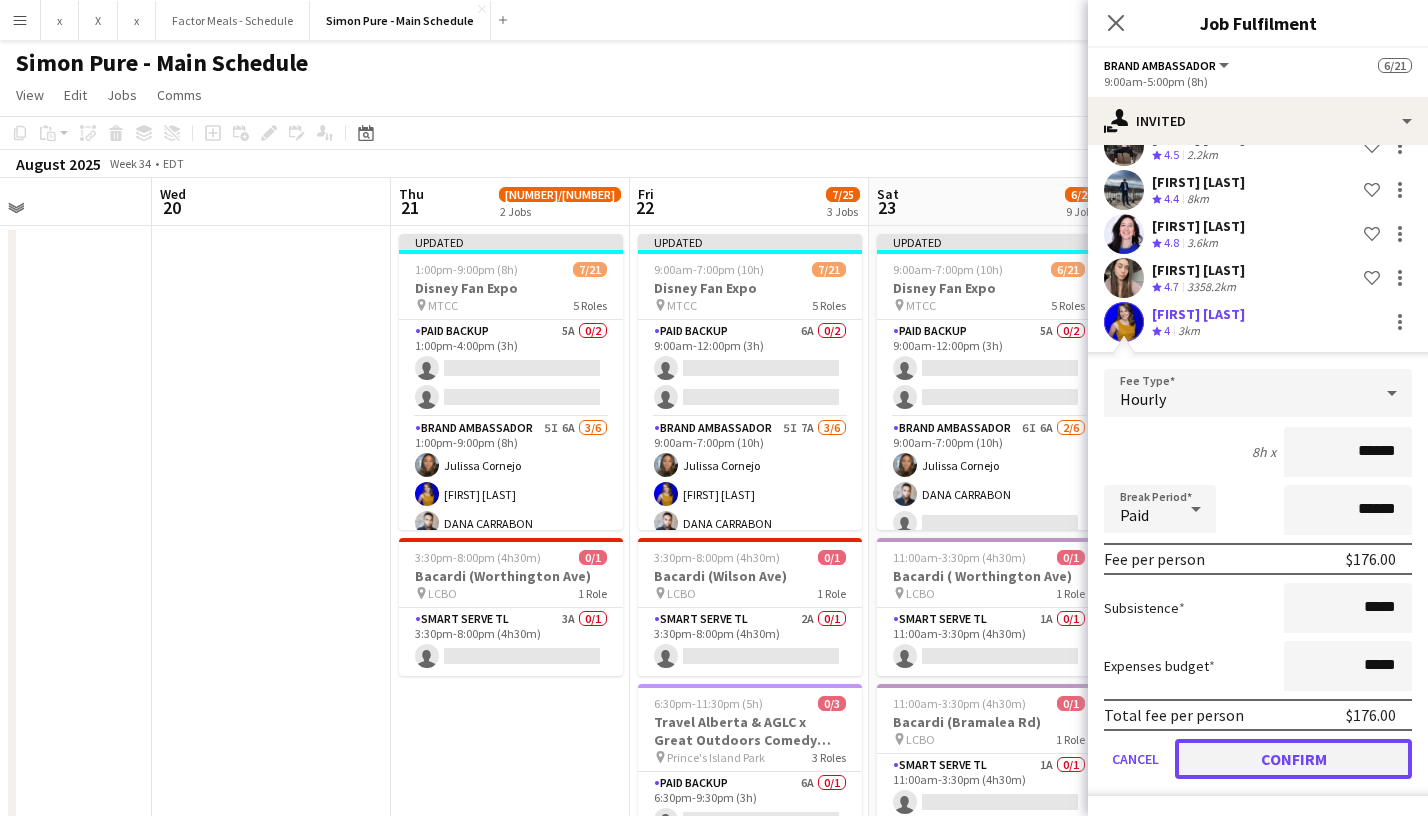 click on "Confirm" 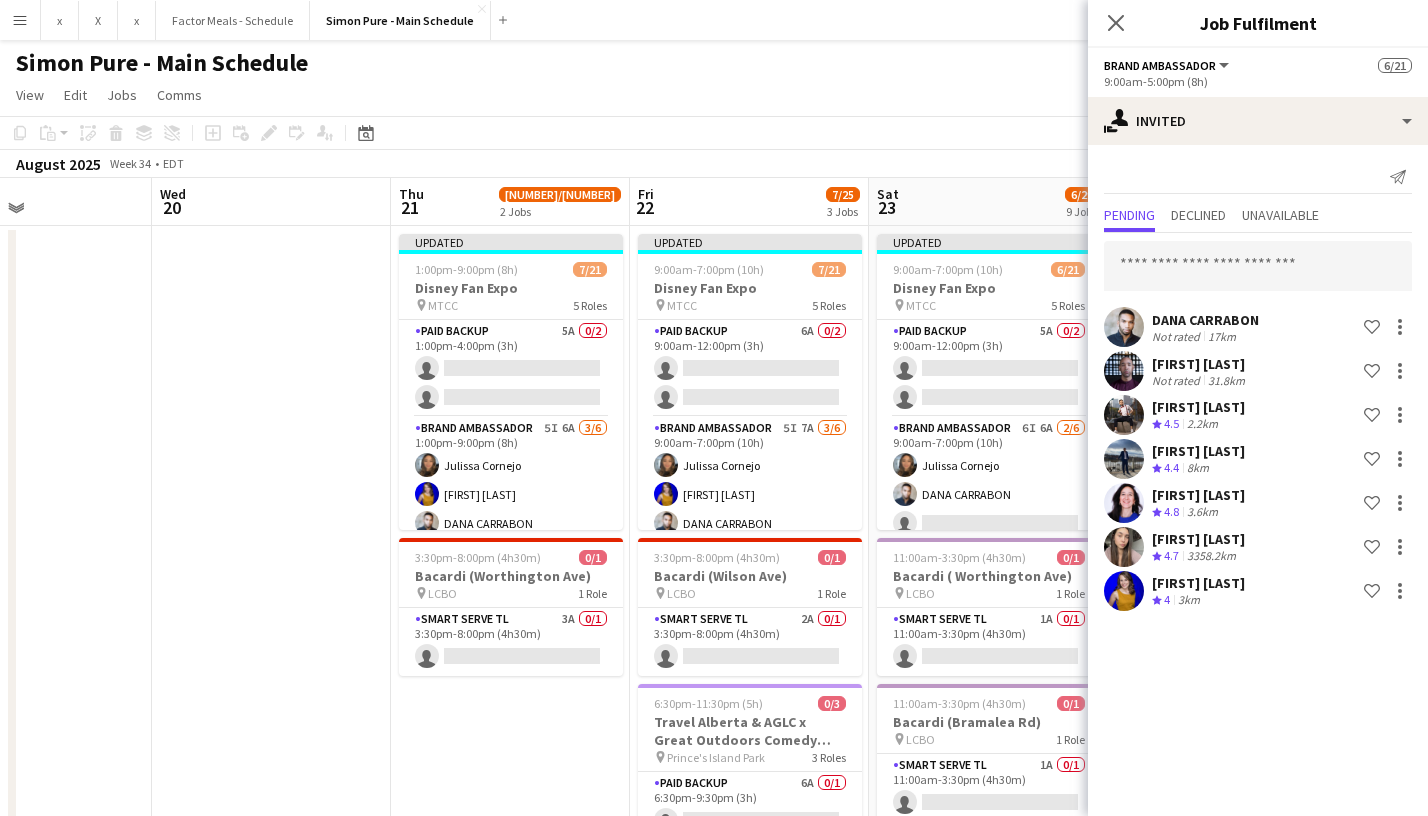 scroll, scrollTop: 0, scrollLeft: 0, axis: both 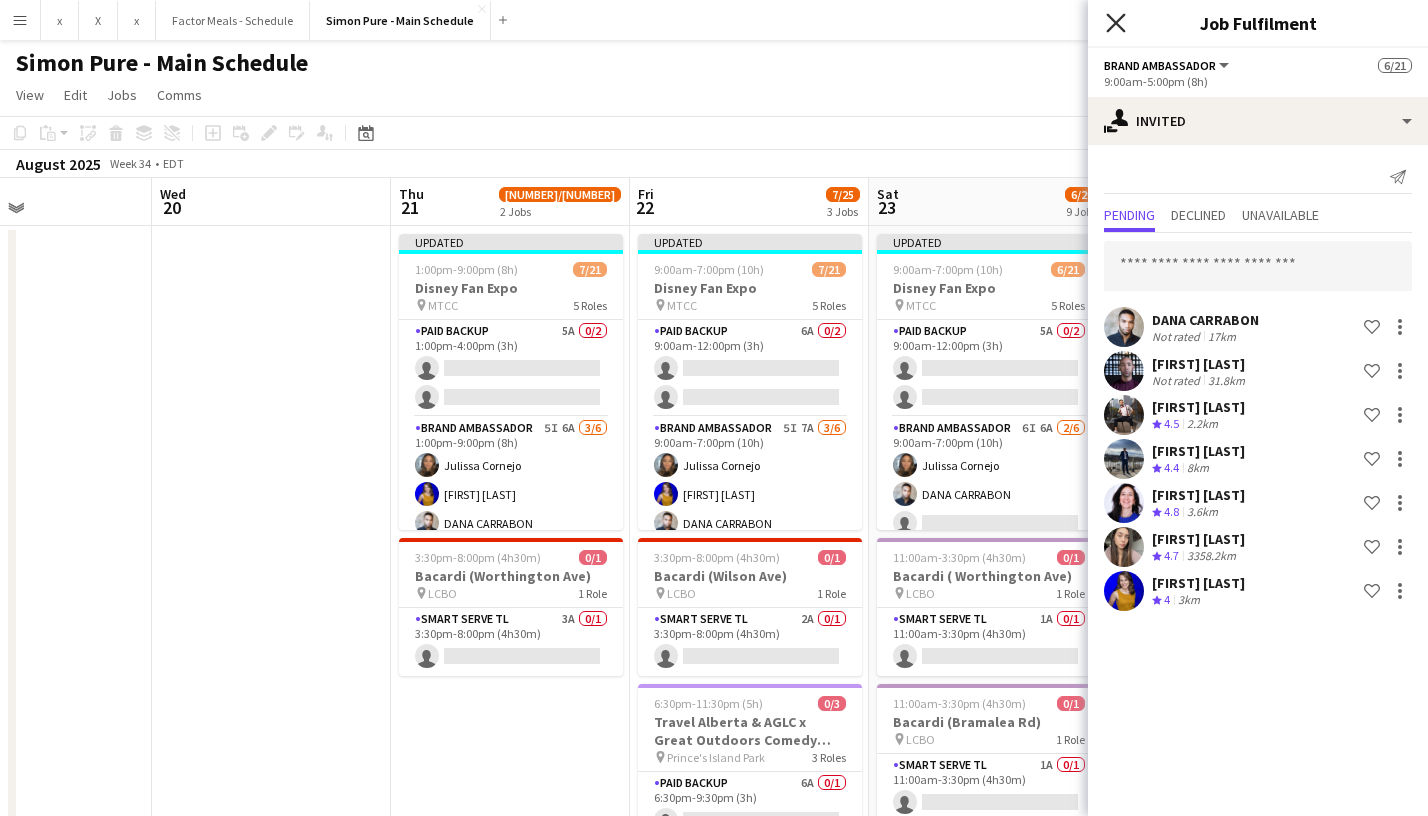 click on "Close pop-in" 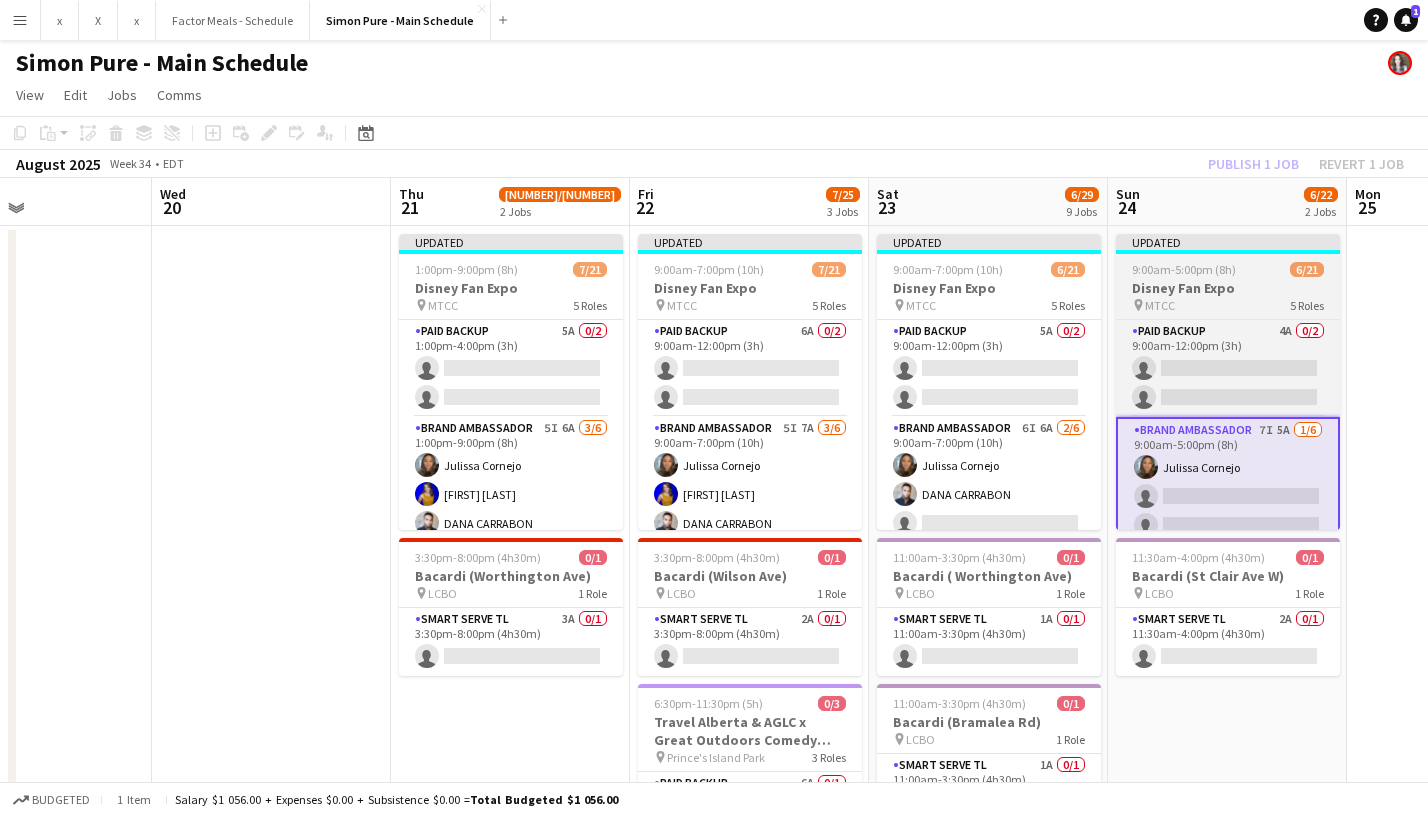 click at bounding box center [1228, 252] 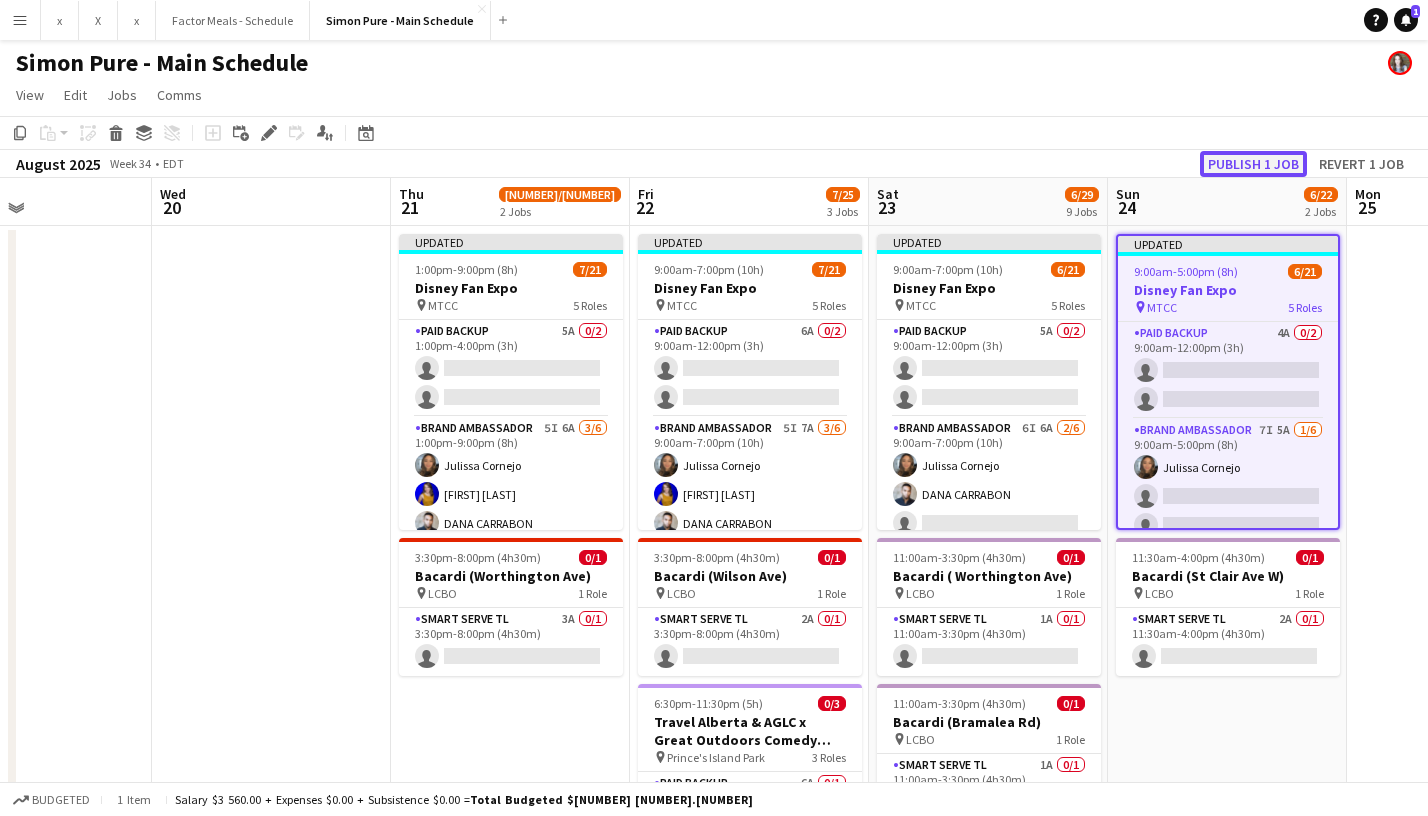 click on "Publish 1 job" 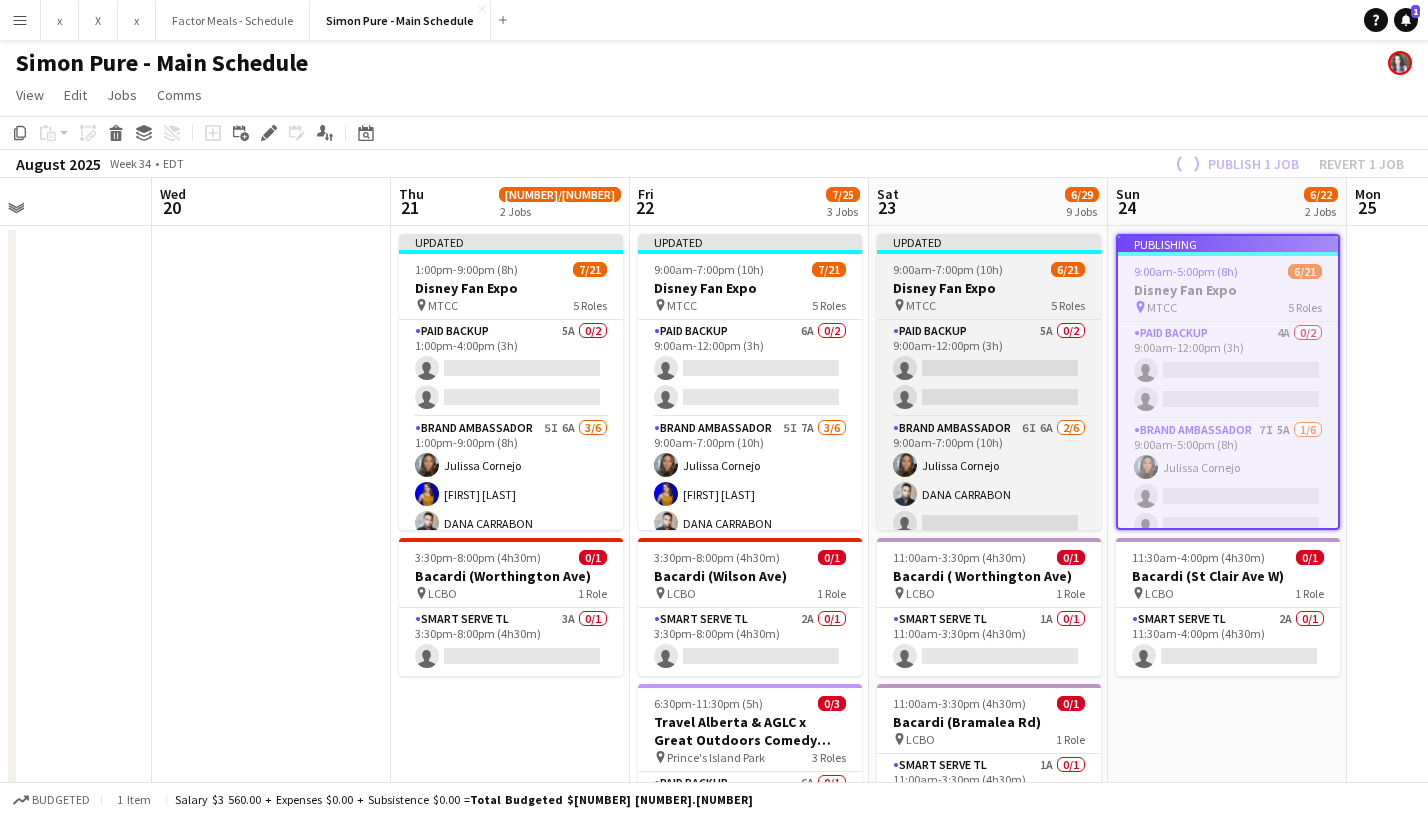 click on "Updated" at bounding box center [989, 242] 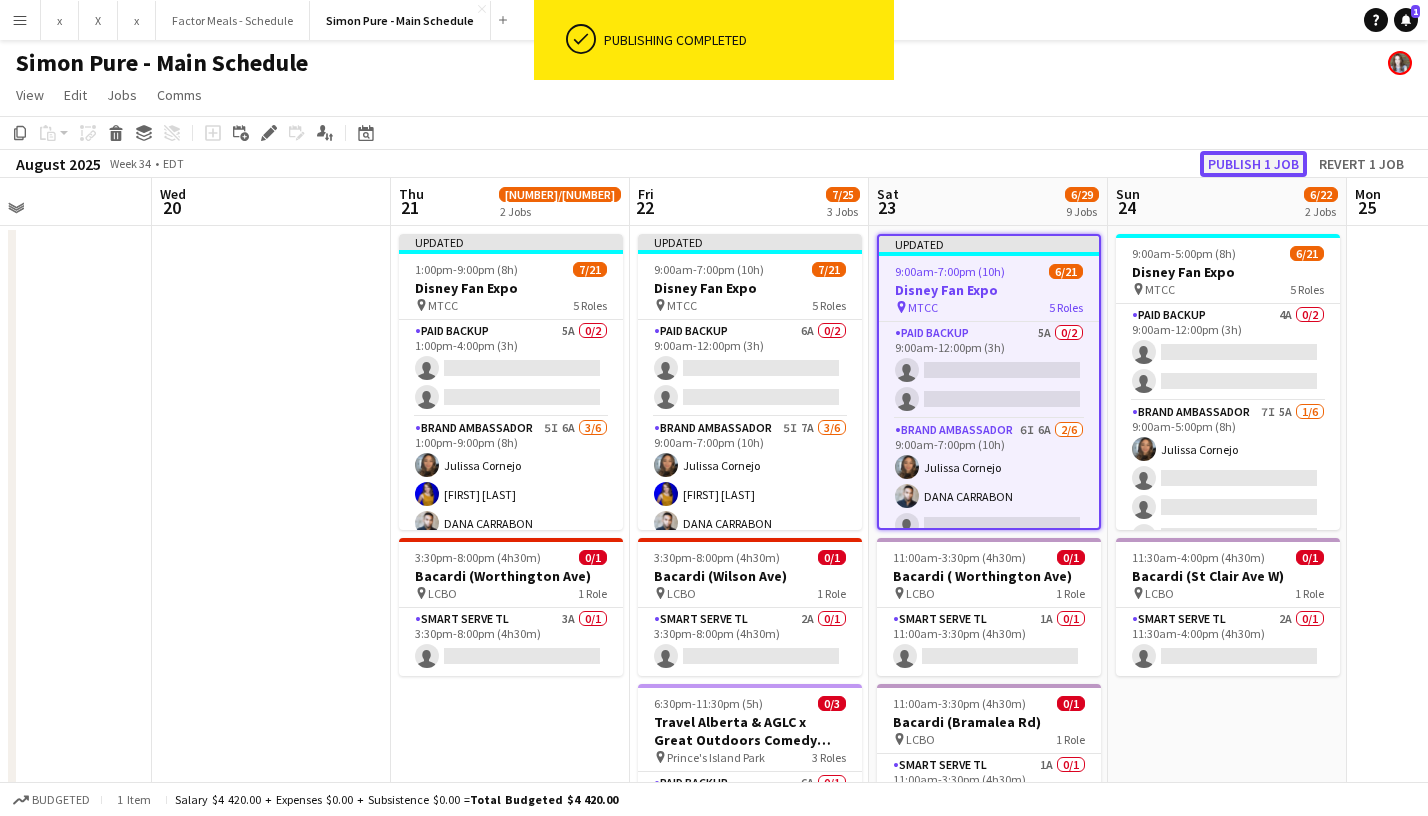 click on "Publish 1 job" 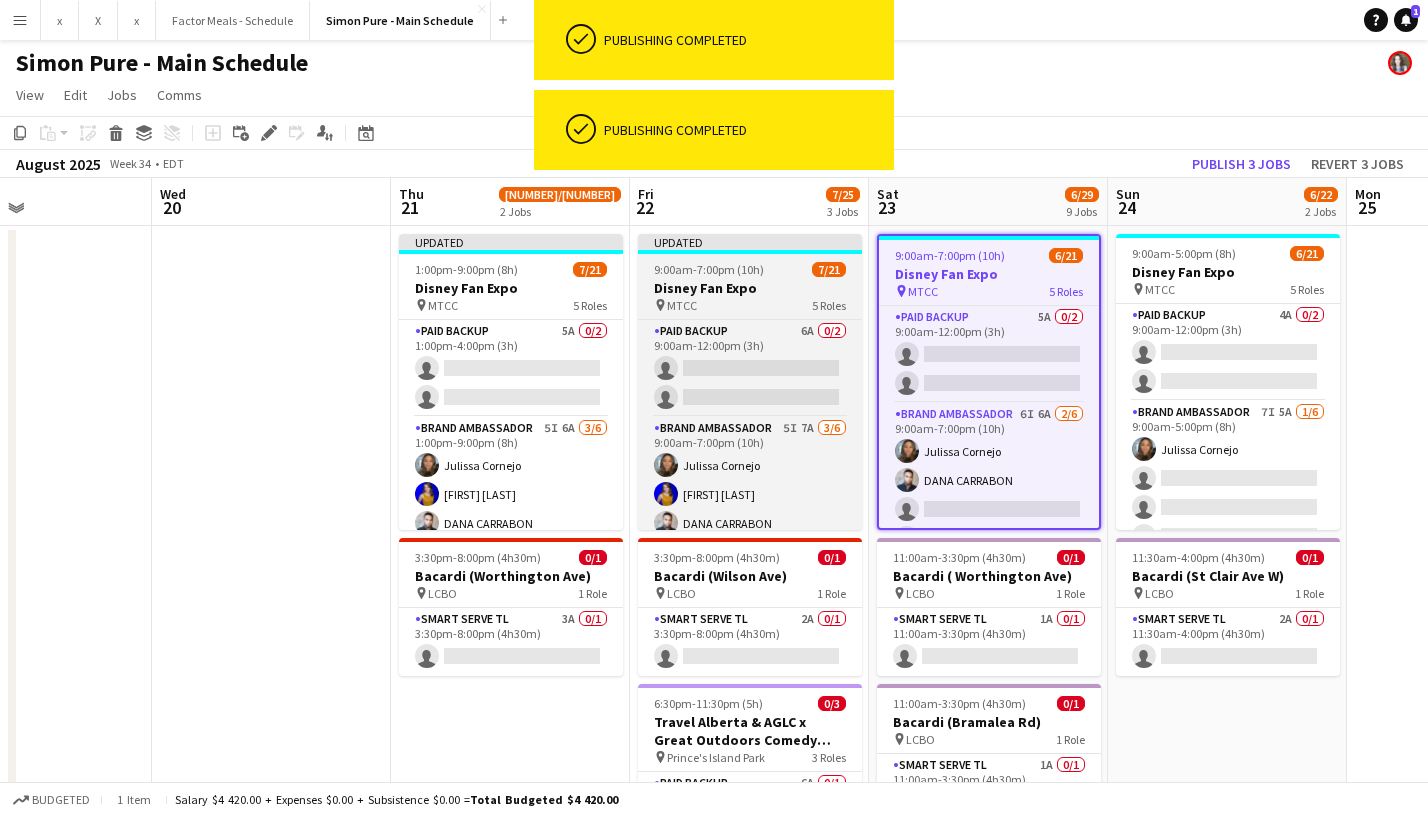 click on "Updated" at bounding box center [750, 242] 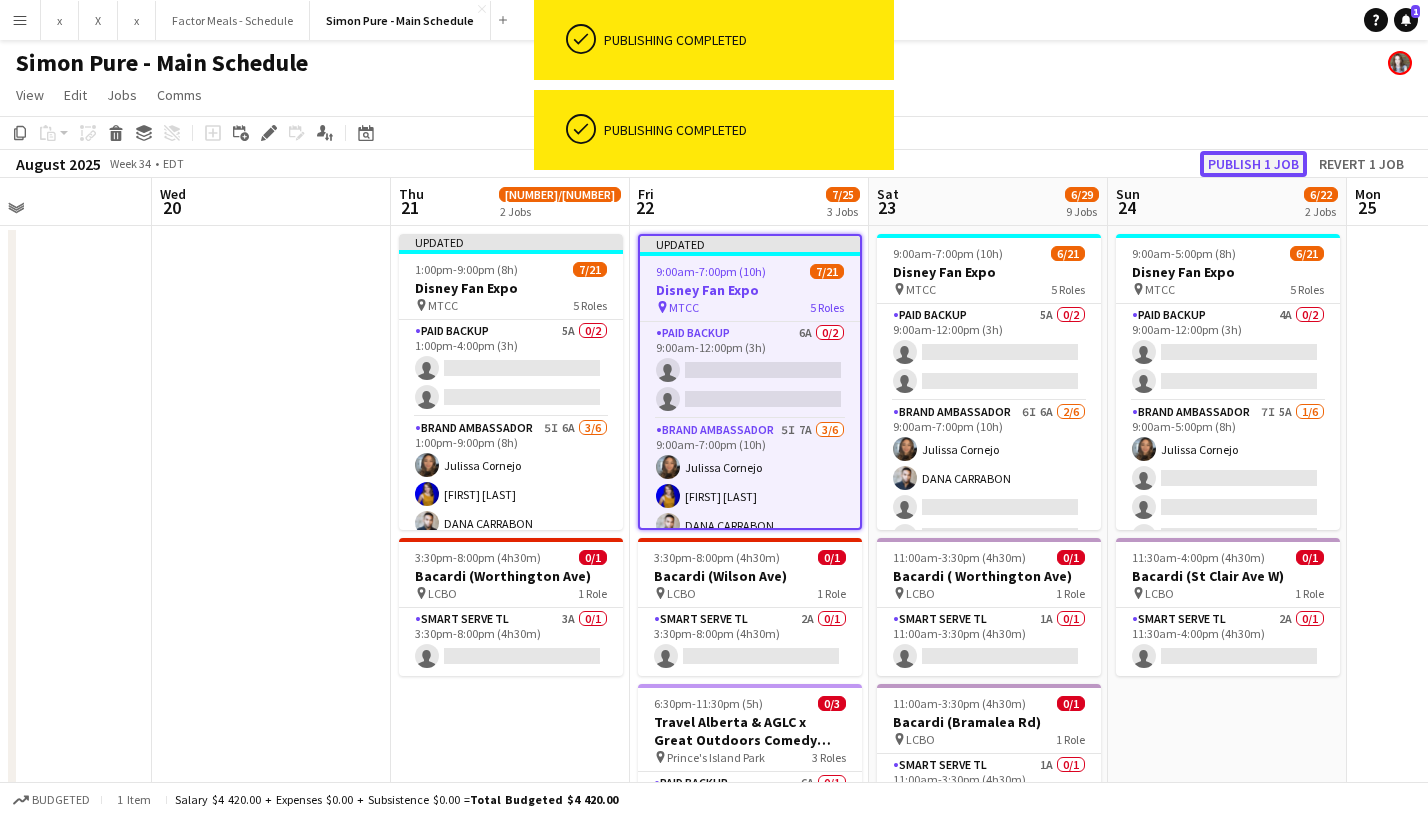 click on "Publish 1 job" 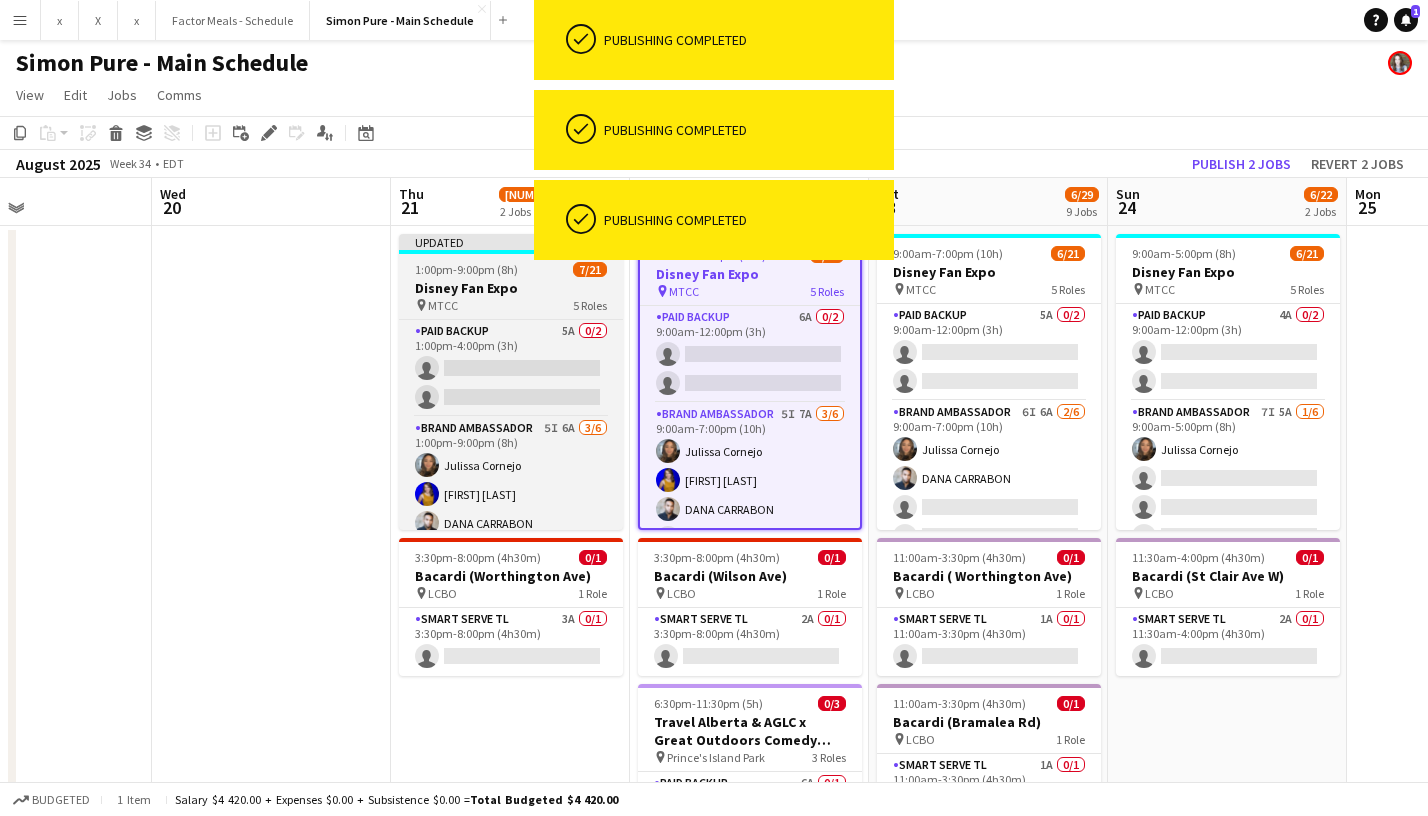 click on "Updated" at bounding box center (511, 242) 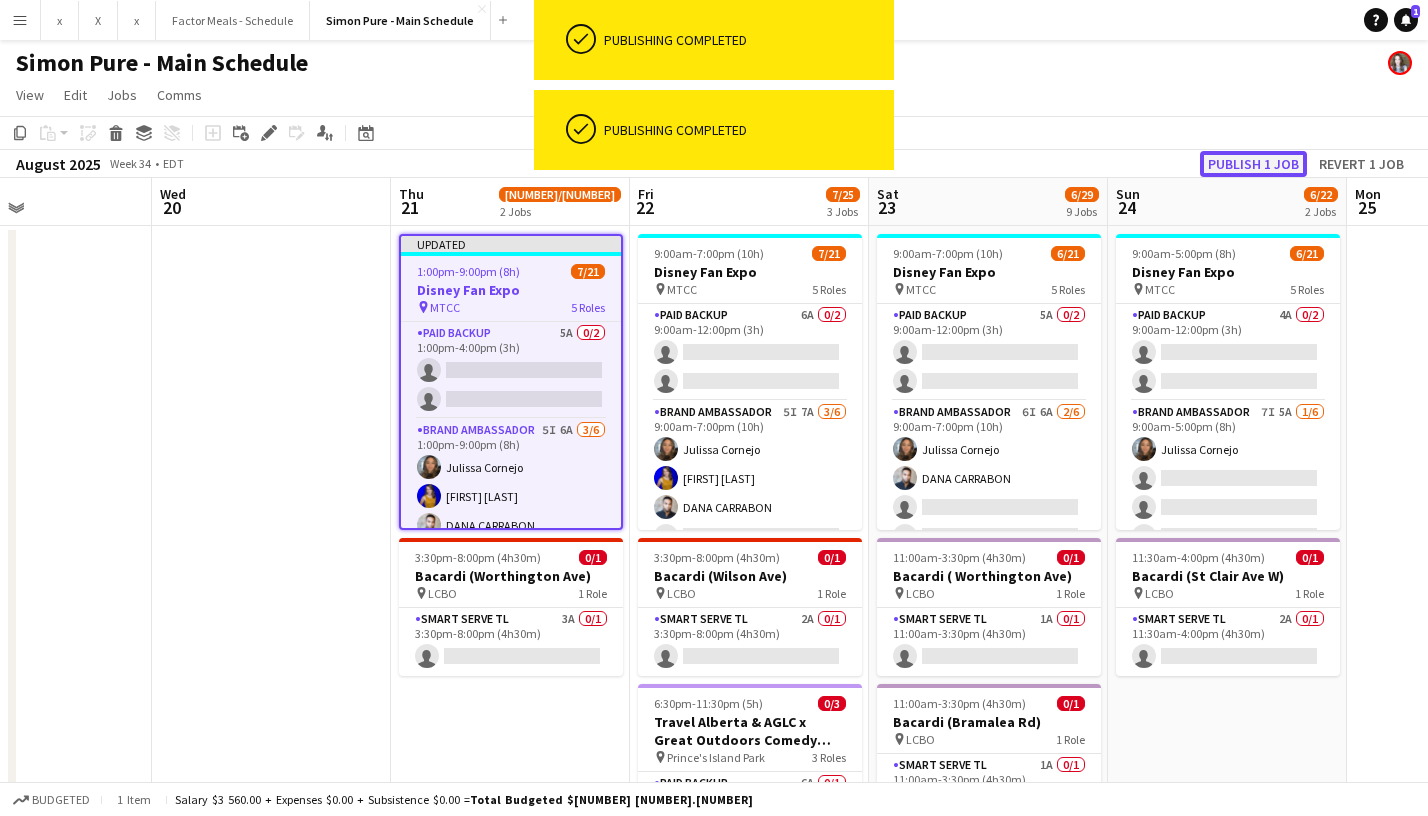 click on "Publish 1 job" 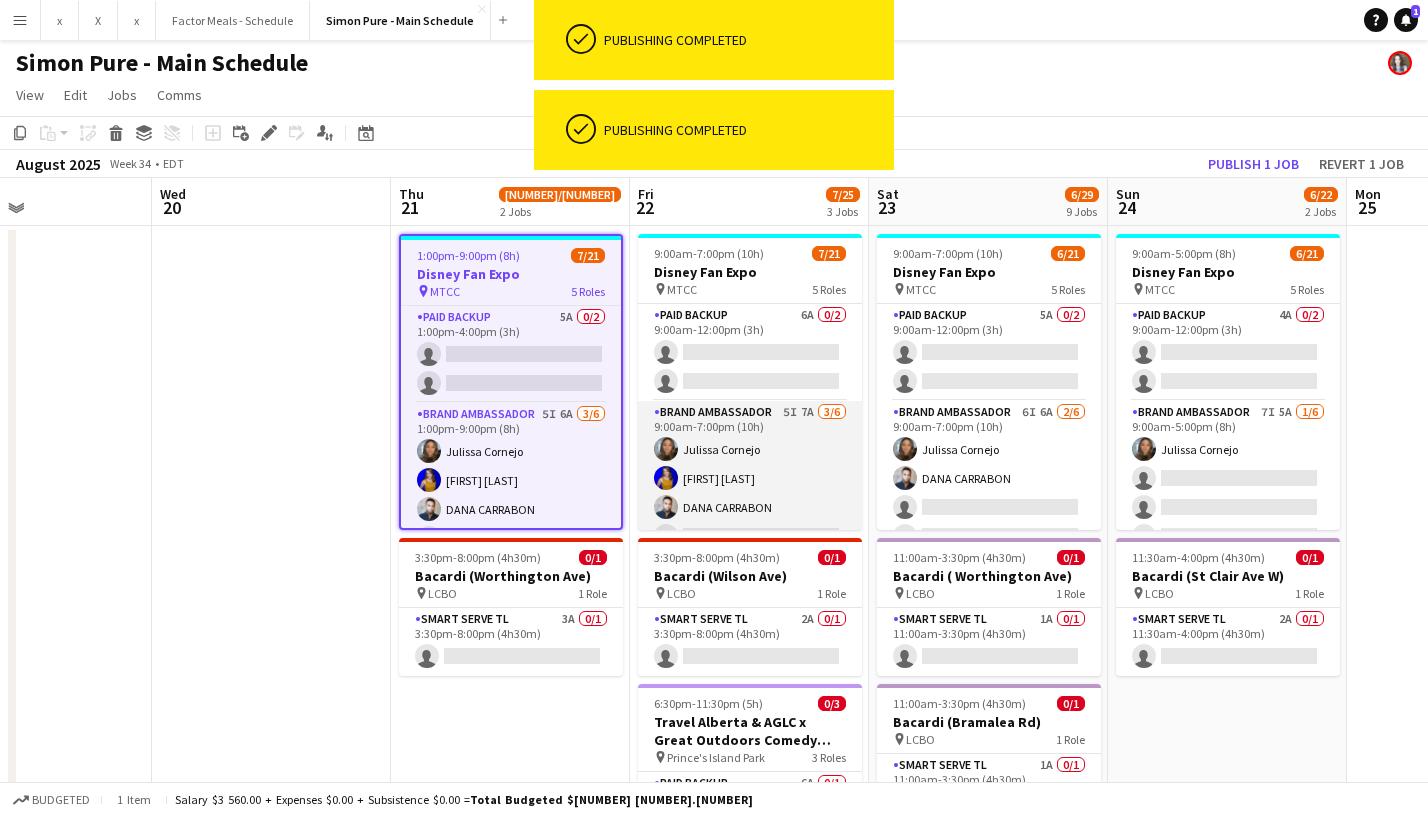 scroll, scrollTop: 20, scrollLeft: 0, axis: vertical 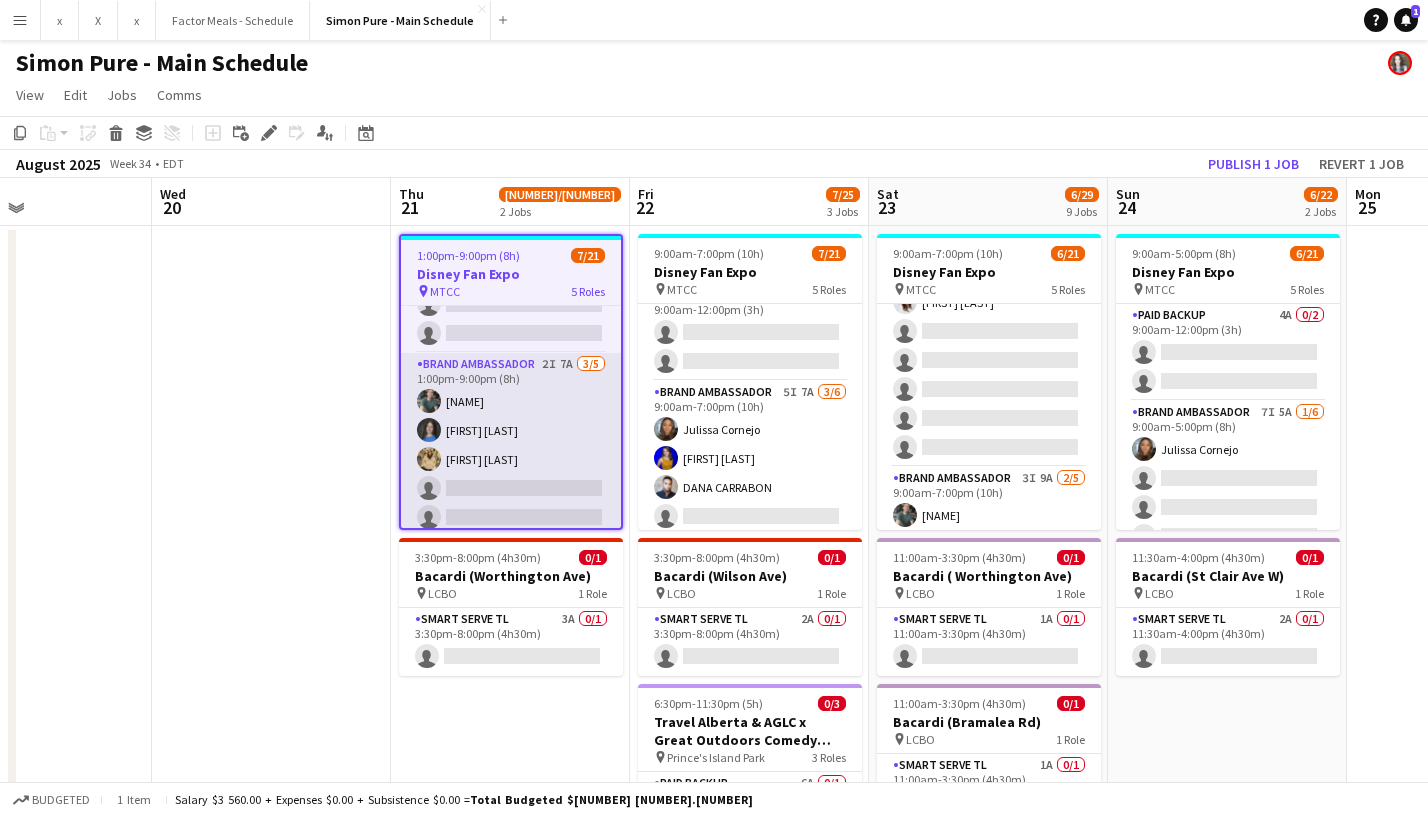 click on "Brand Ambassador    [NUMBER]I   [NUMBER]A   [NUMBER]/[NUMBER]   [TIME]-[TIME] ([DURATION])
[FIRST] [LAST] [FIRST] [LAST] [FIRST] [LAST]
single-neutral-actions
single-neutral-actions" at bounding box center [511, 445] 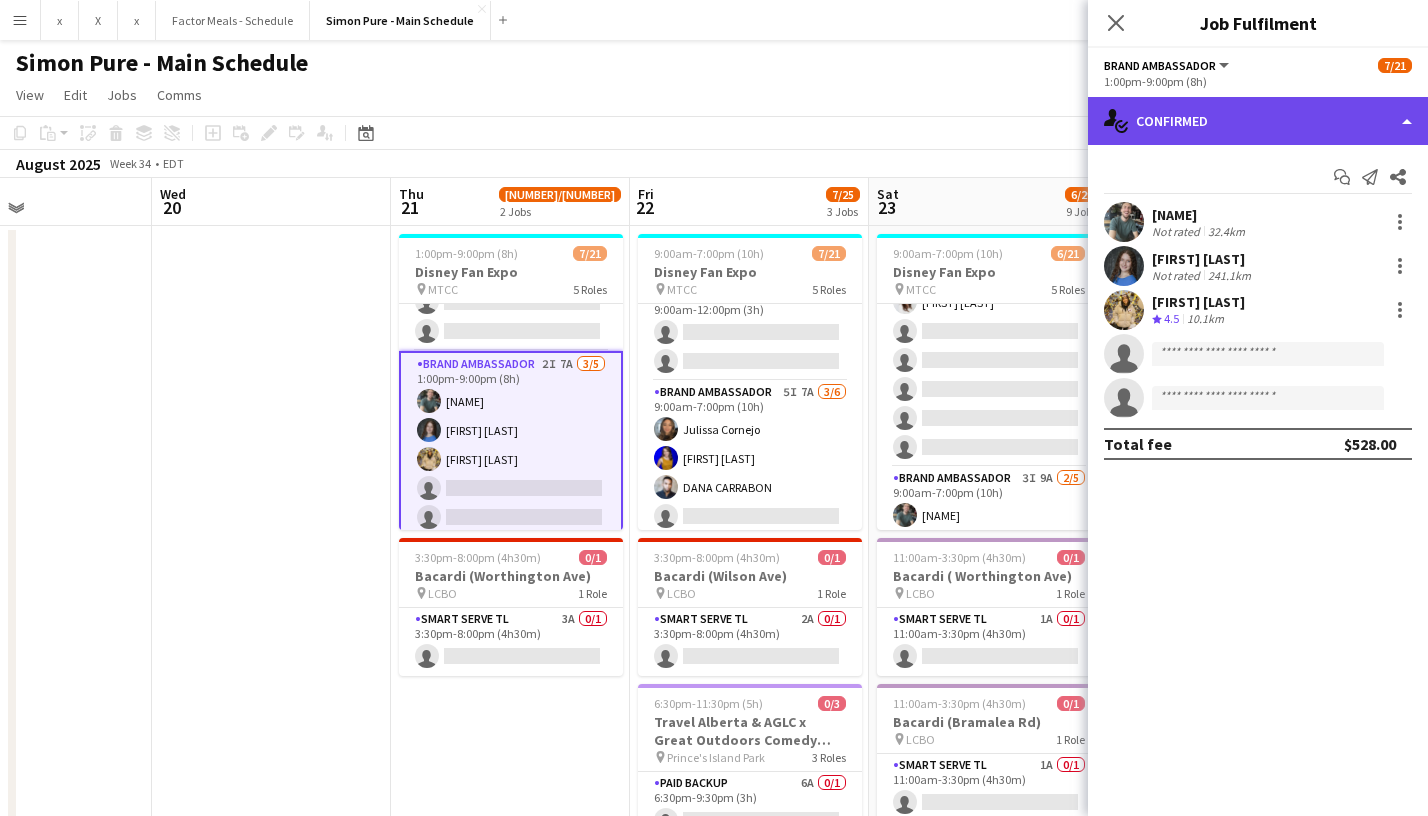 click on "single-neutral-actions-check-2
Confirmed" 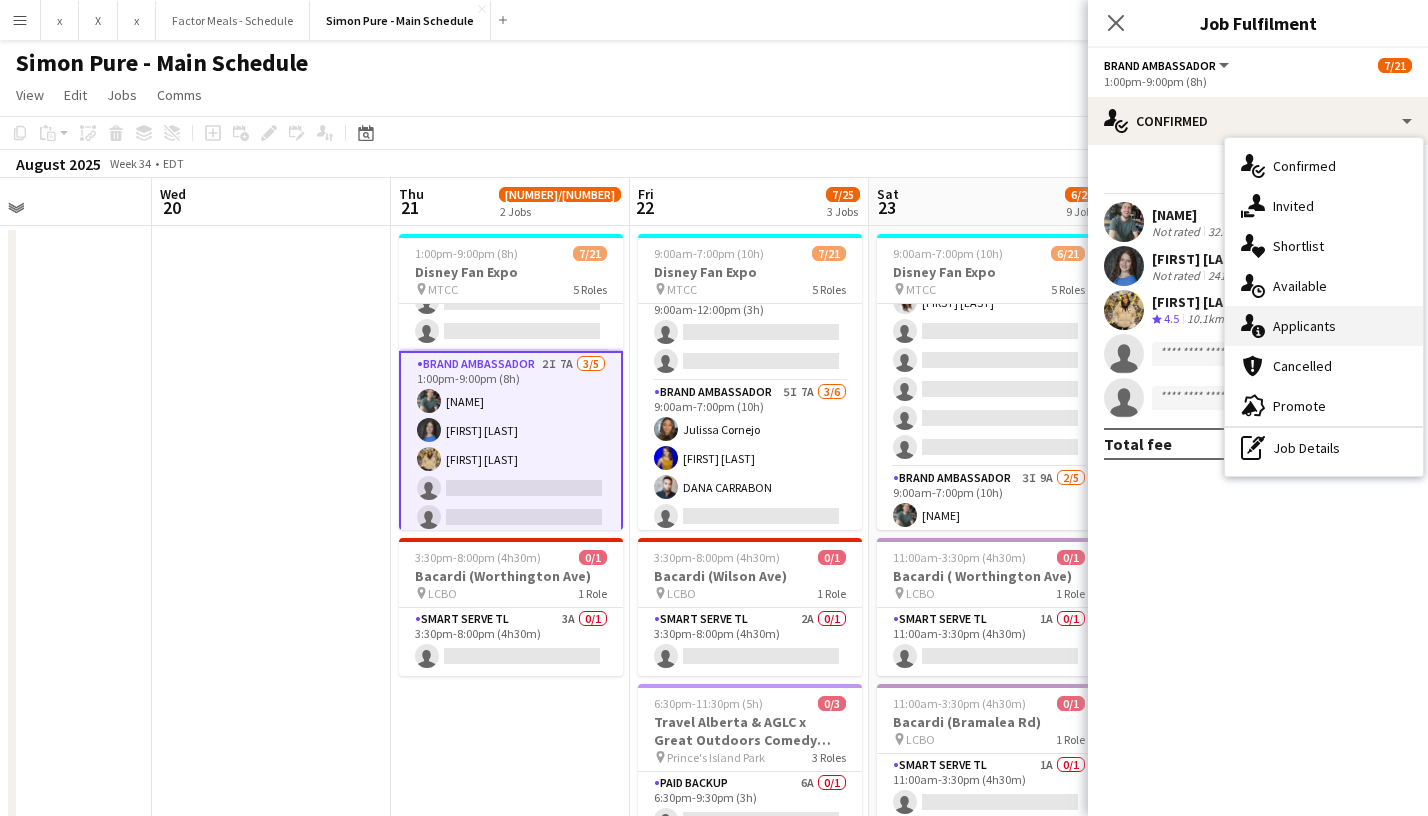 click on "single-neutral-actions-information
Applicants" at bounding box center (1324, 326) 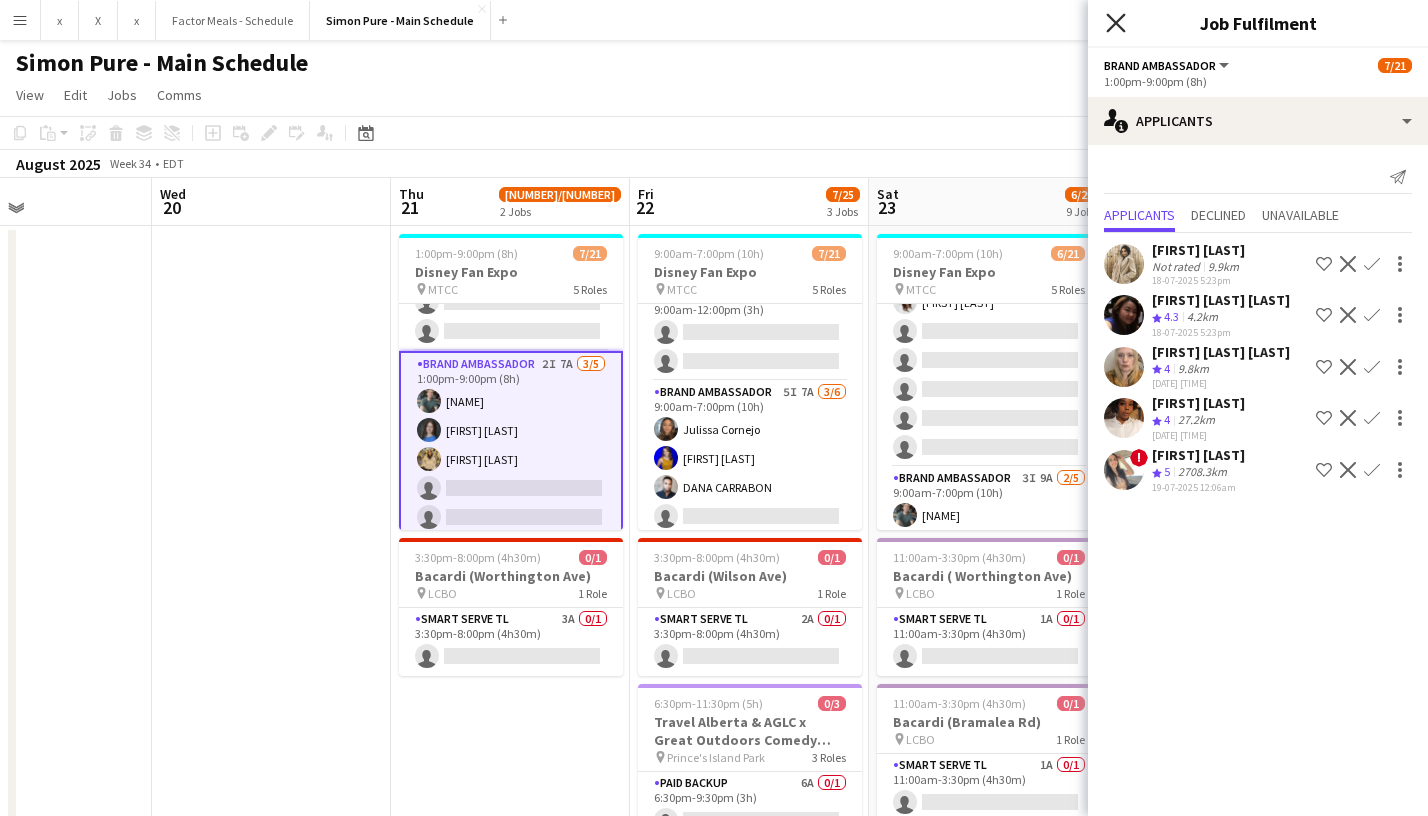 click 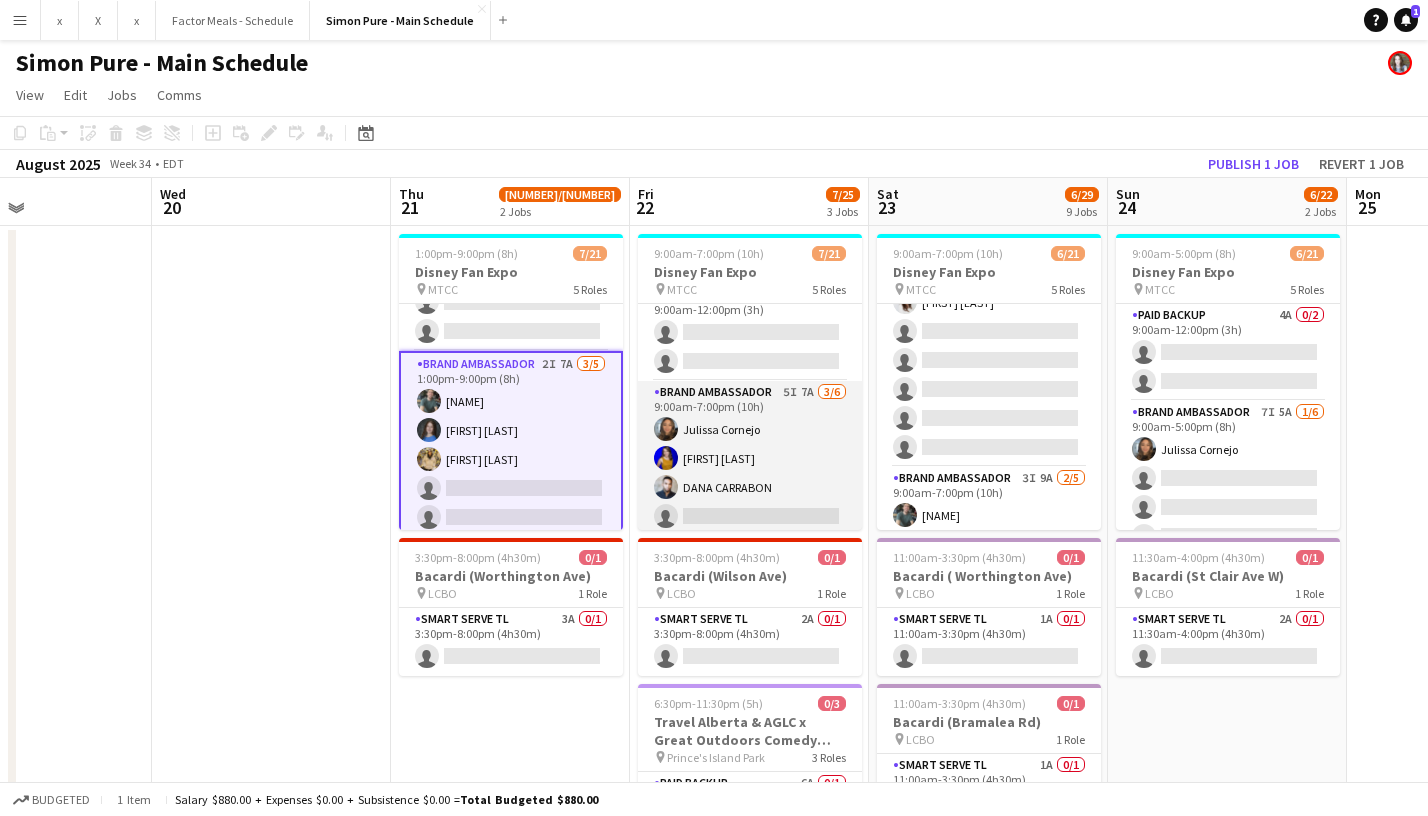 click on "Brand Ambassador    5I   7A   3/6   9:00am-7:00pm (10h)
[FIRST] [LAST] [FIRST] [LAST] [FIRST] [LAST]
single-neutral-actions
single-neutral-actions
single-neutral-actions" at bounding box center [750, 487] 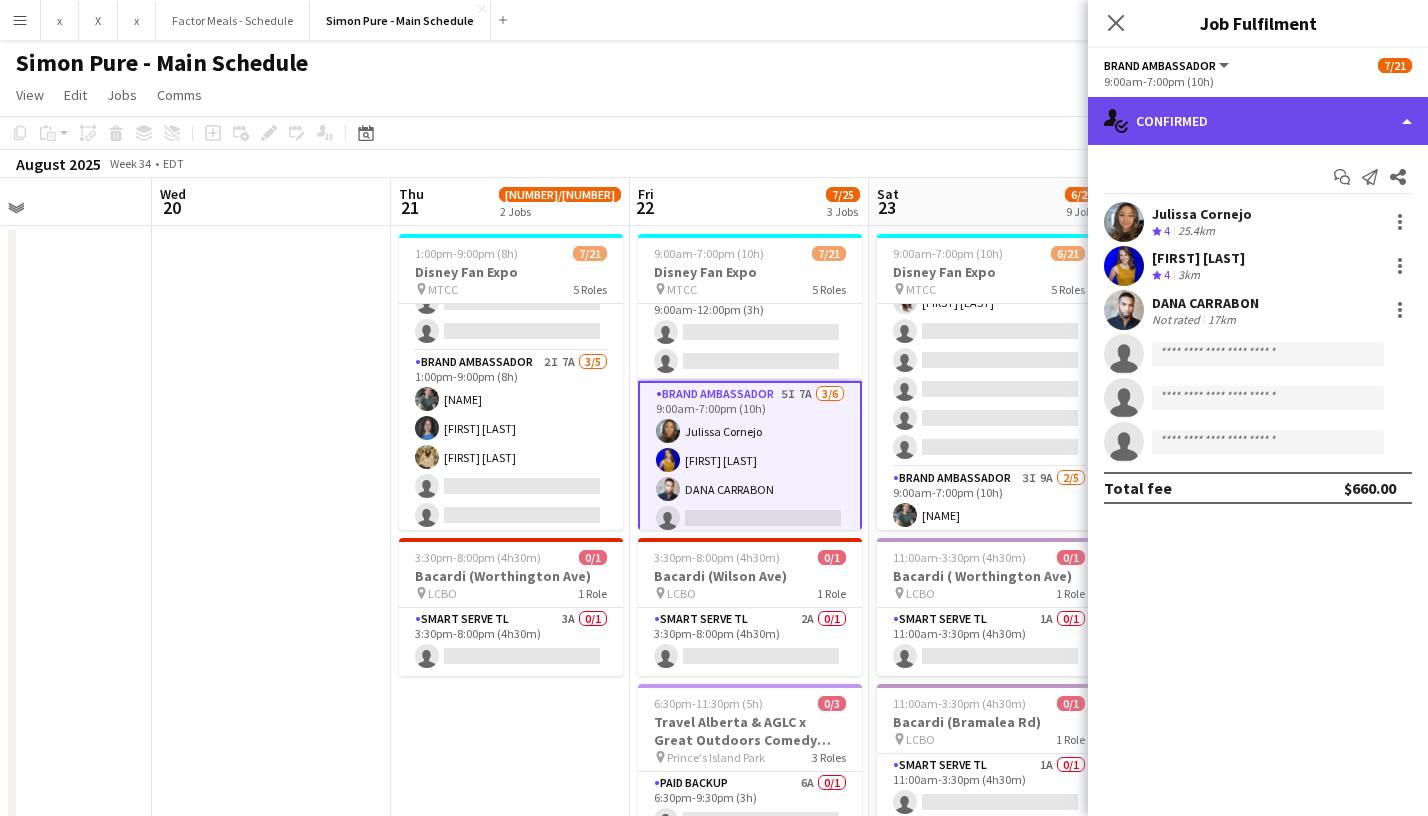 click on "single-neutral-actions-check-2
Confirmed" 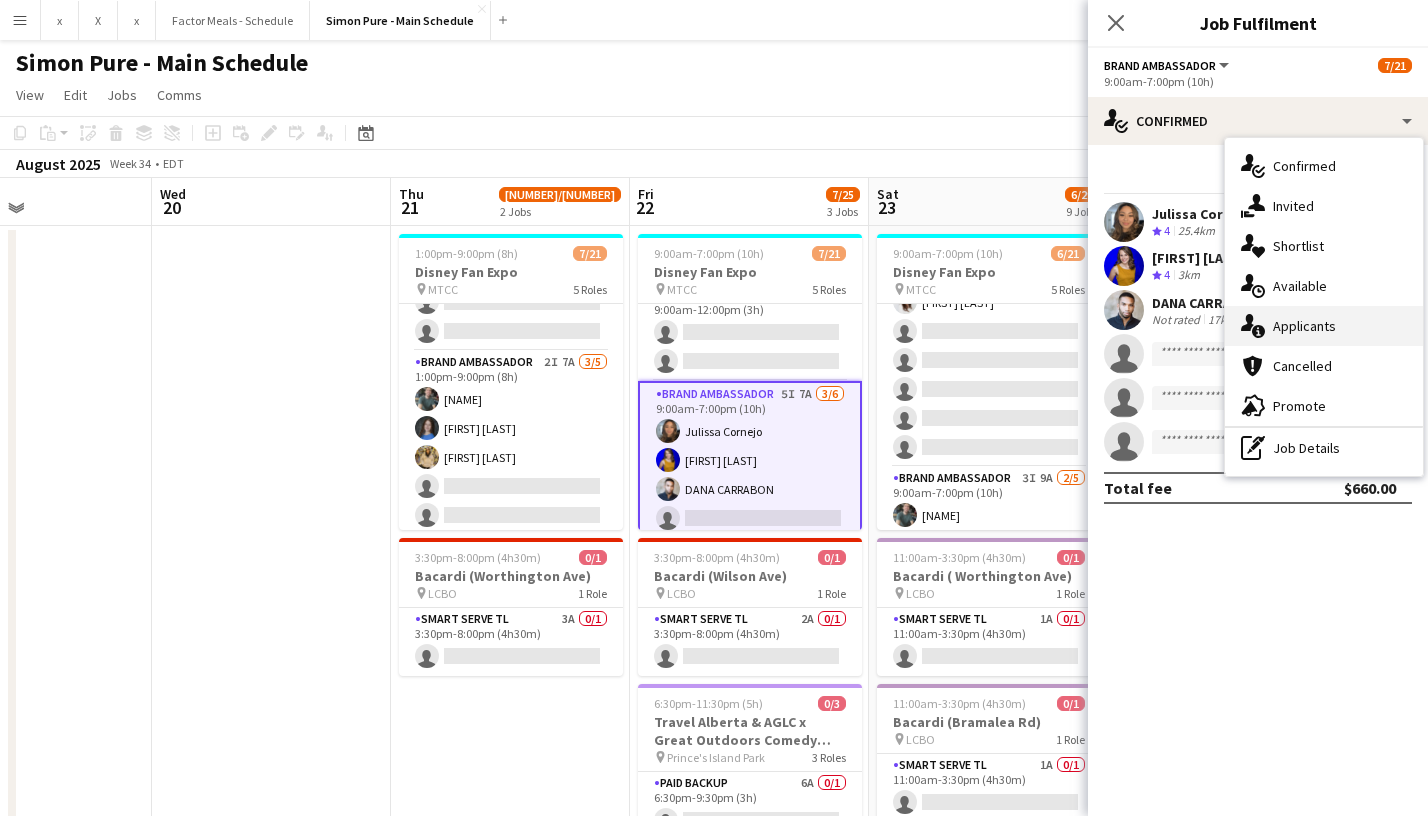 click on "single-neutral-actions-information
Applicants" at bounding box center (1324, 326) 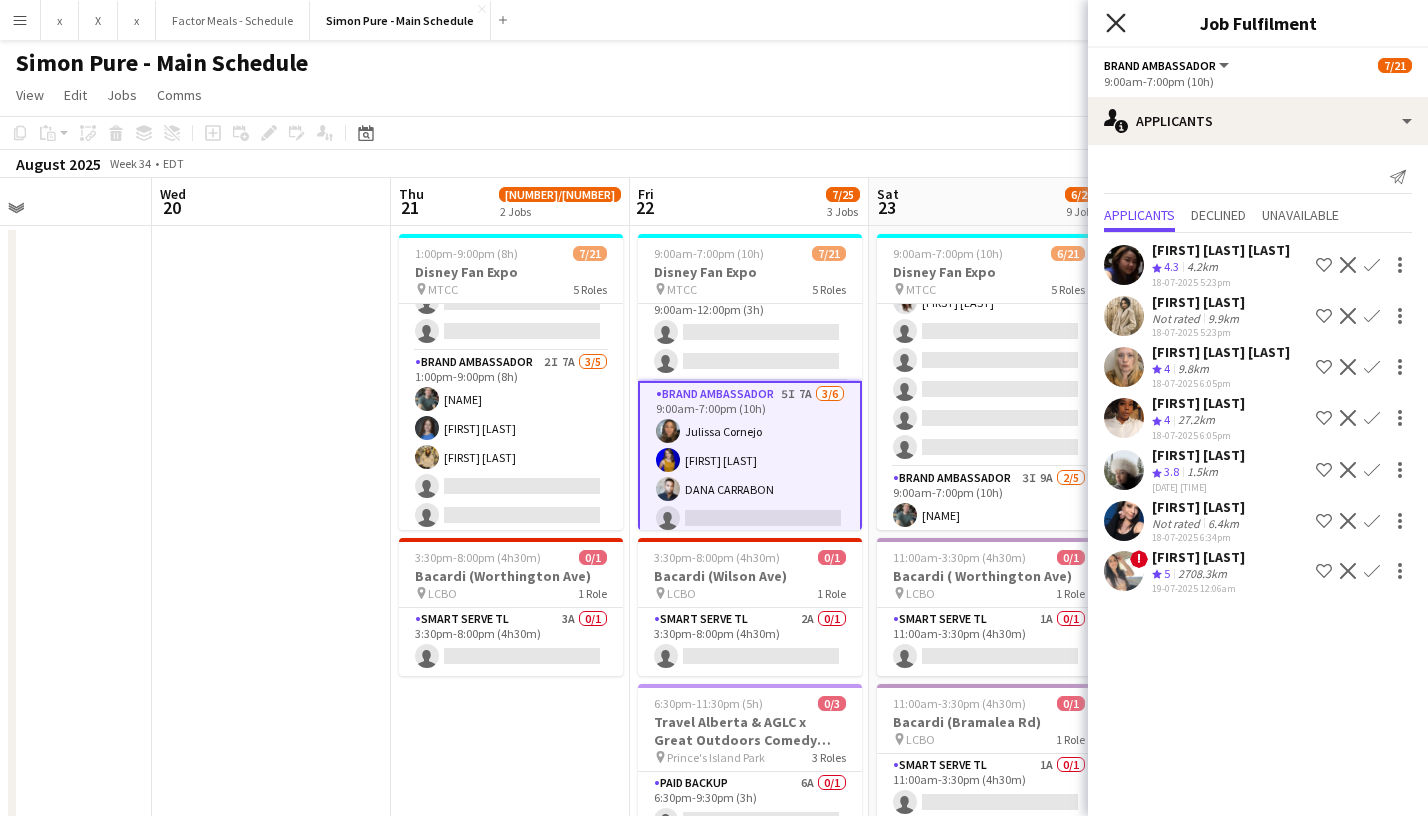 click 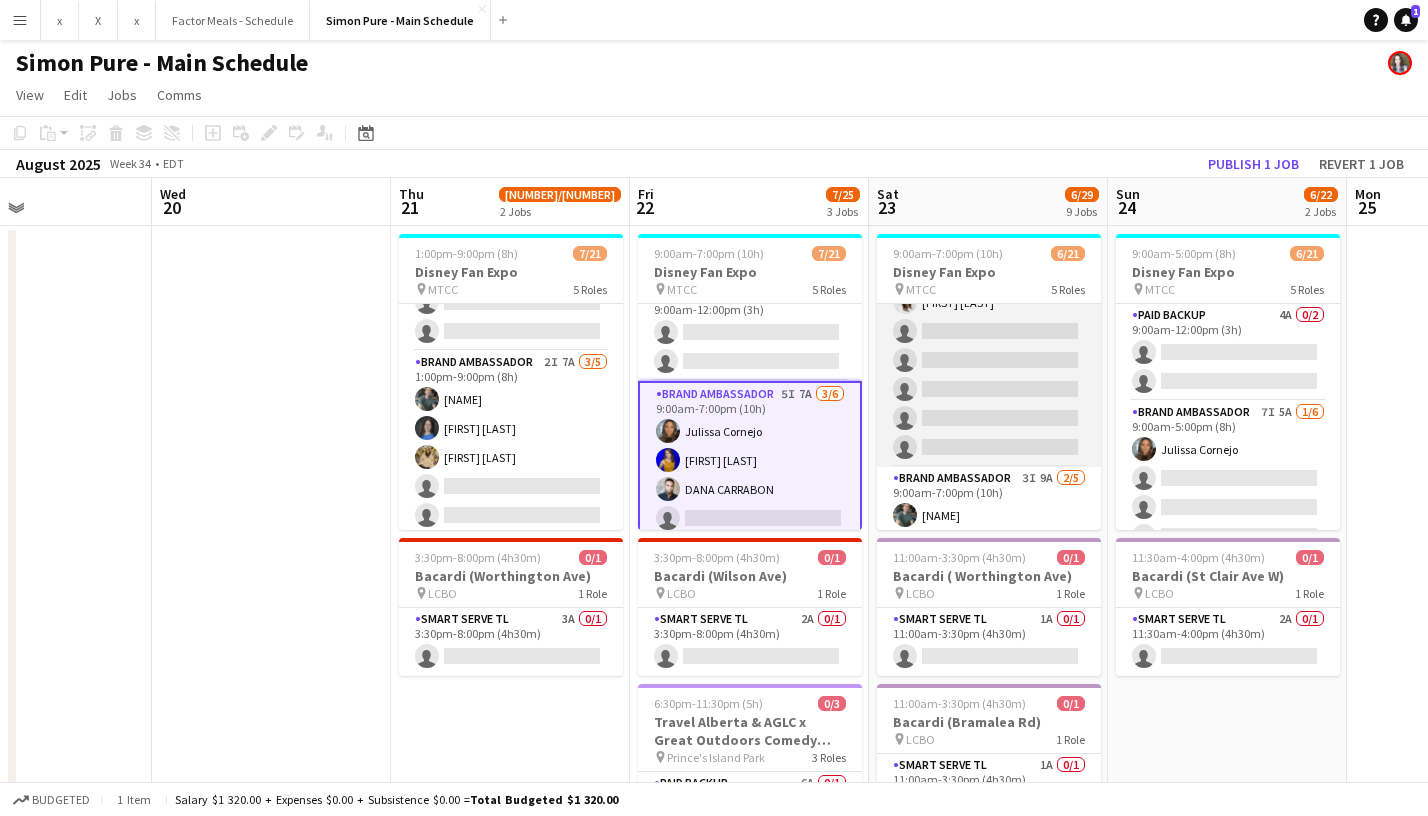 scroll, scrollTop: 0, scrollLeft: 0, axis: both 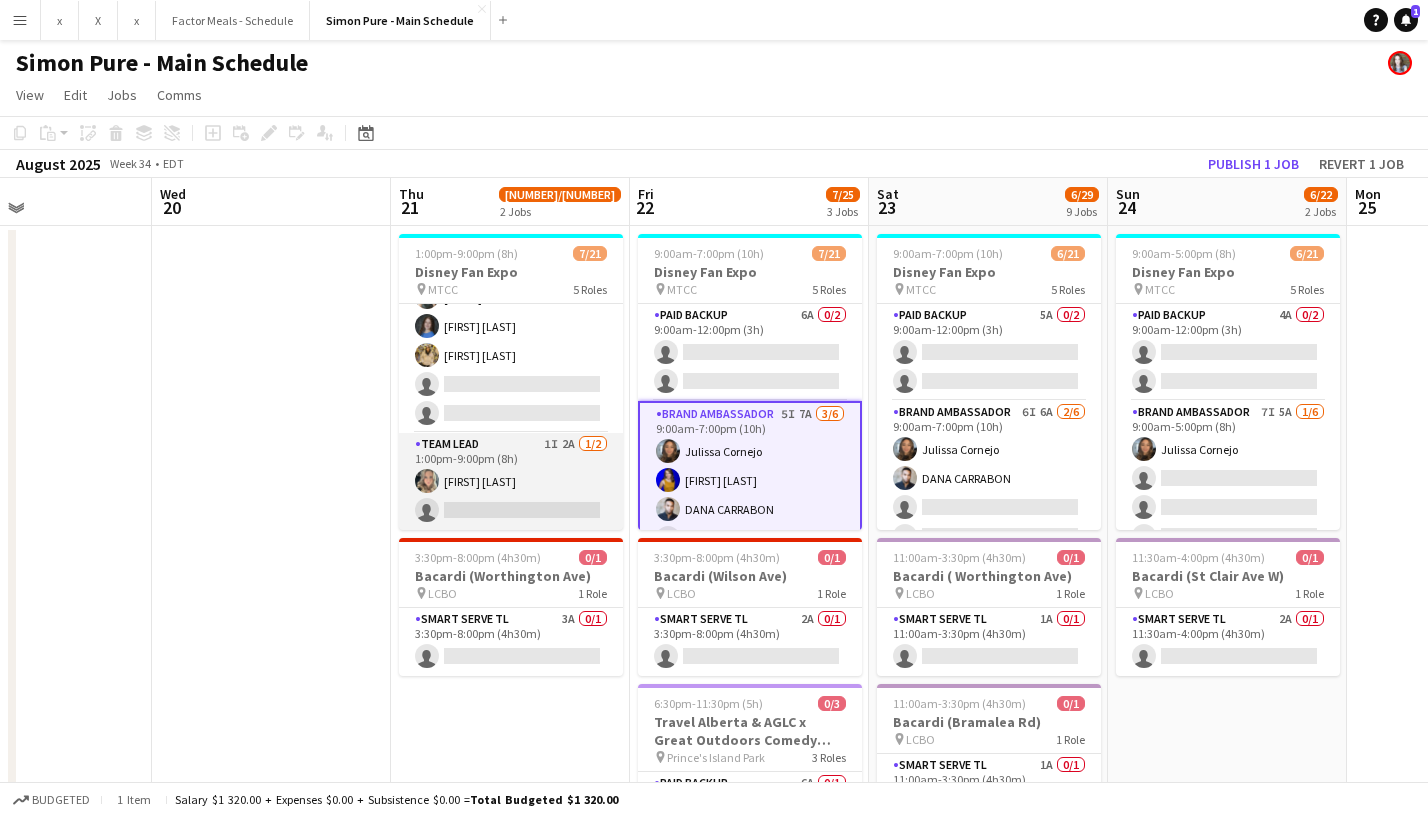 click on "Team Lead   1I   2A   1/2   1:00pm-9:00pm (8h)
[FIRST] [LAST]
single-neutral-actions" at bounding box center (511, 481) 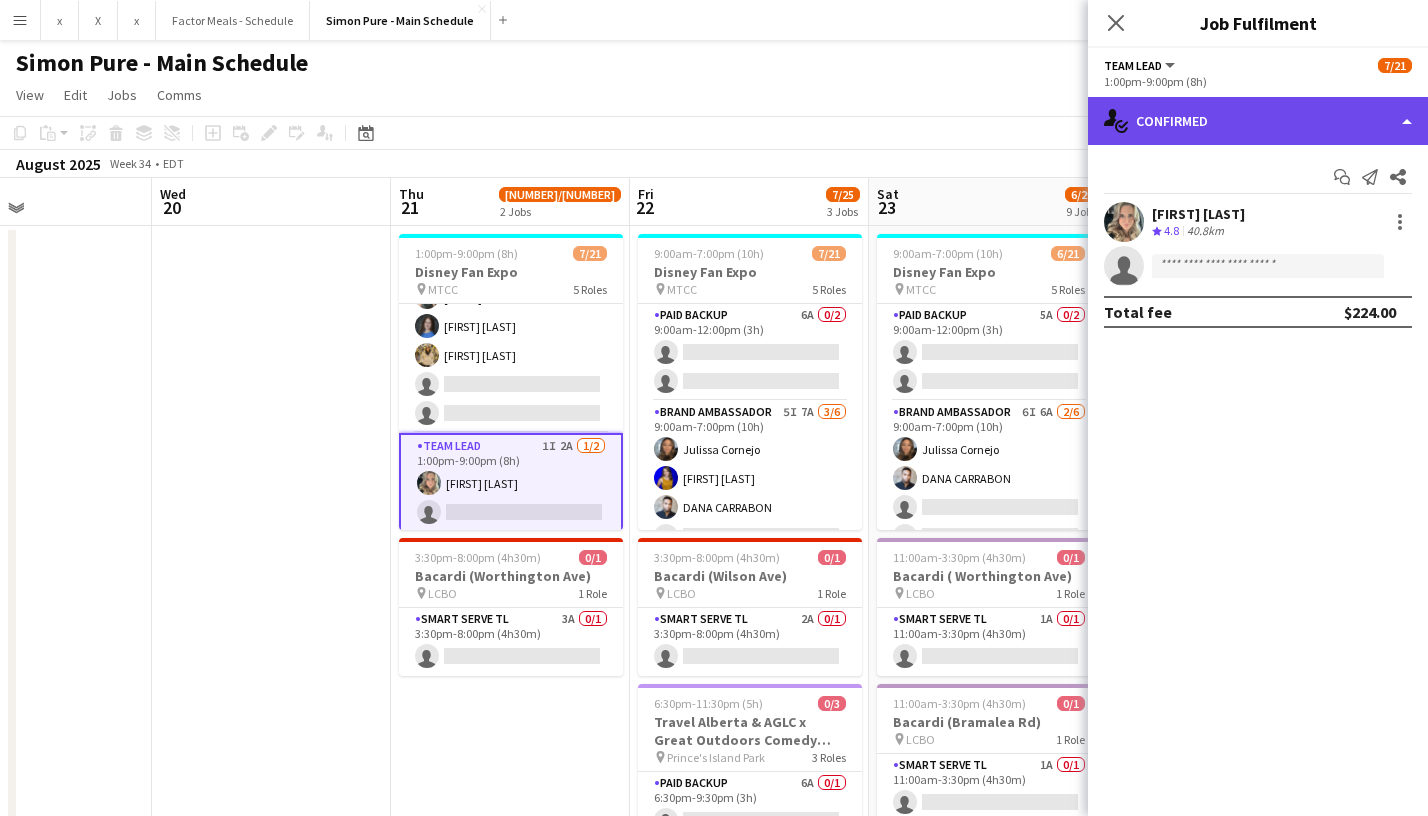 click on "single-neutral-actions-check-2
Confirmed" 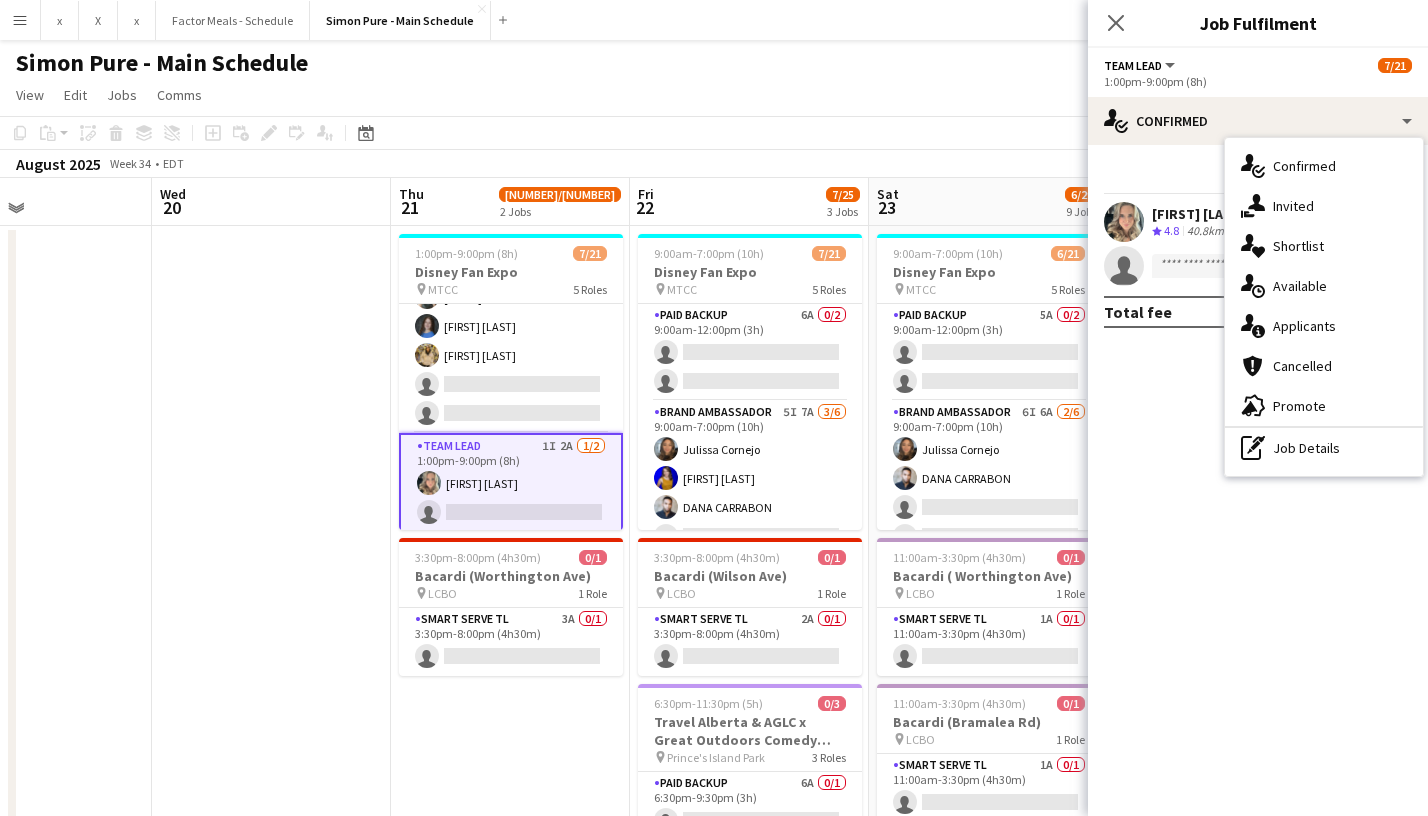 click at bounding box center [271, 1436] 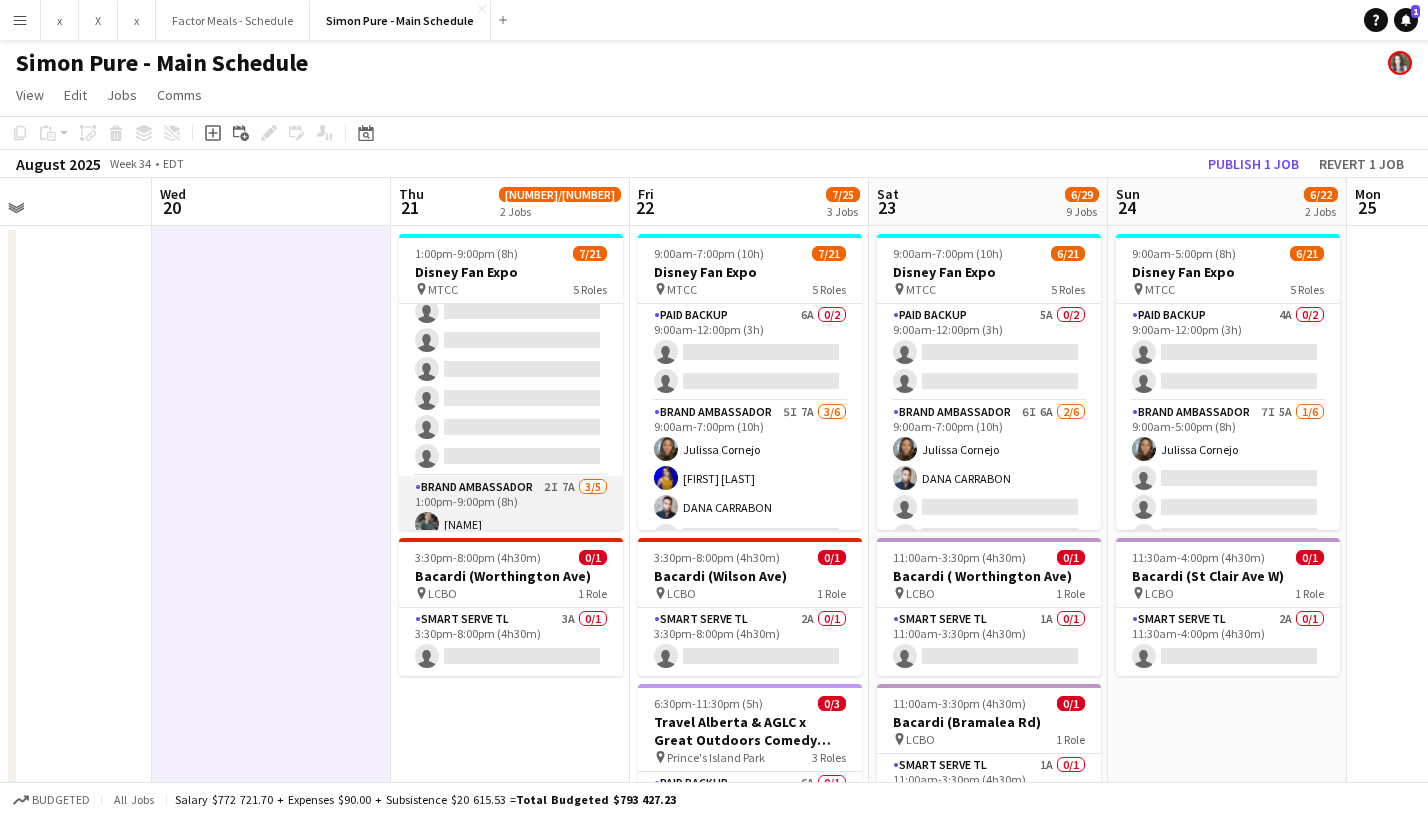 scroll, scrollTop: 281, scrollLeft: 0, axis: vertical 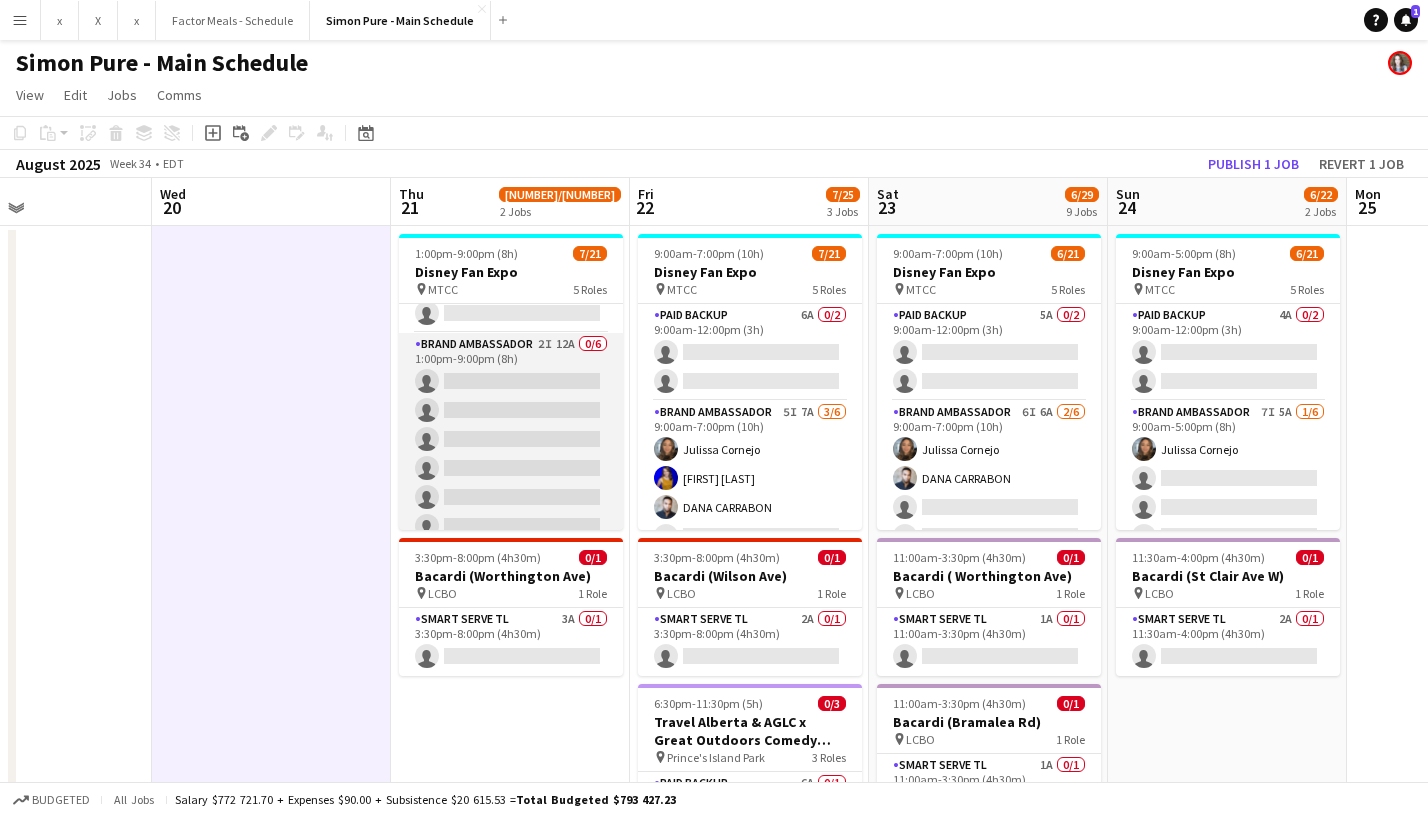 click on "Brand Ambassador    [NUMBER]I   [NUMBER]A   [NUMBER]/[NUMBER]   [TIME]-[TIME] ([DURATION])
single-neutral-actions
single-neutral-actions
single-neutral-actions
single-neutral-actions
single-neutral-actions
single-neutral-actions" at bounding box center [511, 439] 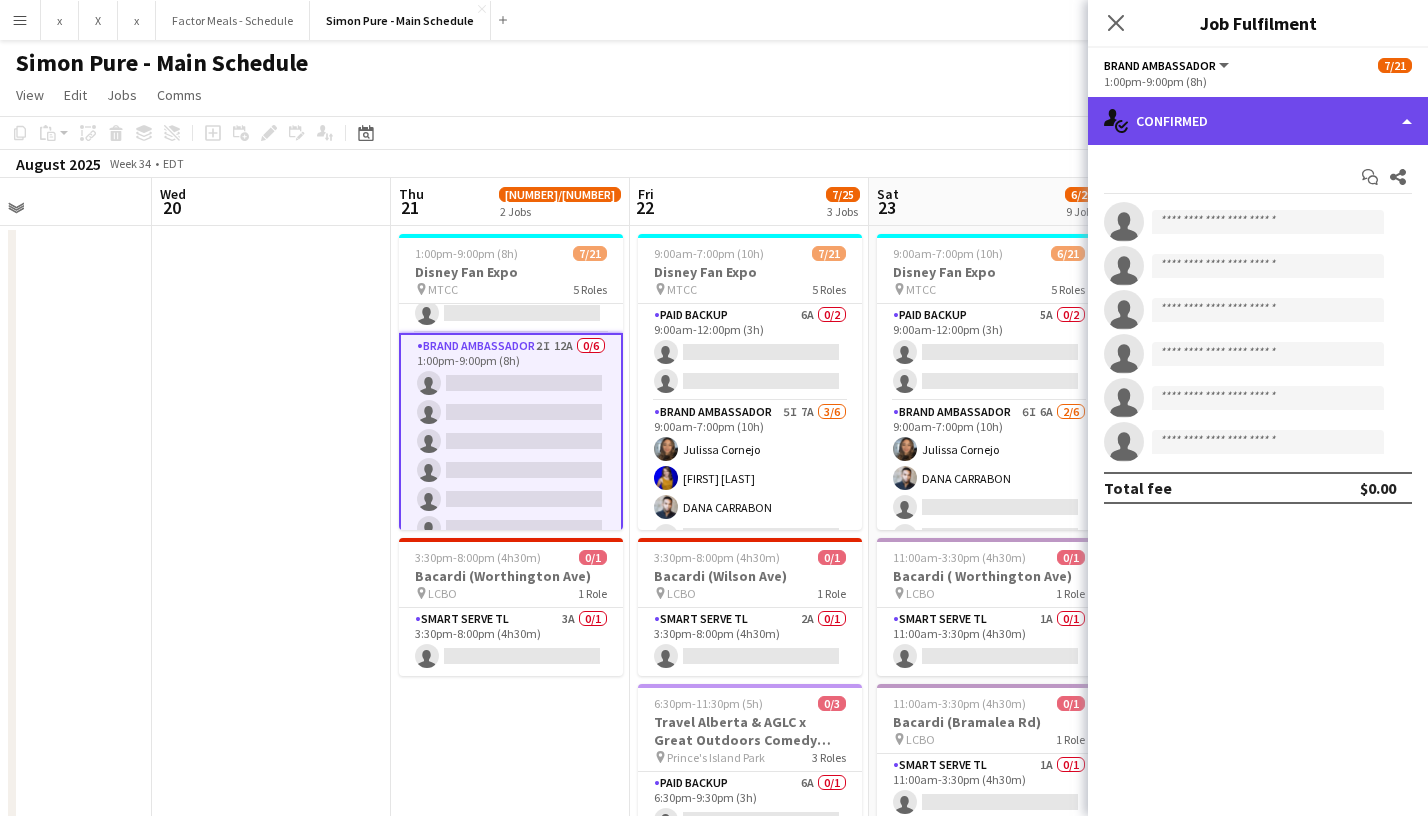 click on "single-neutral-actions-check-2
Confirmed" 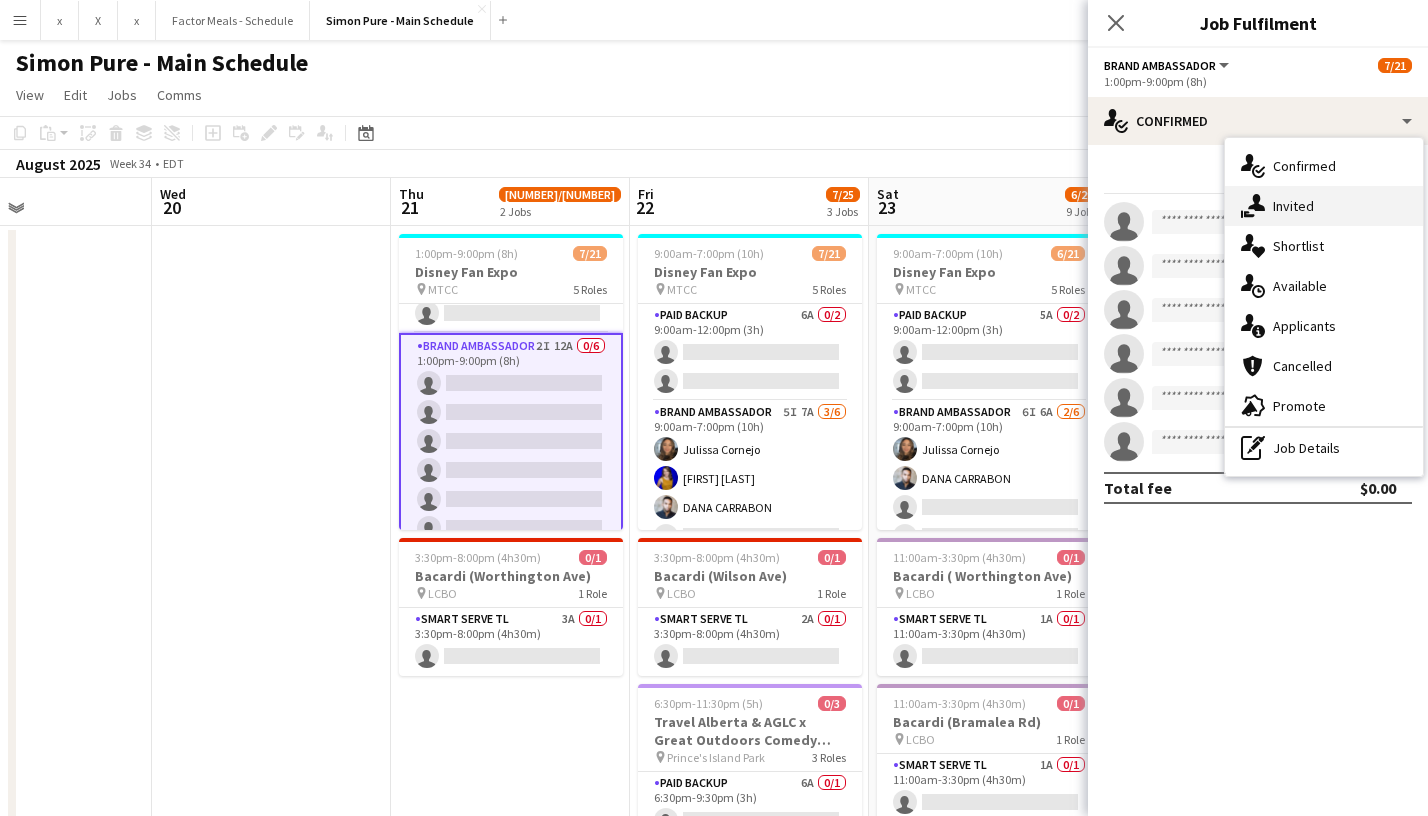 click on "single-neutral-actions-share-1
Invited" at bounding box center [1324, 206] 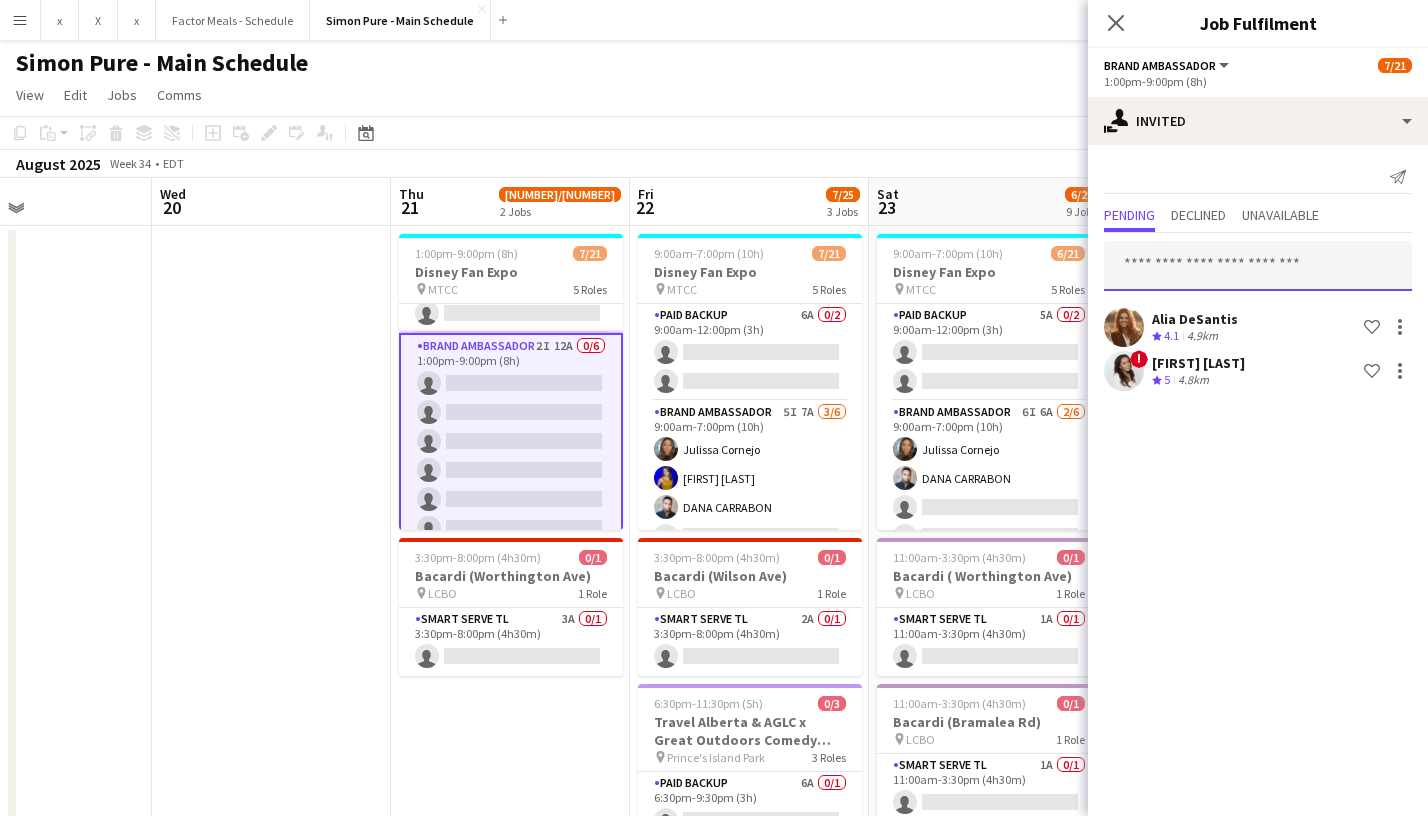 click at bounding box center [1258, 266] 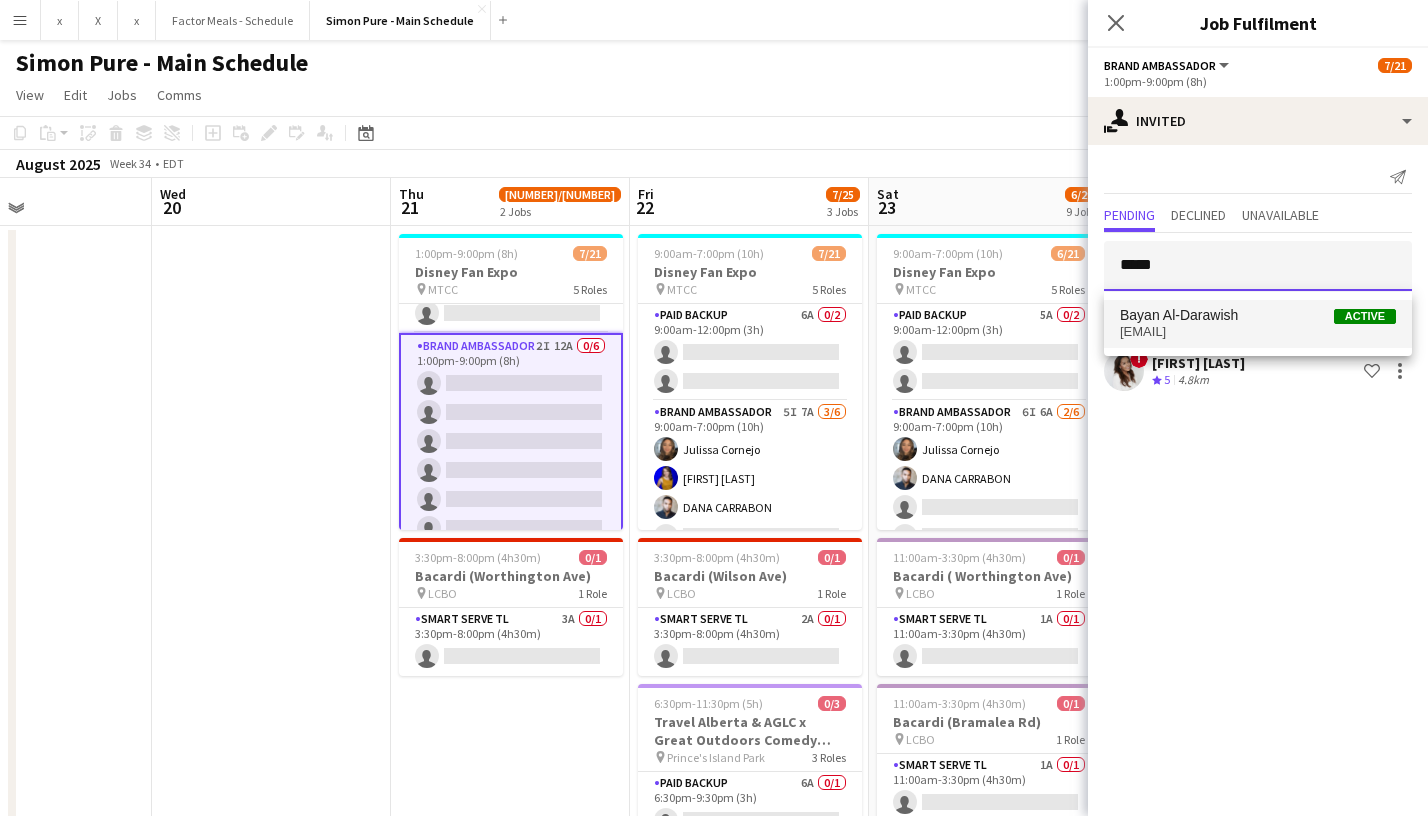 type on "*****" 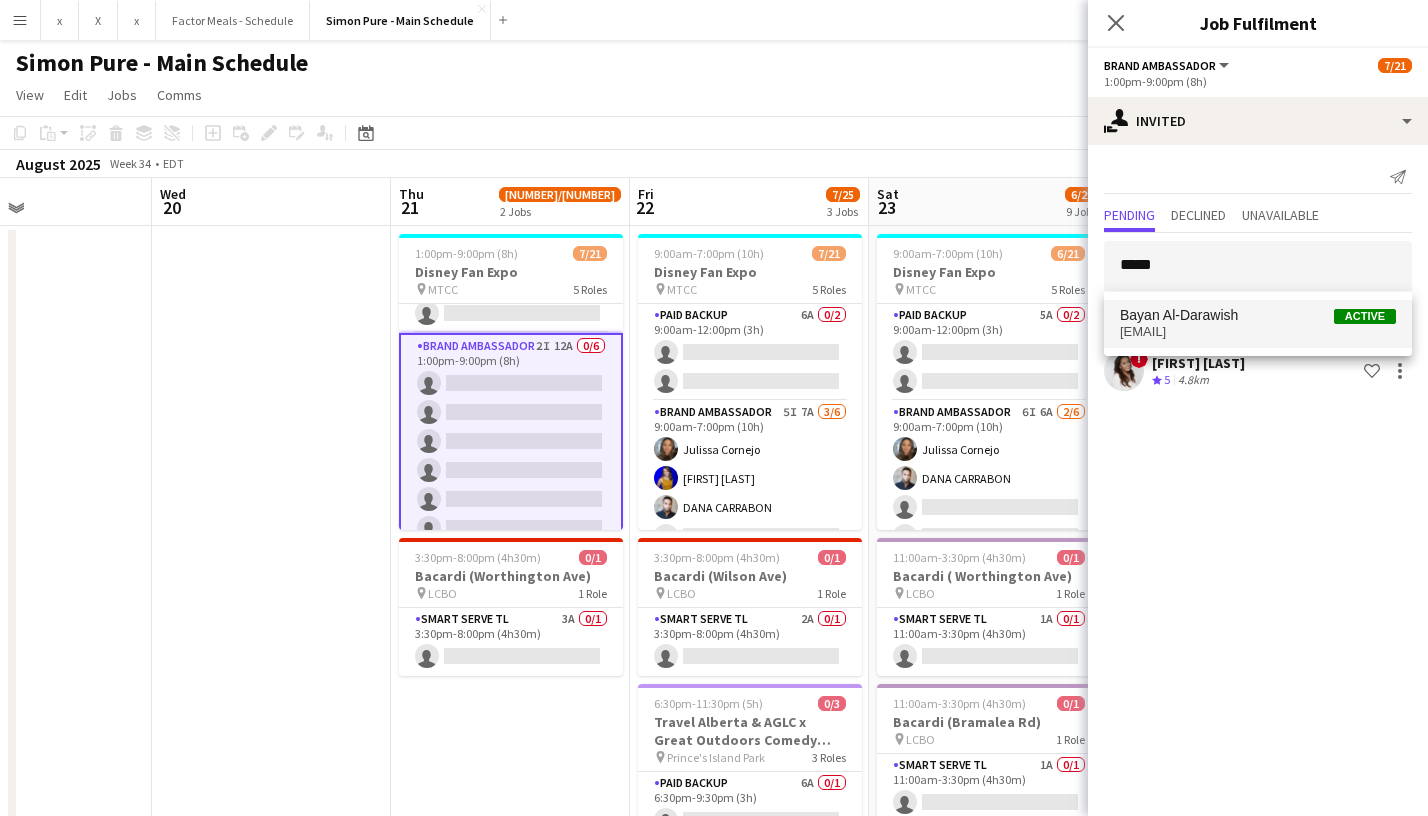 click on "[EMAIL]" at bounding box center (1258, 332) 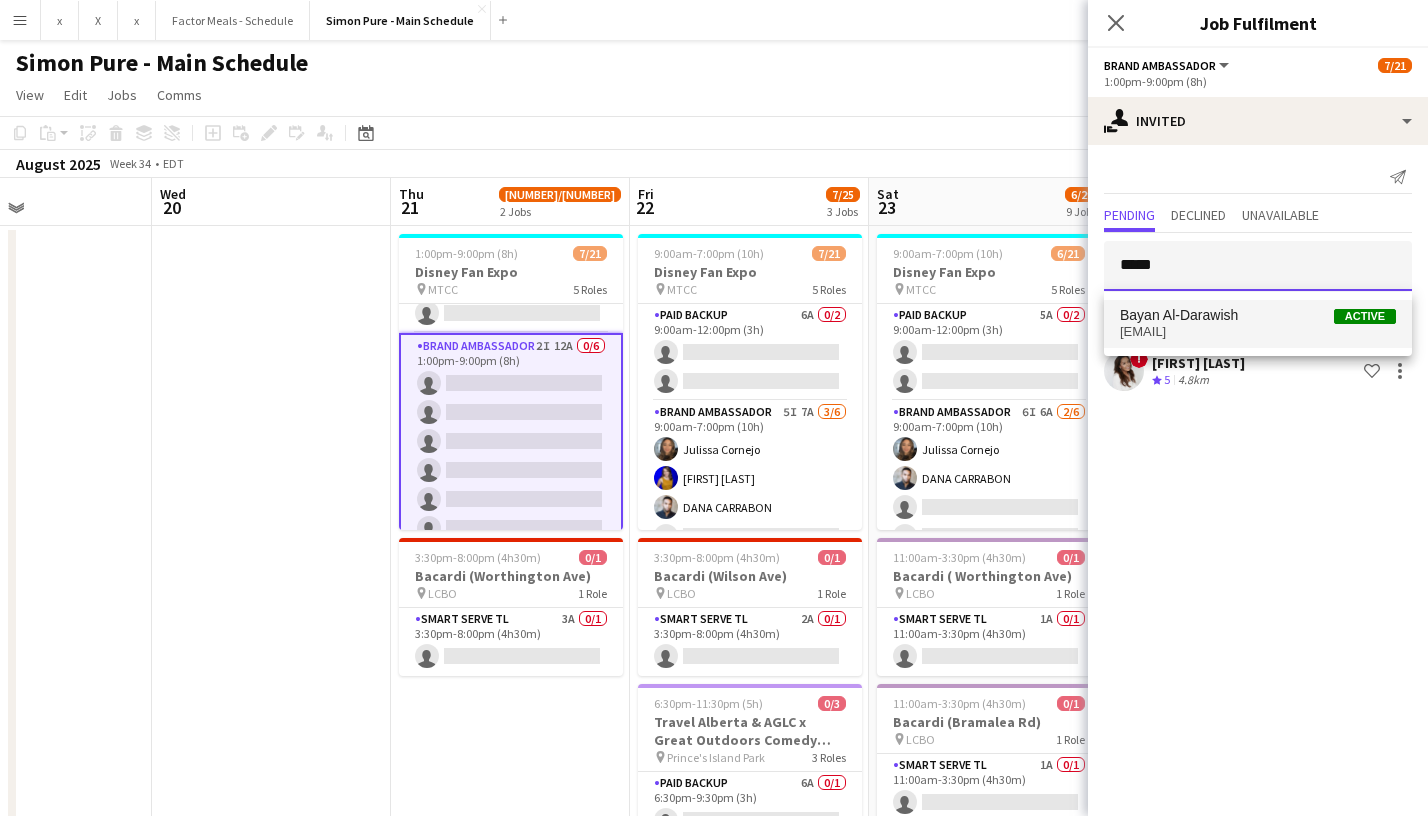 type 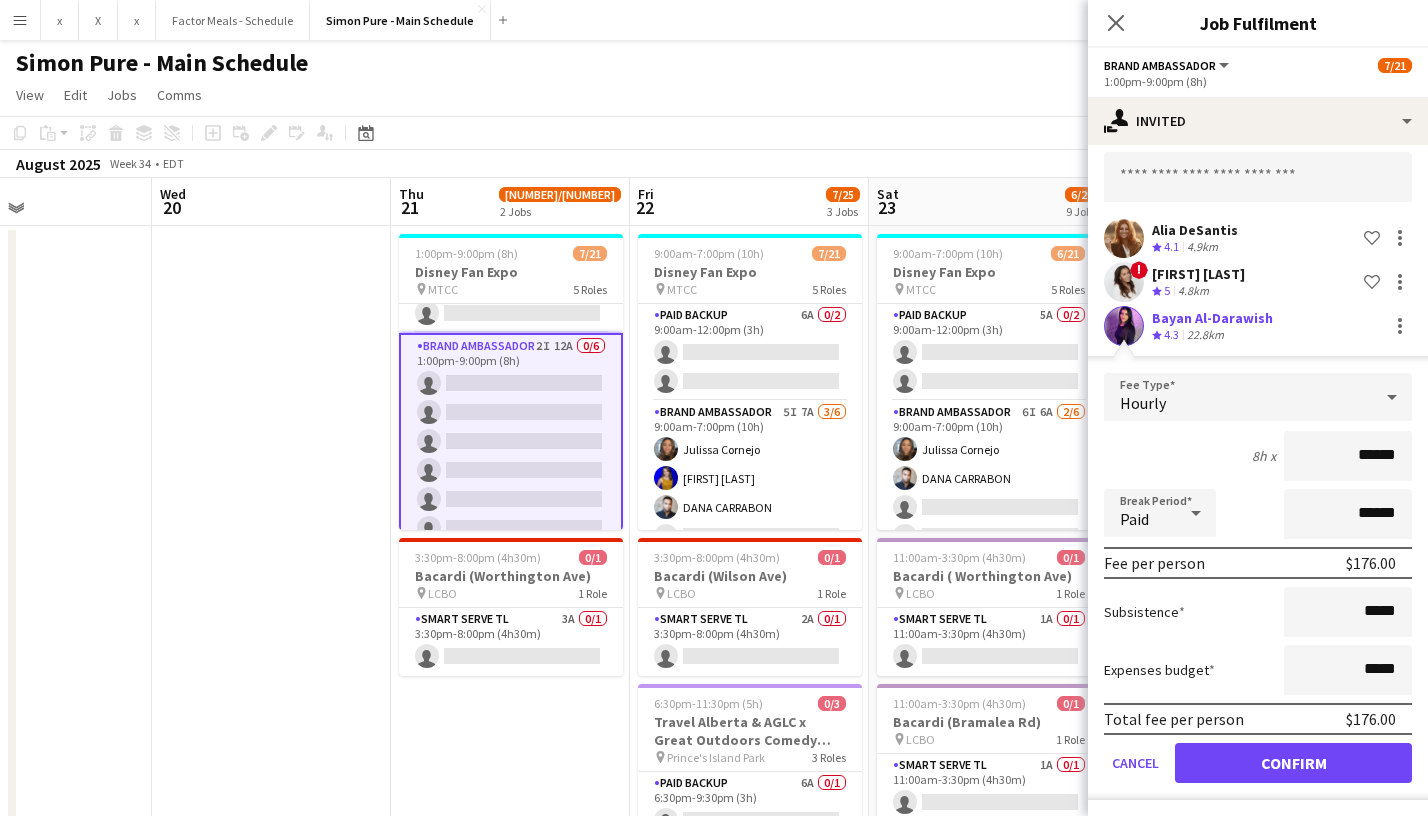 scroll, scrollTop: 96, scrollLeft: 0, axis: vertical 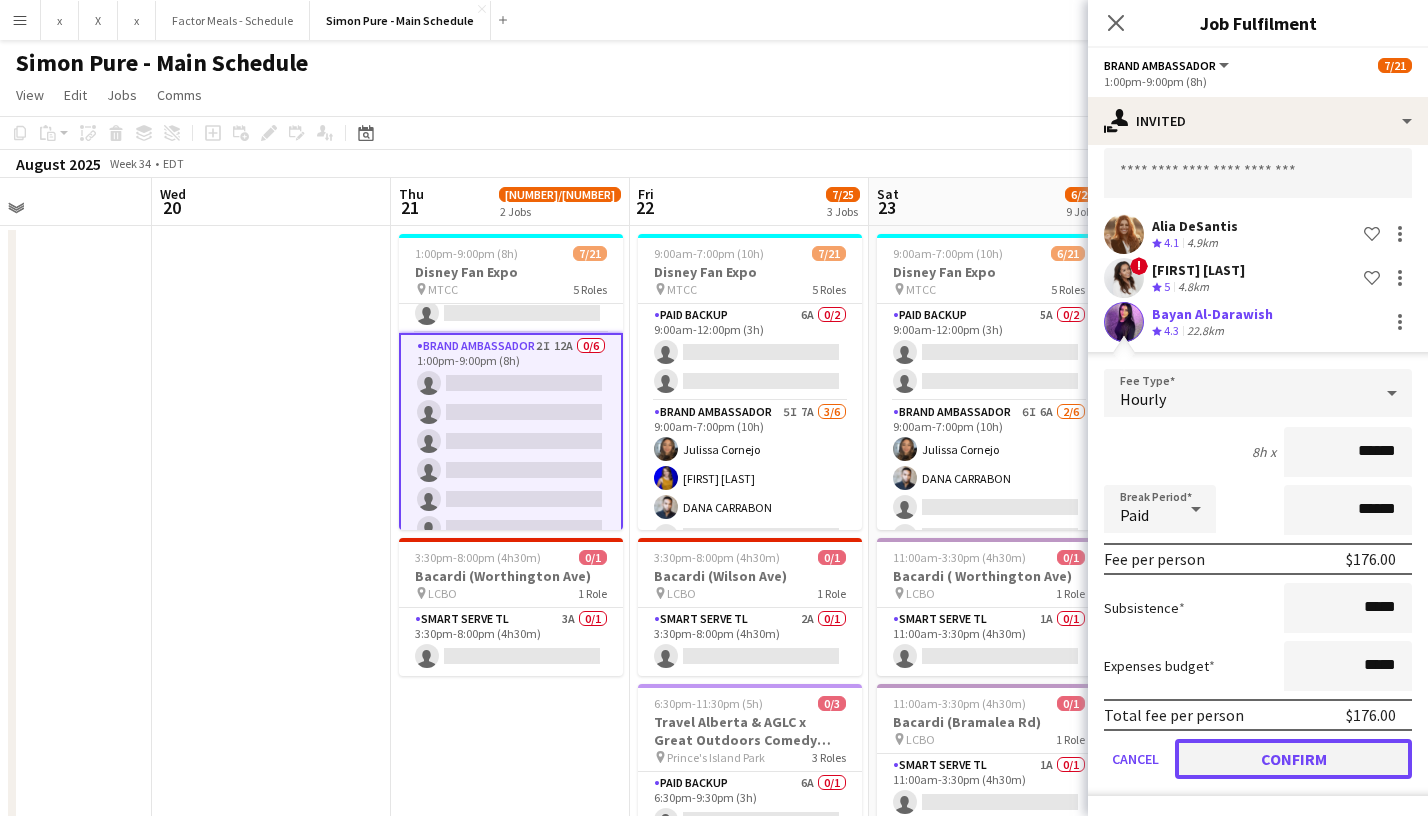 click on "Confirm" 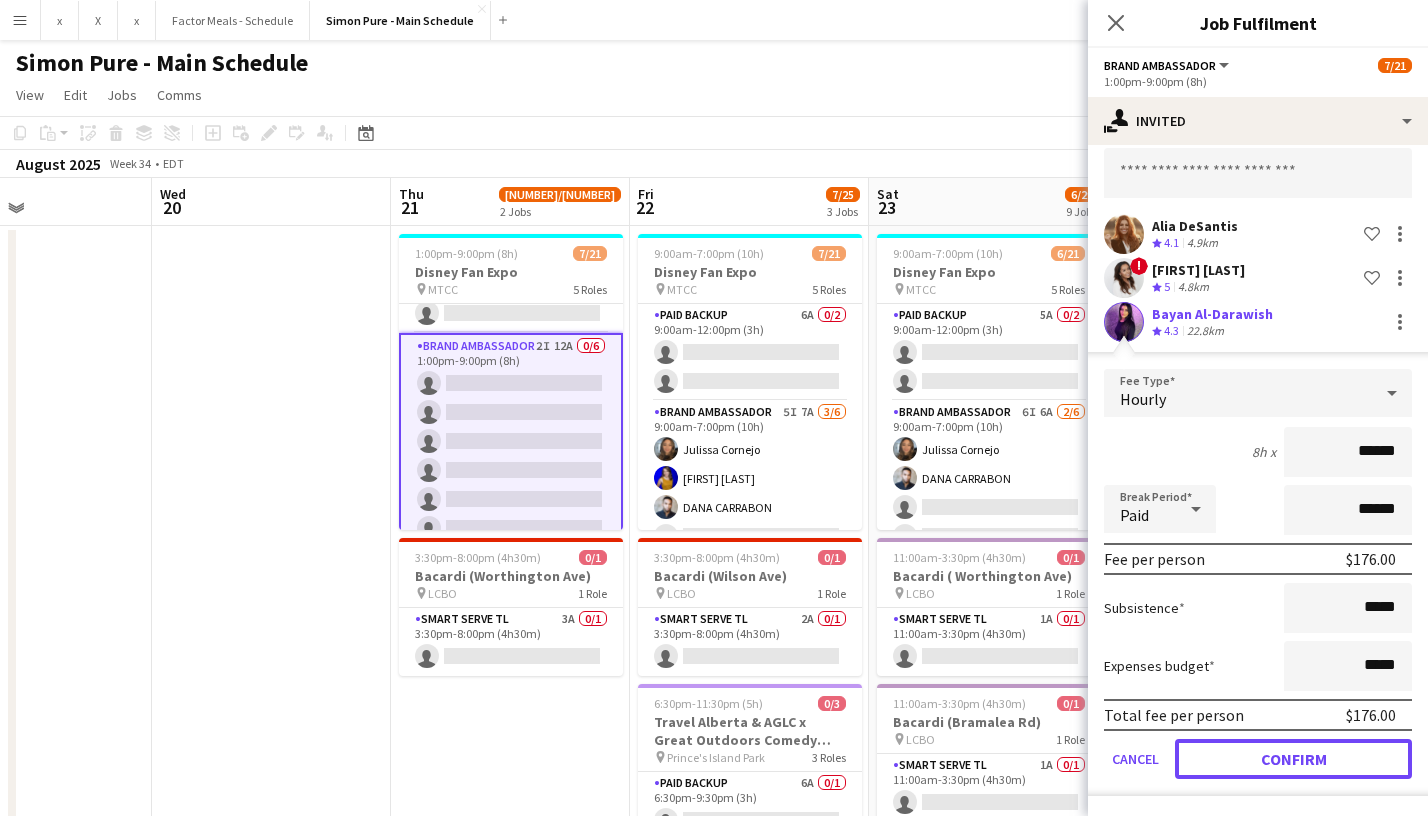 scroll, scrollTop: 0, scrollLeft: 0, axis: both 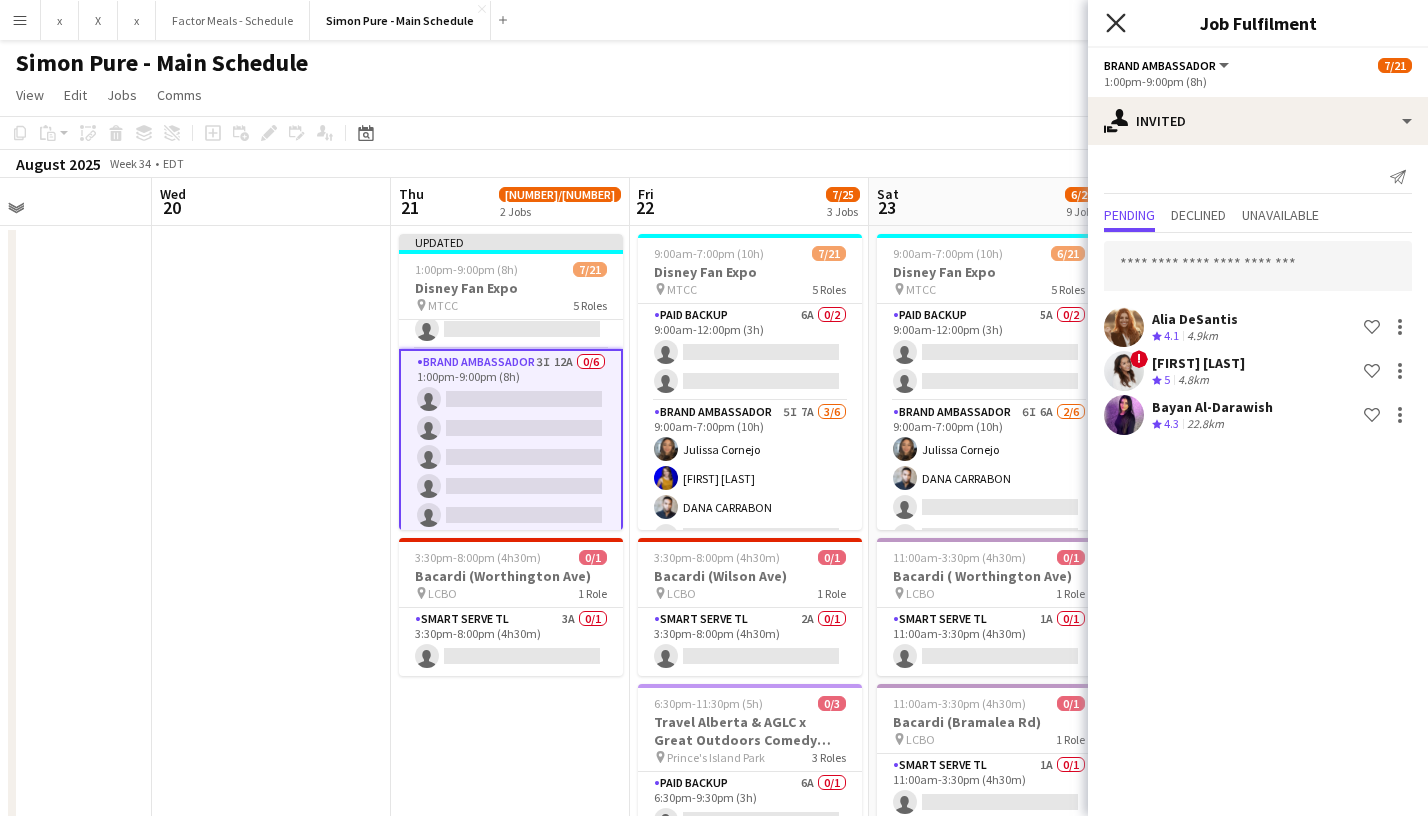 click on "Close pop-in" 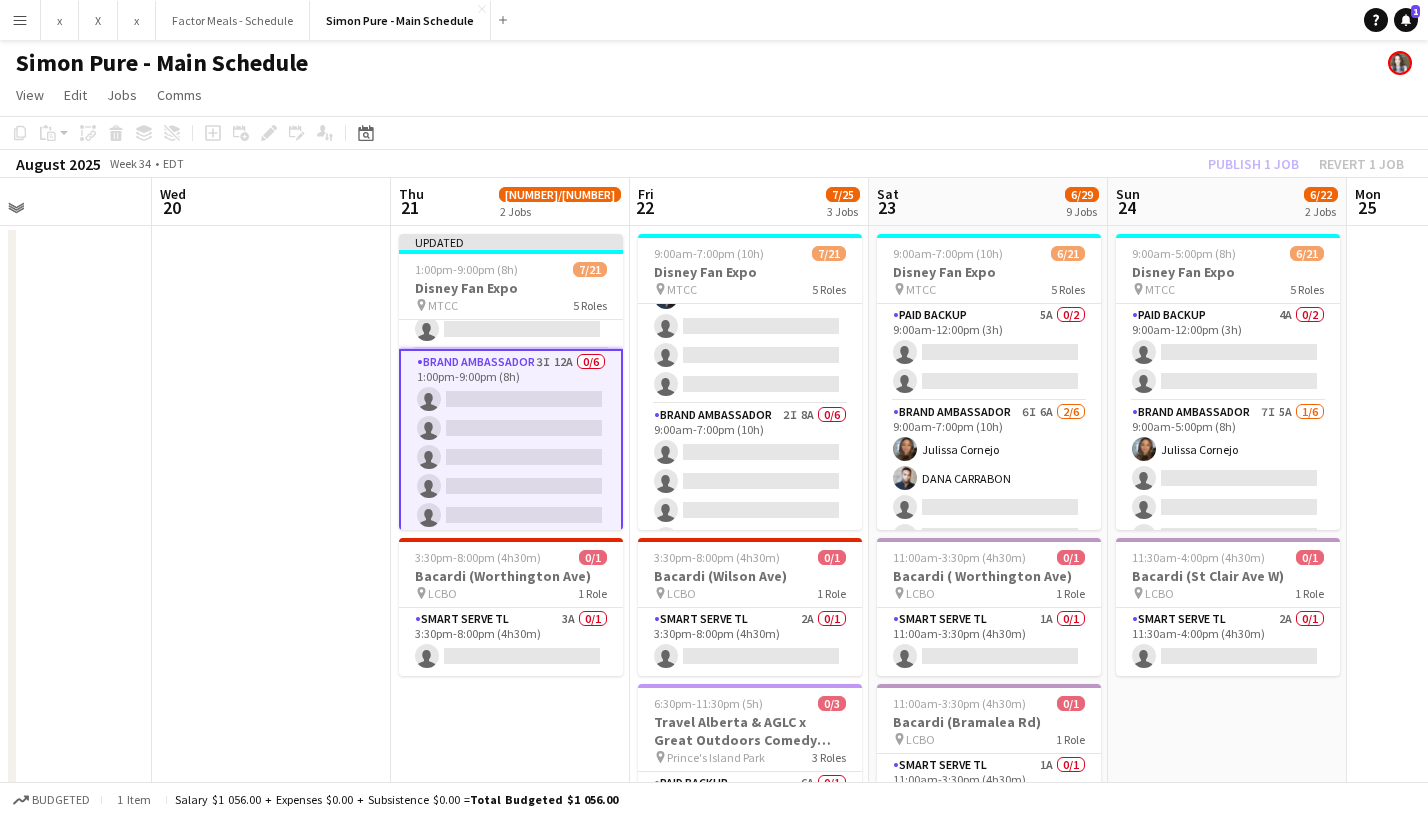 scroll, scrollTop: 224, scrollLeft: 0, axis: vertical 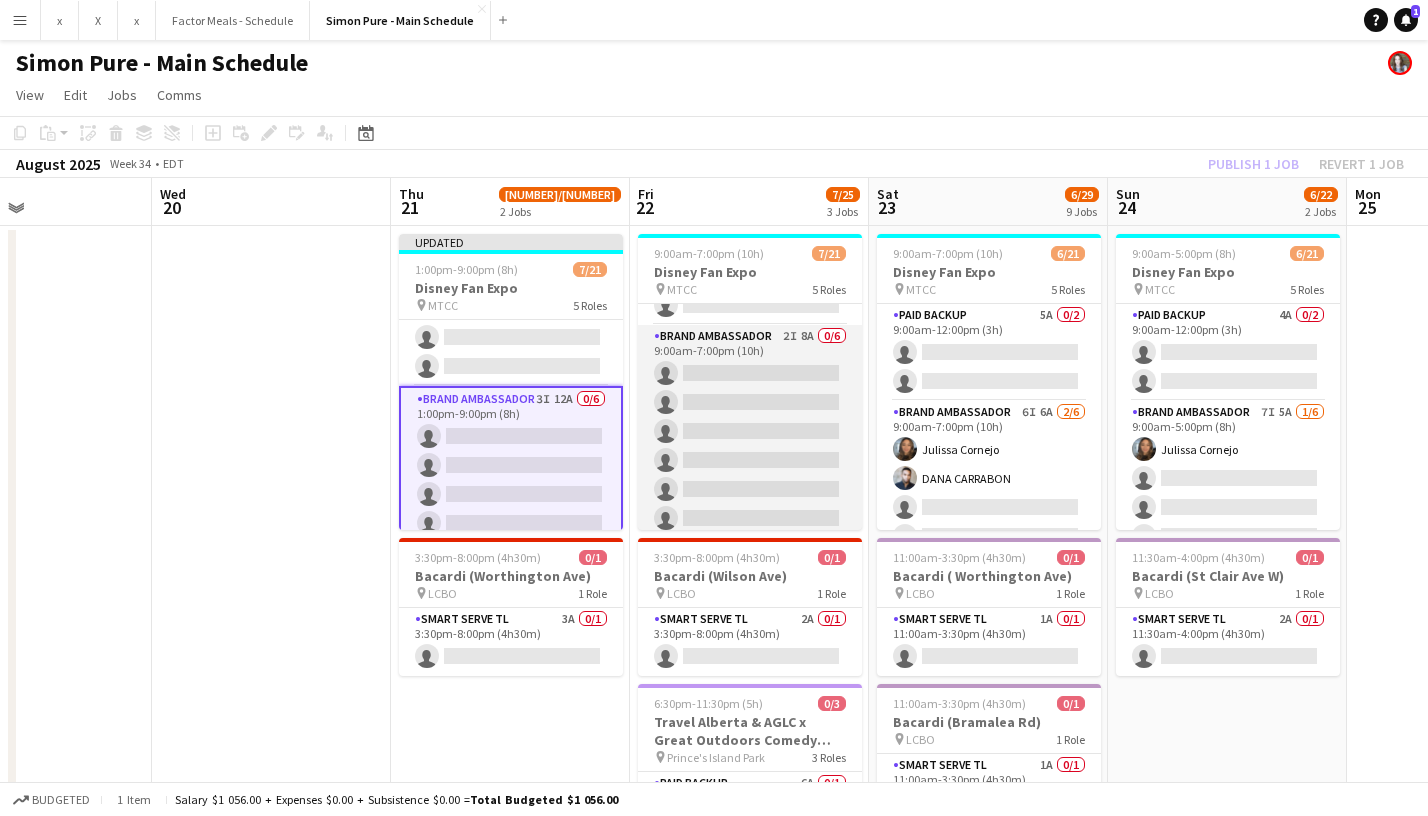click on "Brand Ambassador    2I   8A   0/6   9:00am-7:00pm (10h)
single-neutral-actions
single-neutral-actions
single-neutral-actions
single-neutral-actions
single-neutral-actions
single-neutral-actions" at bounding box center (750, 431) 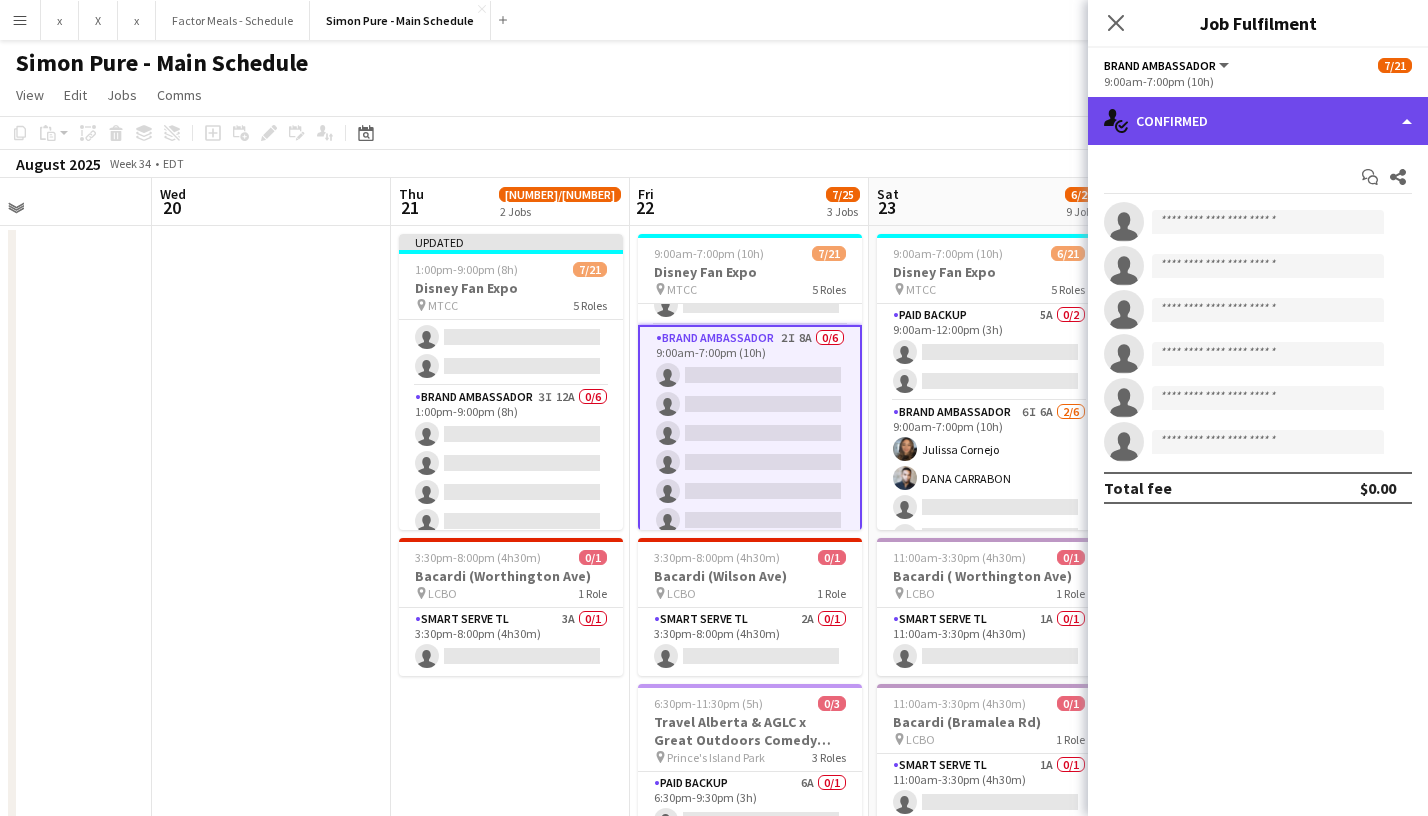 click on "single-neutral-actions-check-2
Confirmed" 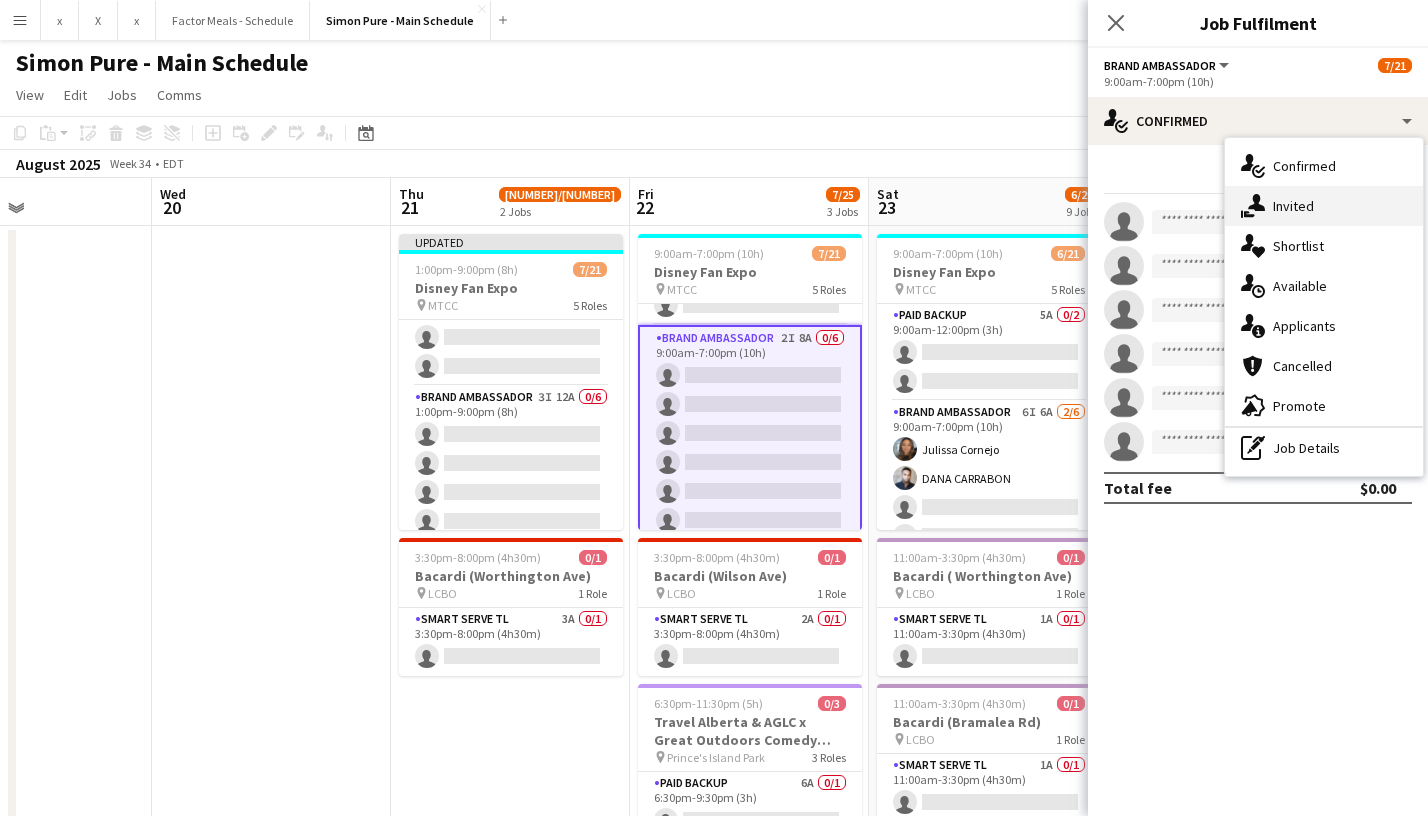 click on "single-neutral-actions-share-1
Invited" at bounding box center (1324, 206) 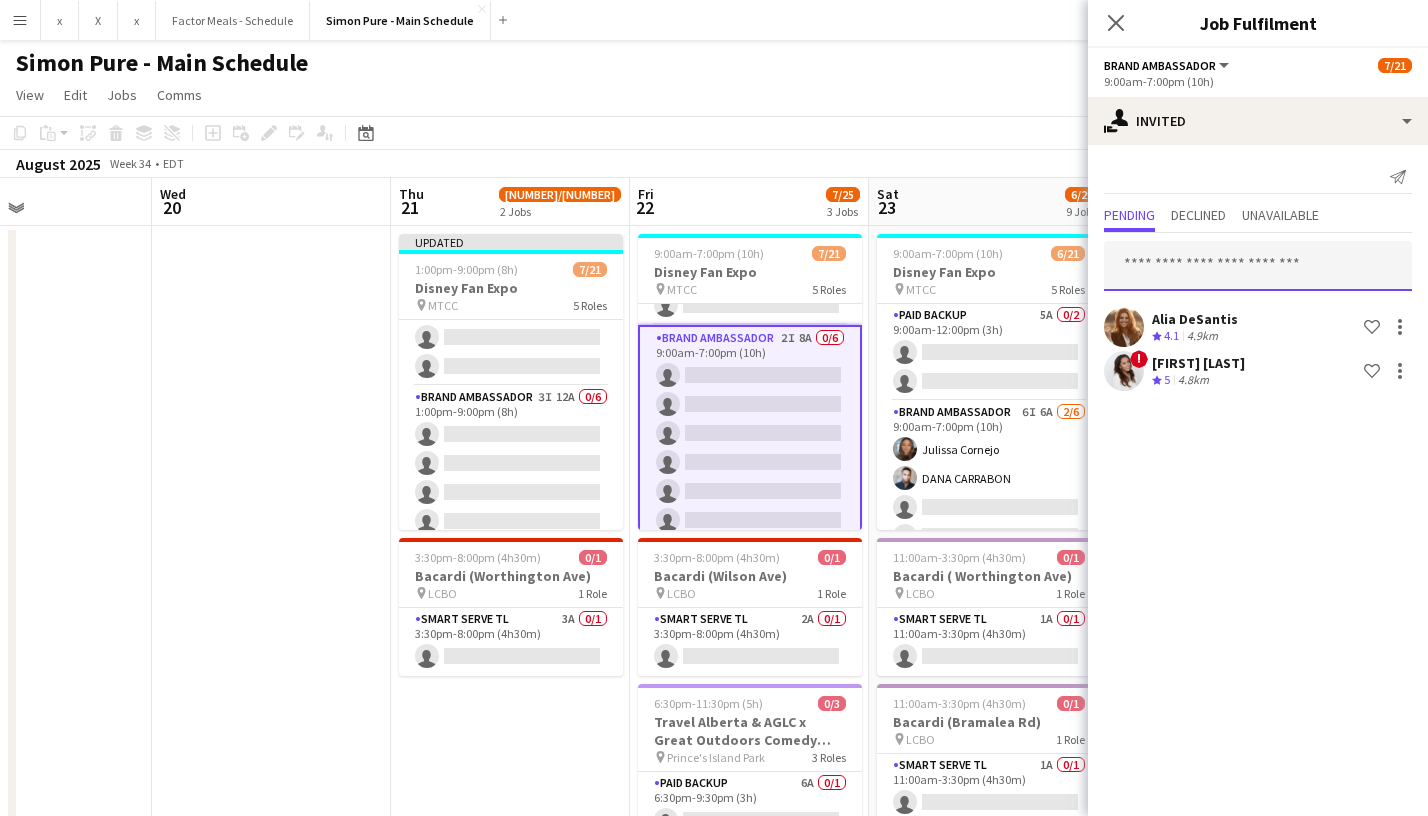 click at bounding box center (1258, 266) 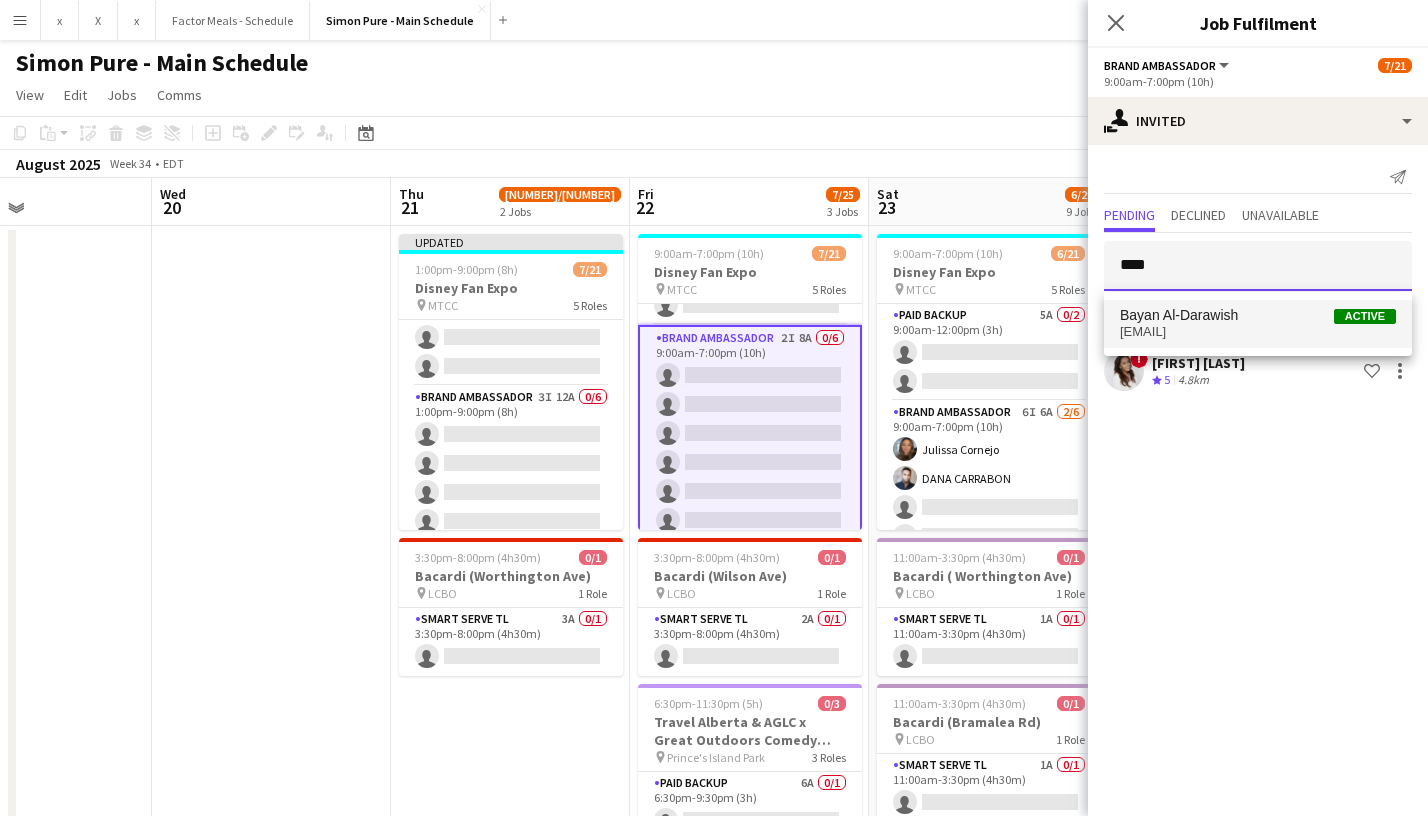 type on "****" 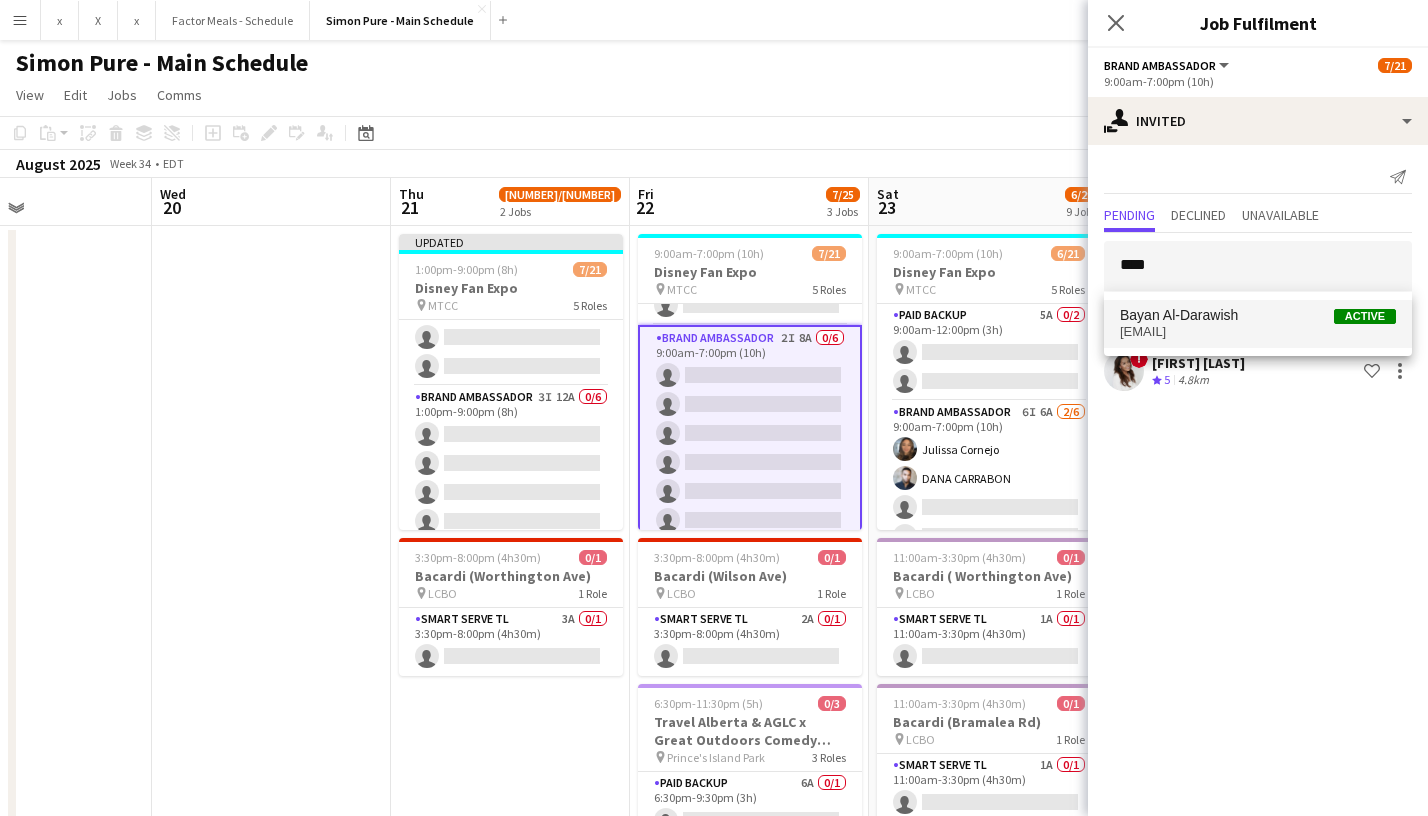 click on "[EMAIL]" at bounding box center [1258, 332] 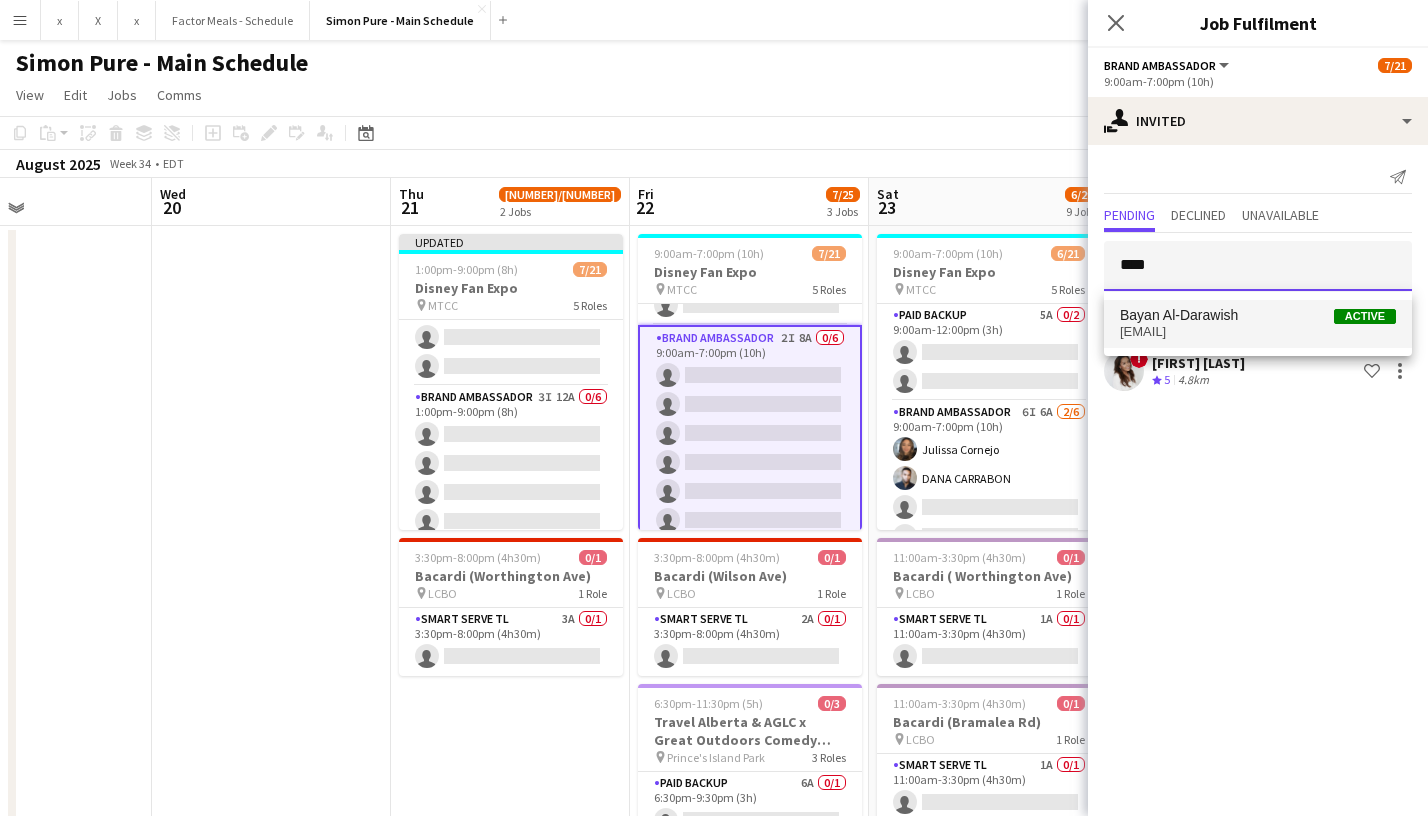 type 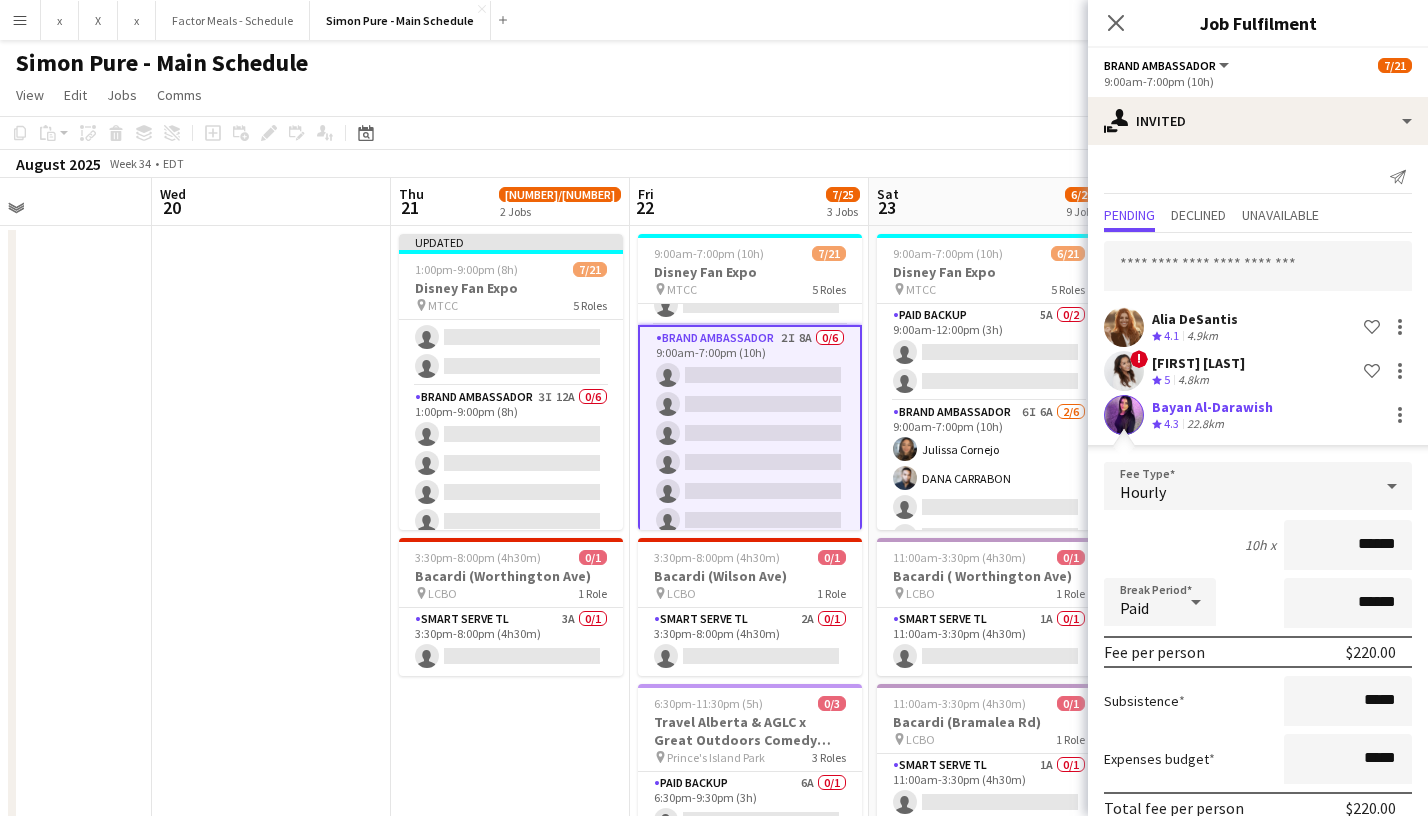 scroll, scrollTop: 96, scrollLeft: 0, axis: vertical 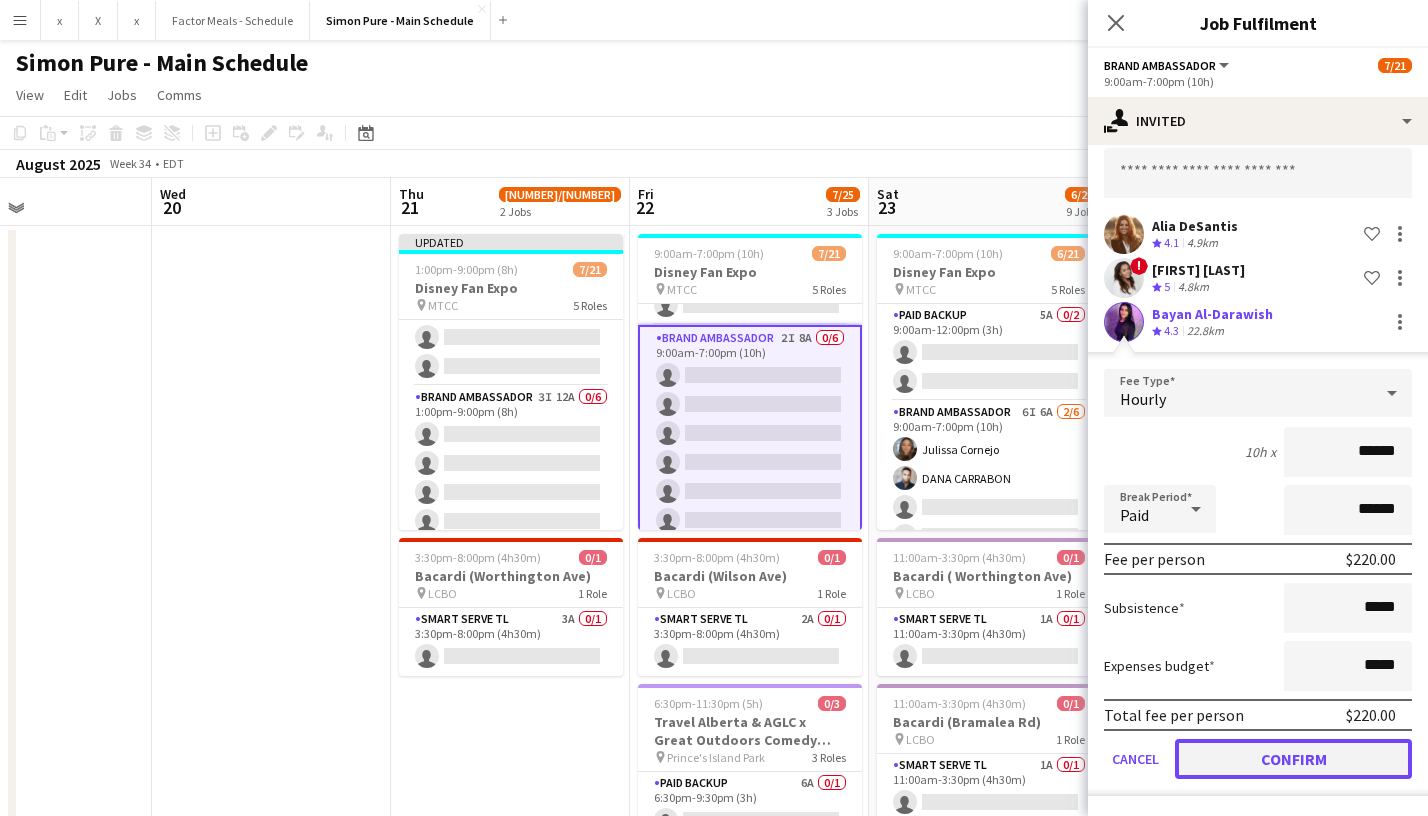 click on "Confirm" 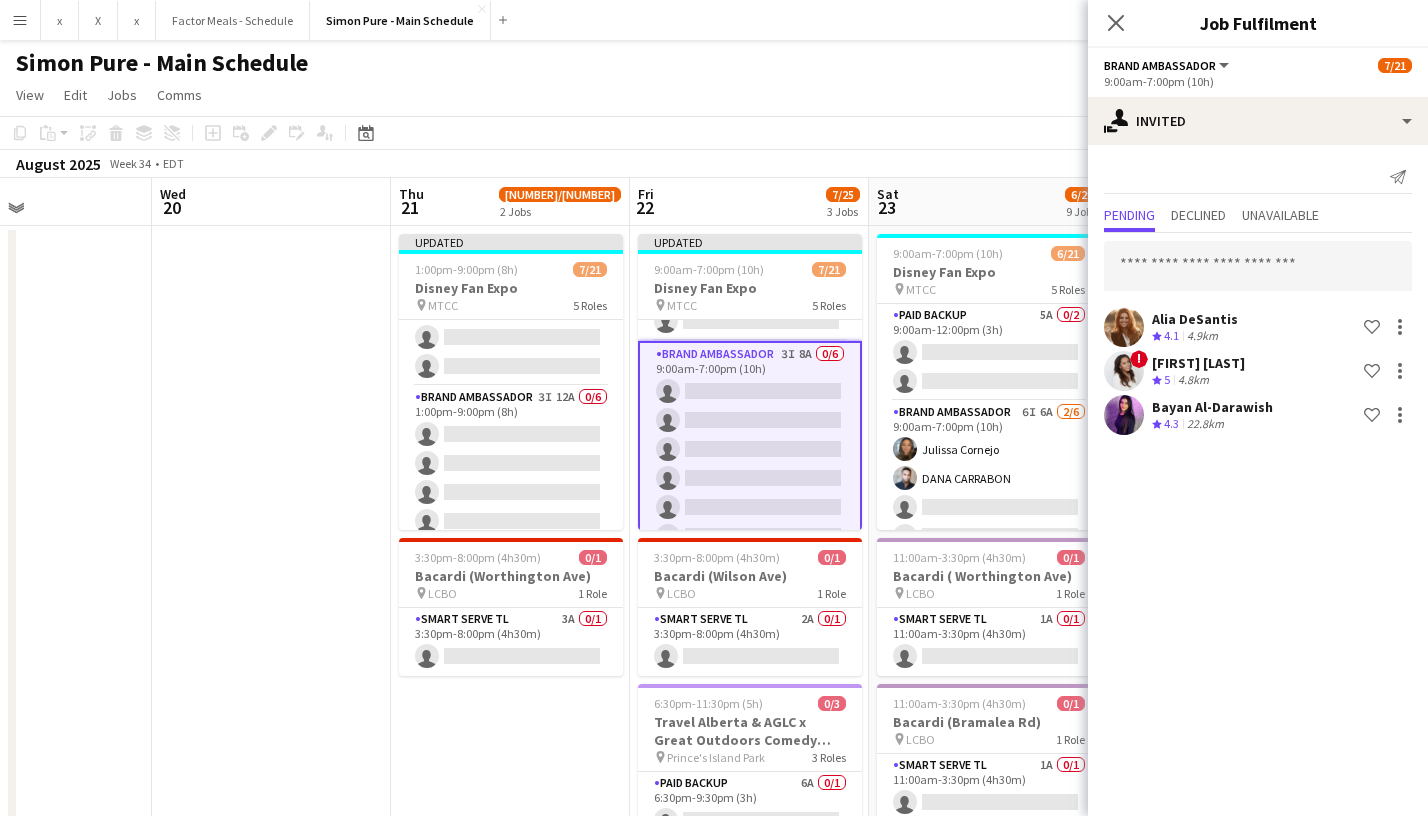 scroll, scrollTop: 0, scrollLeft: 0, axis: both 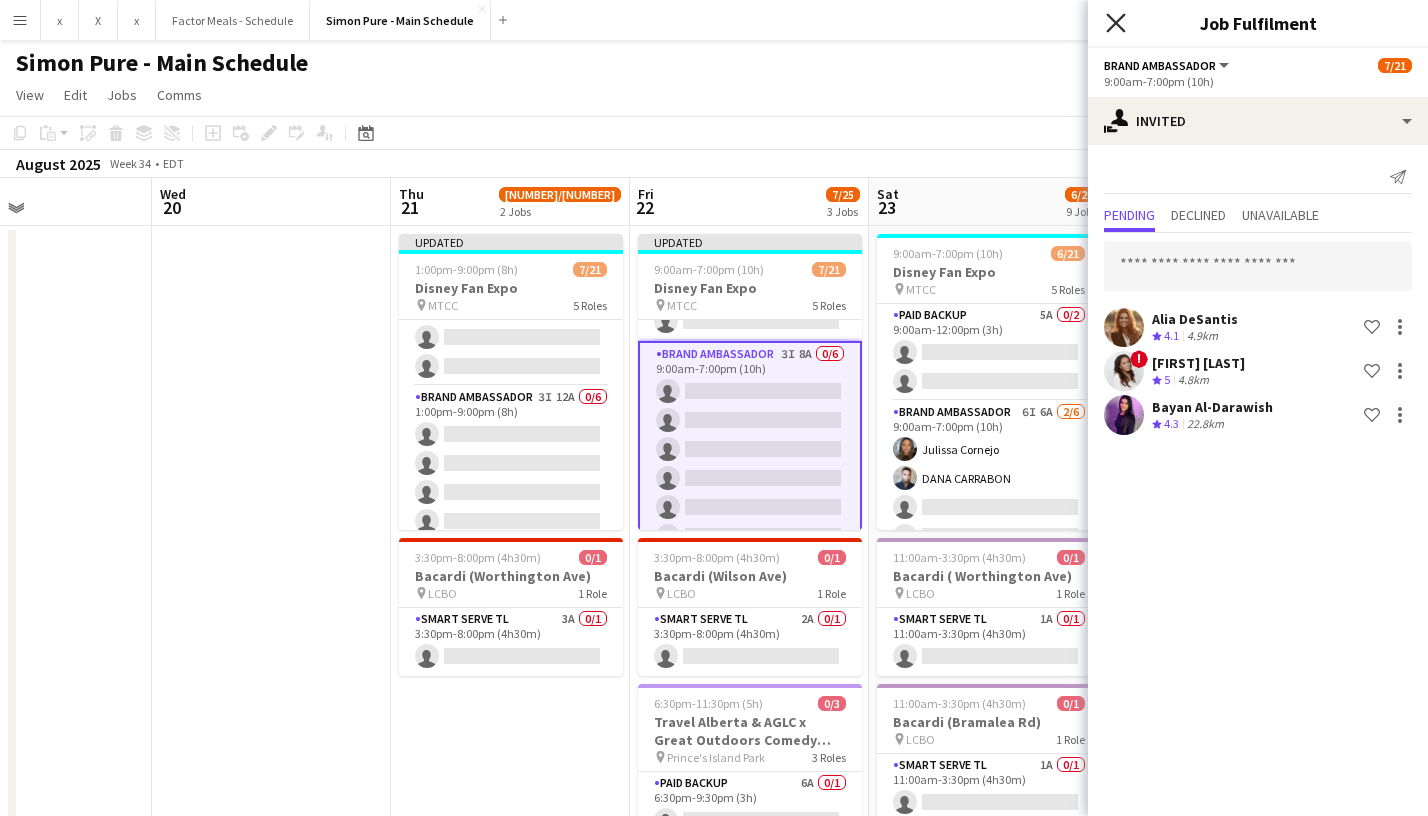 click 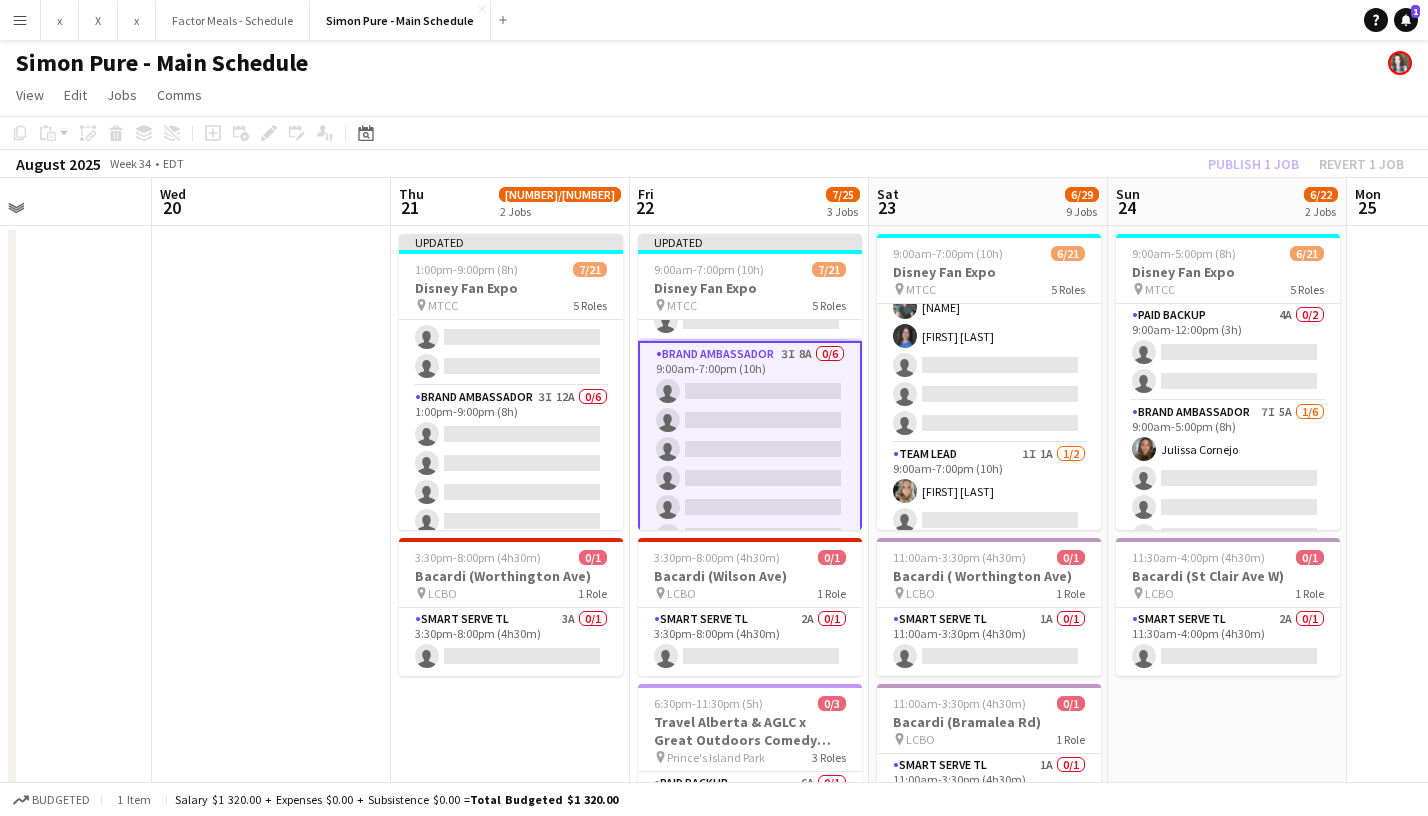 scroll, scrollTop: 578, scrollLeft: 0, axis: vertical 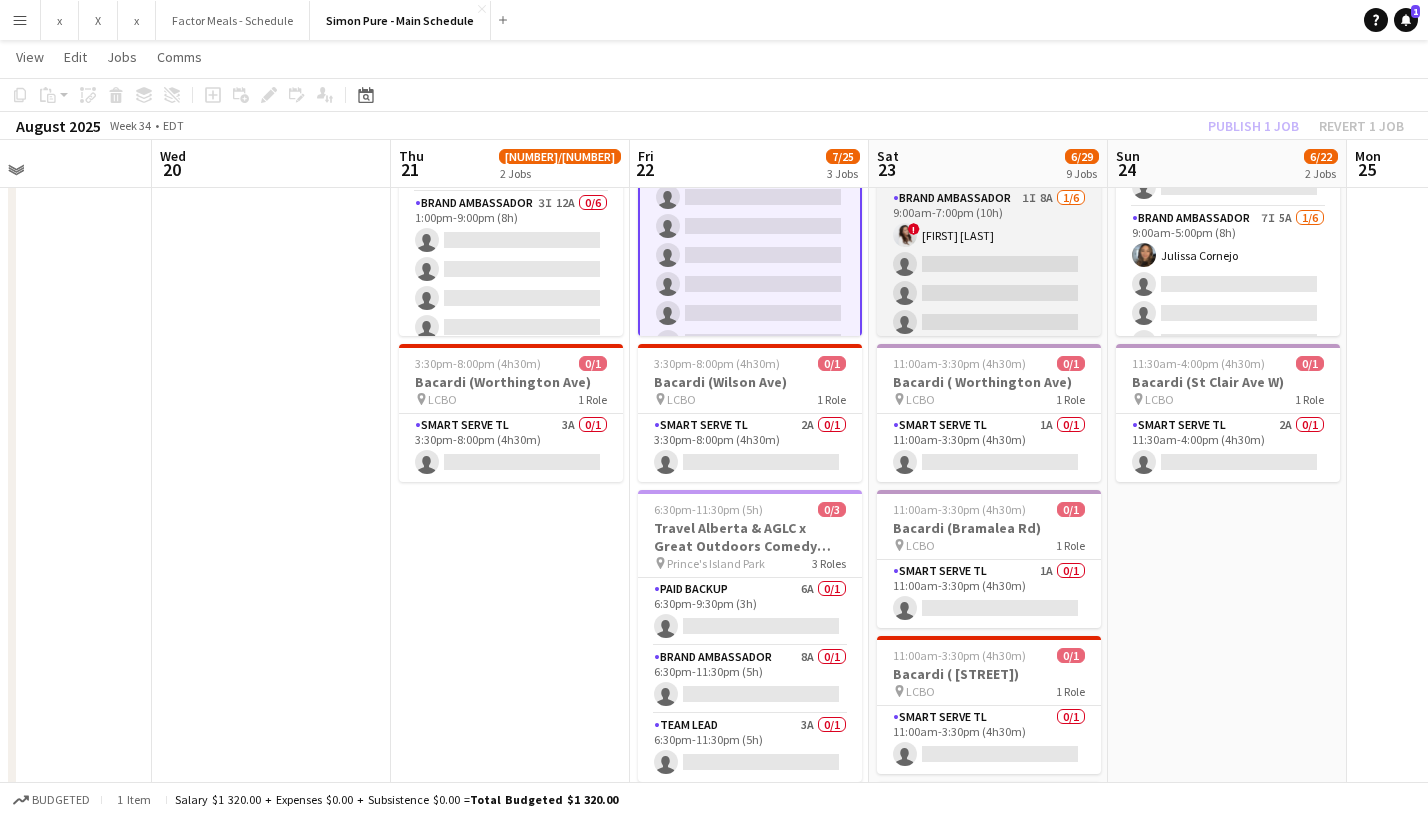 click on "Brand Ambassador    1I   8A   1/6   9:00am-7:00pm (10h)
! [FIRST] [LAST]
single-neutral-actions
single-neutral-actions
single-neutral-actions
single-neutral-actions
single-neutral-actions" at bounding box center (989, 293) 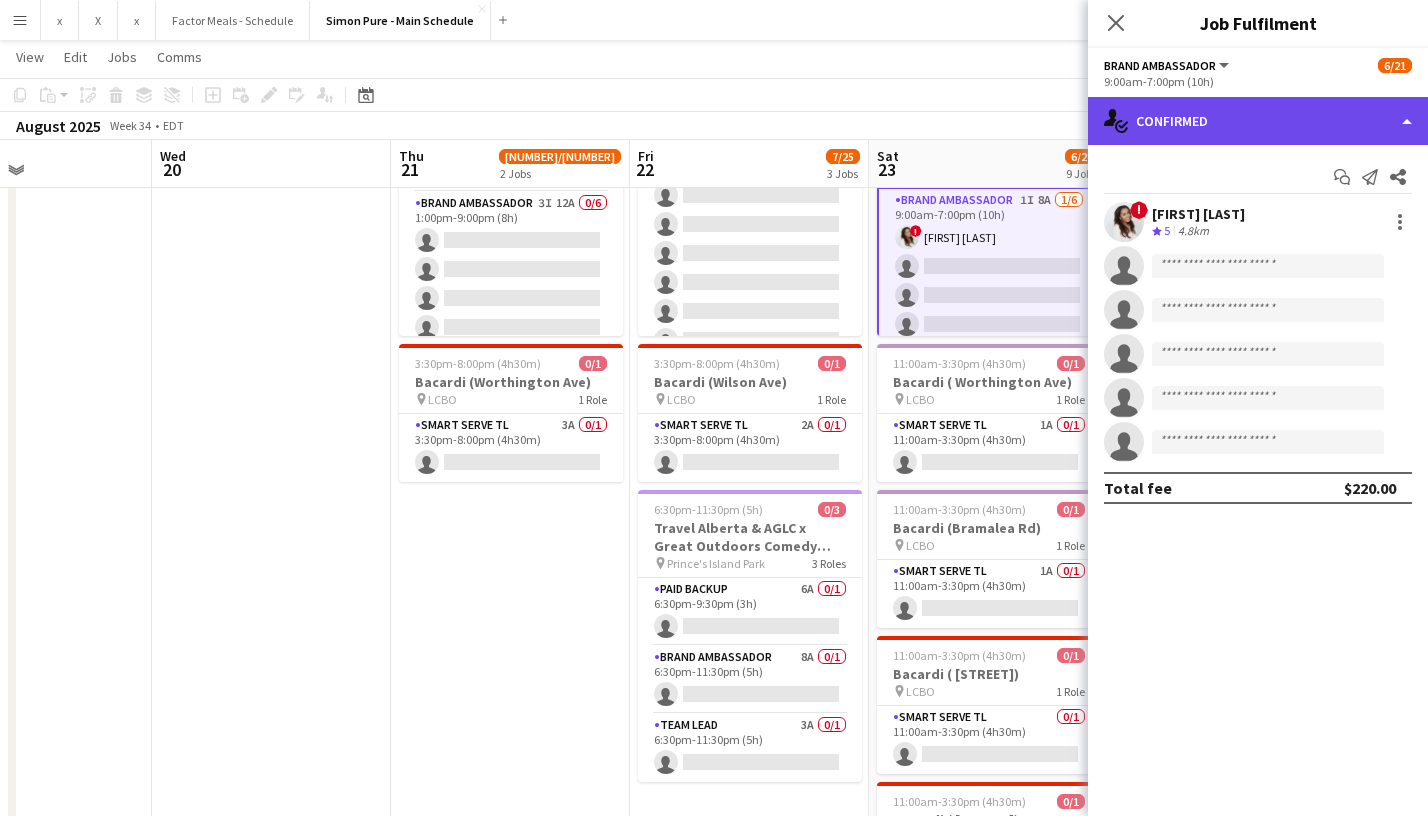 click on "single-neutral-actions-check-2
Confirmed" 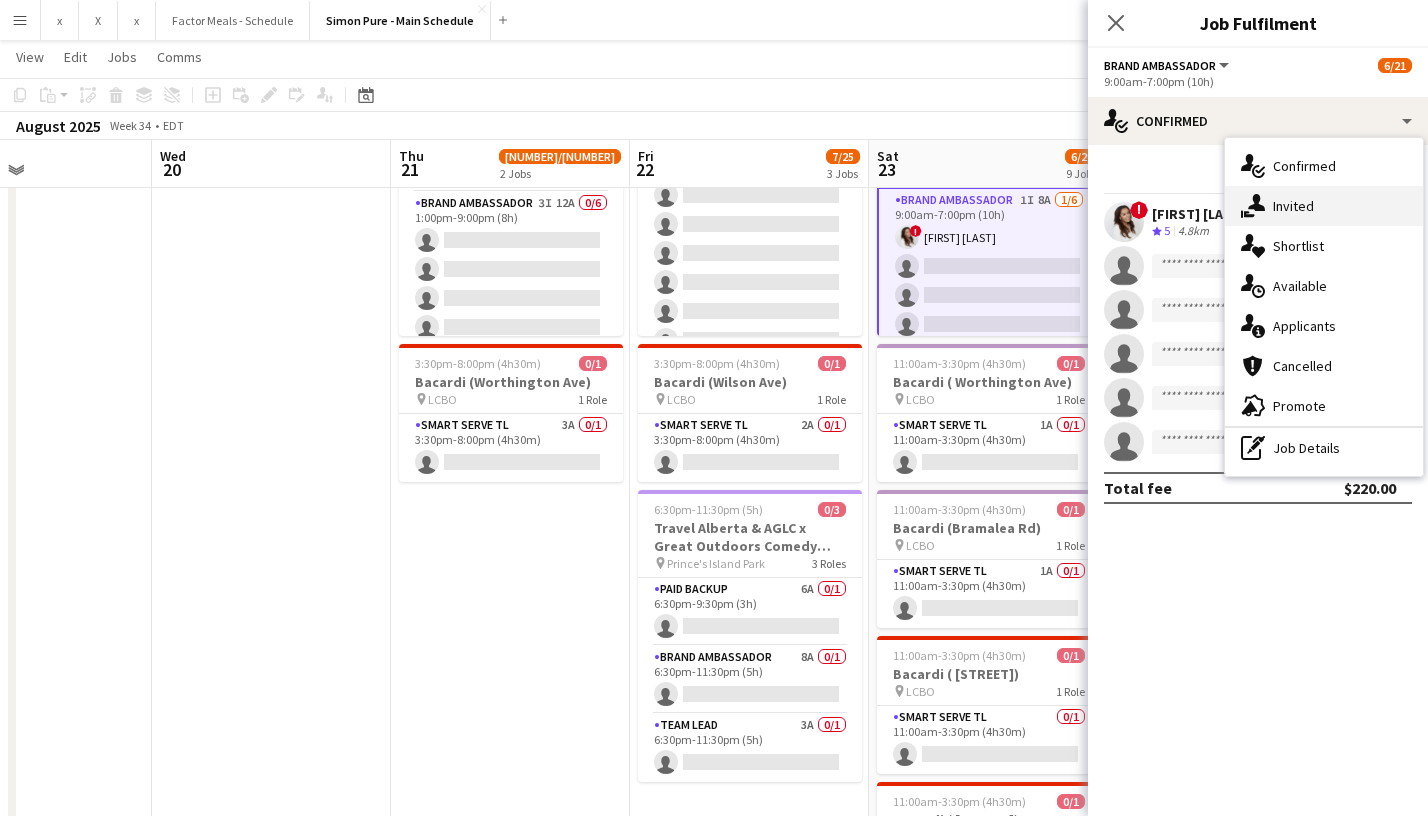 click on "single-neutral-actions-share-1
Invited" at bounding box center [1324, 206] 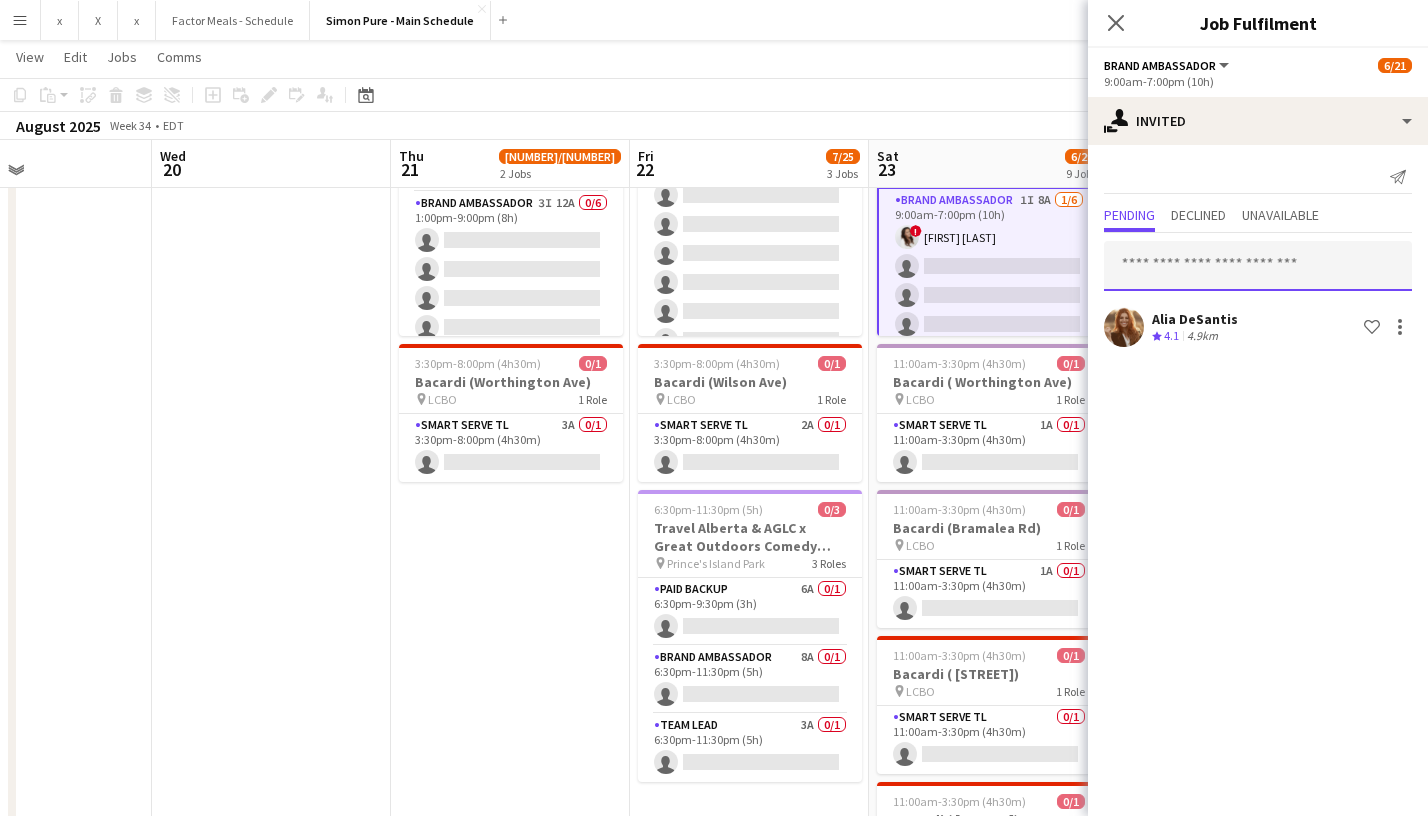 click at bounding box center [1258, 266] 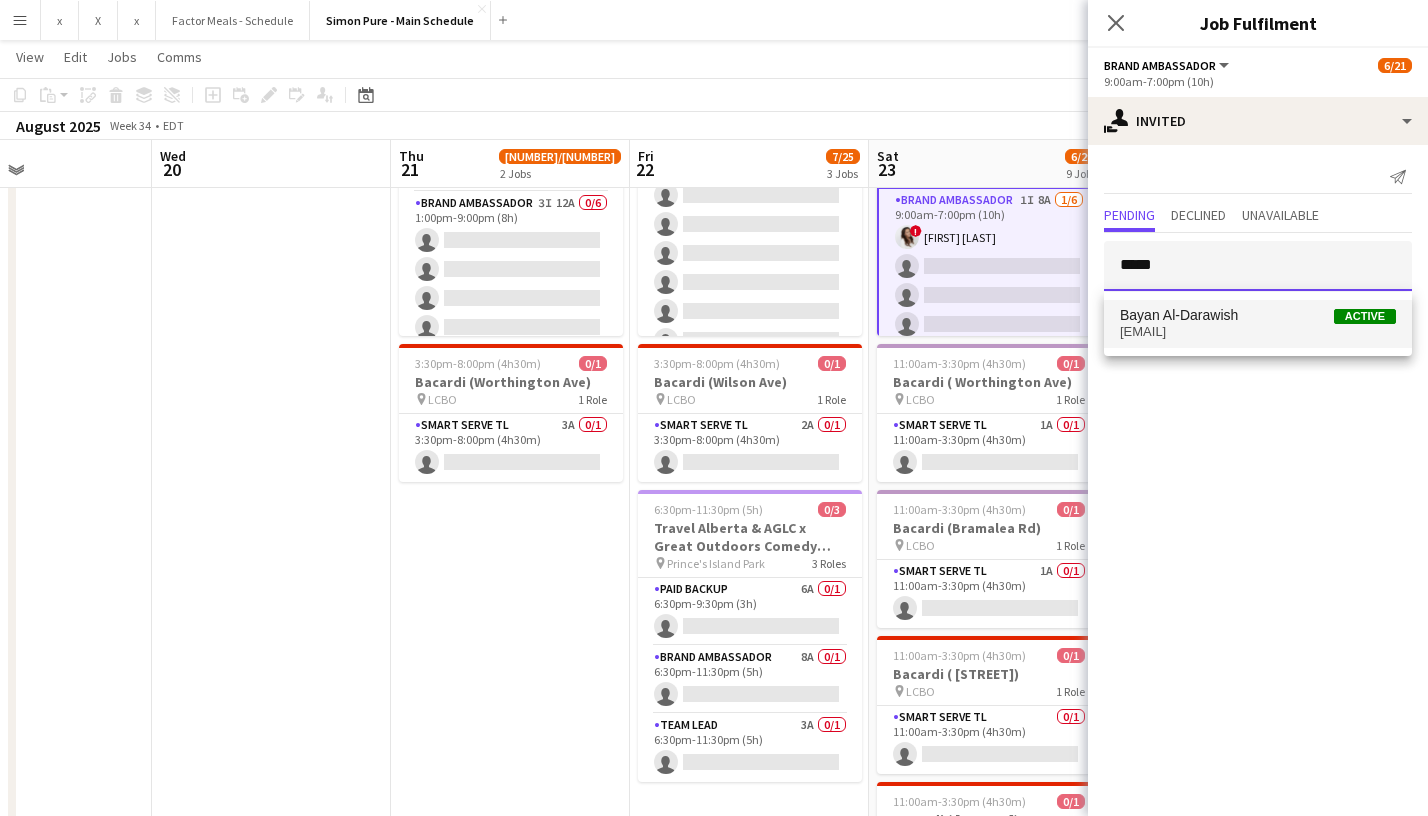 type on "*****" 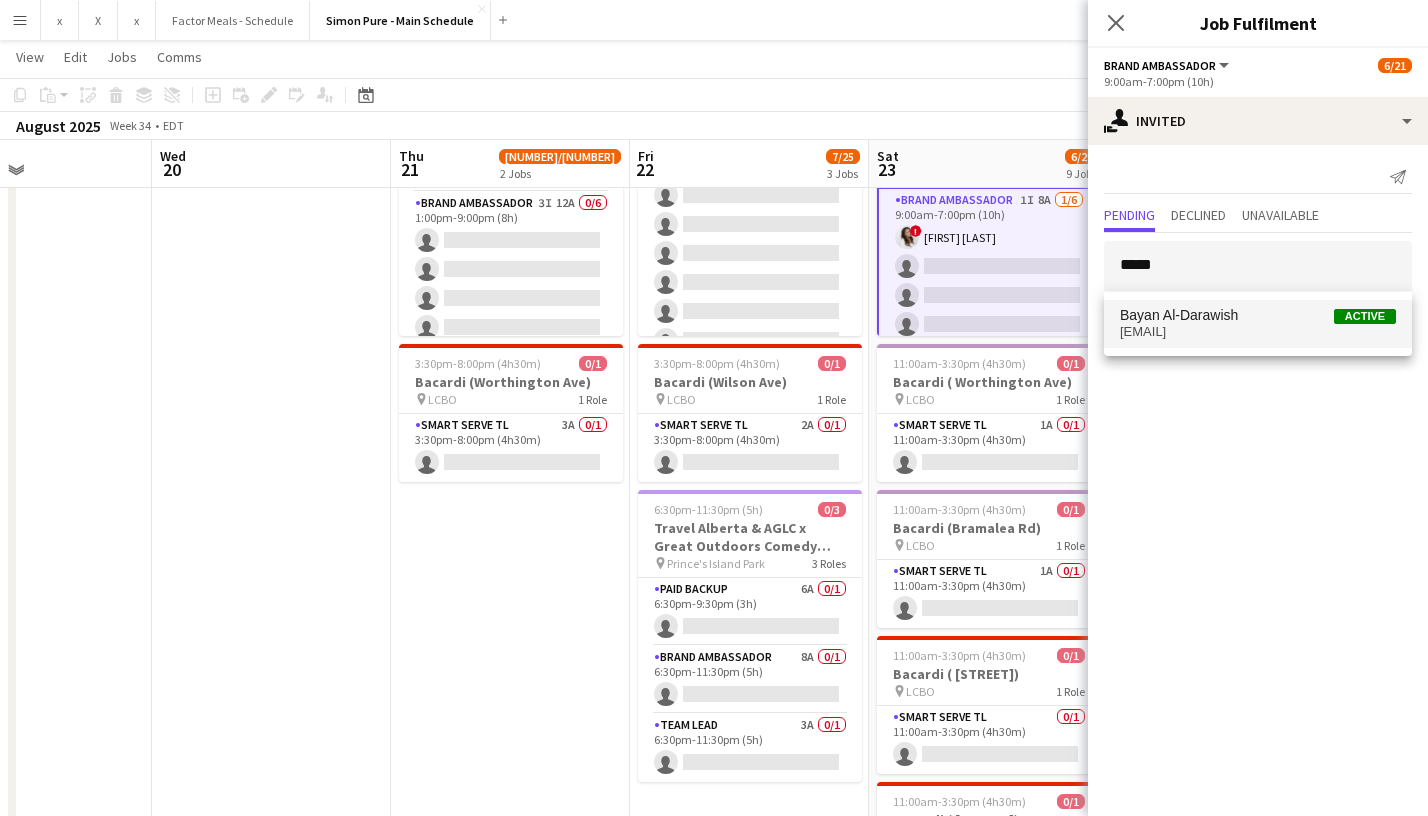 click on "Bayan Al-Darawish" at bounding box center (1179, 315) 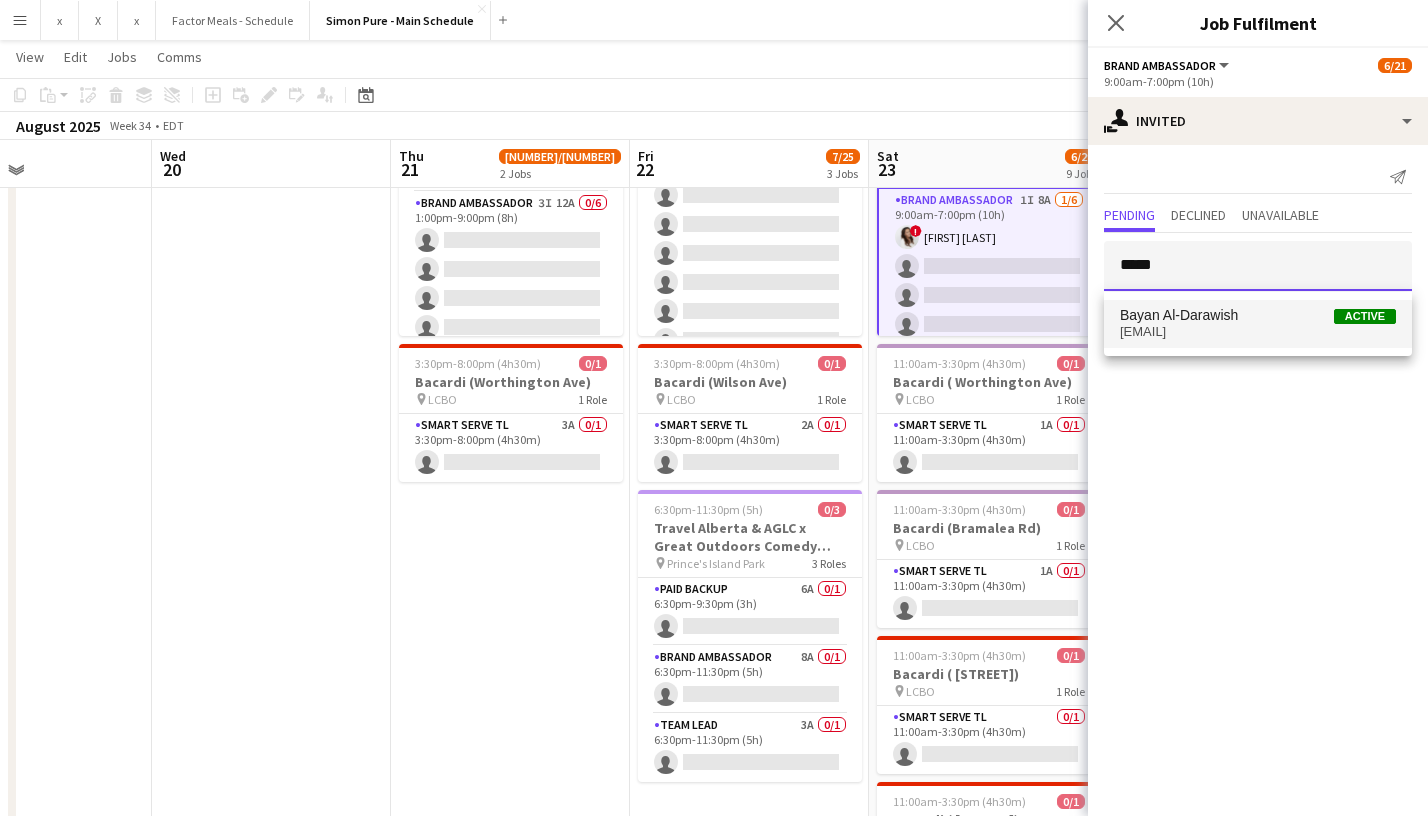 type 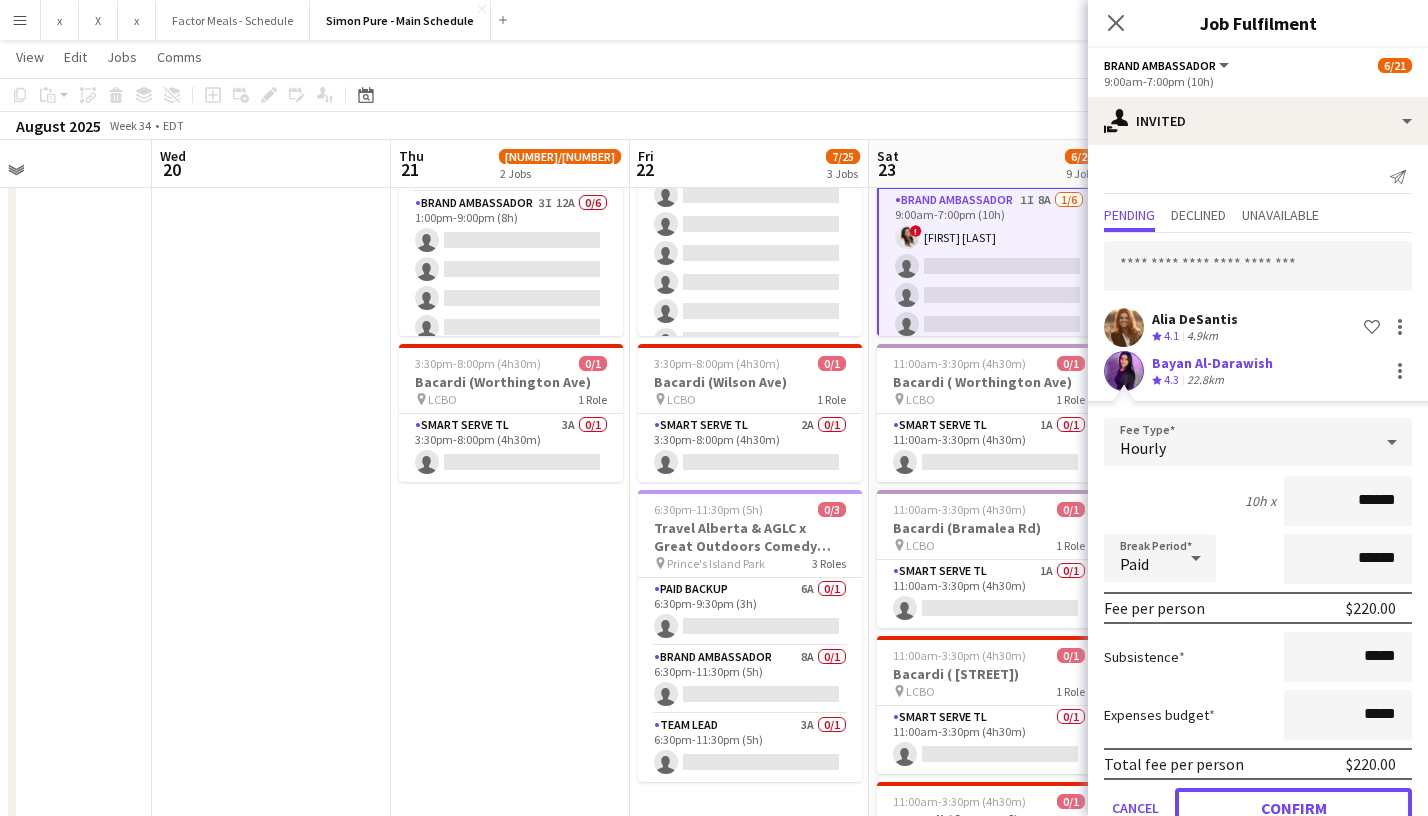 click on "Confirm" 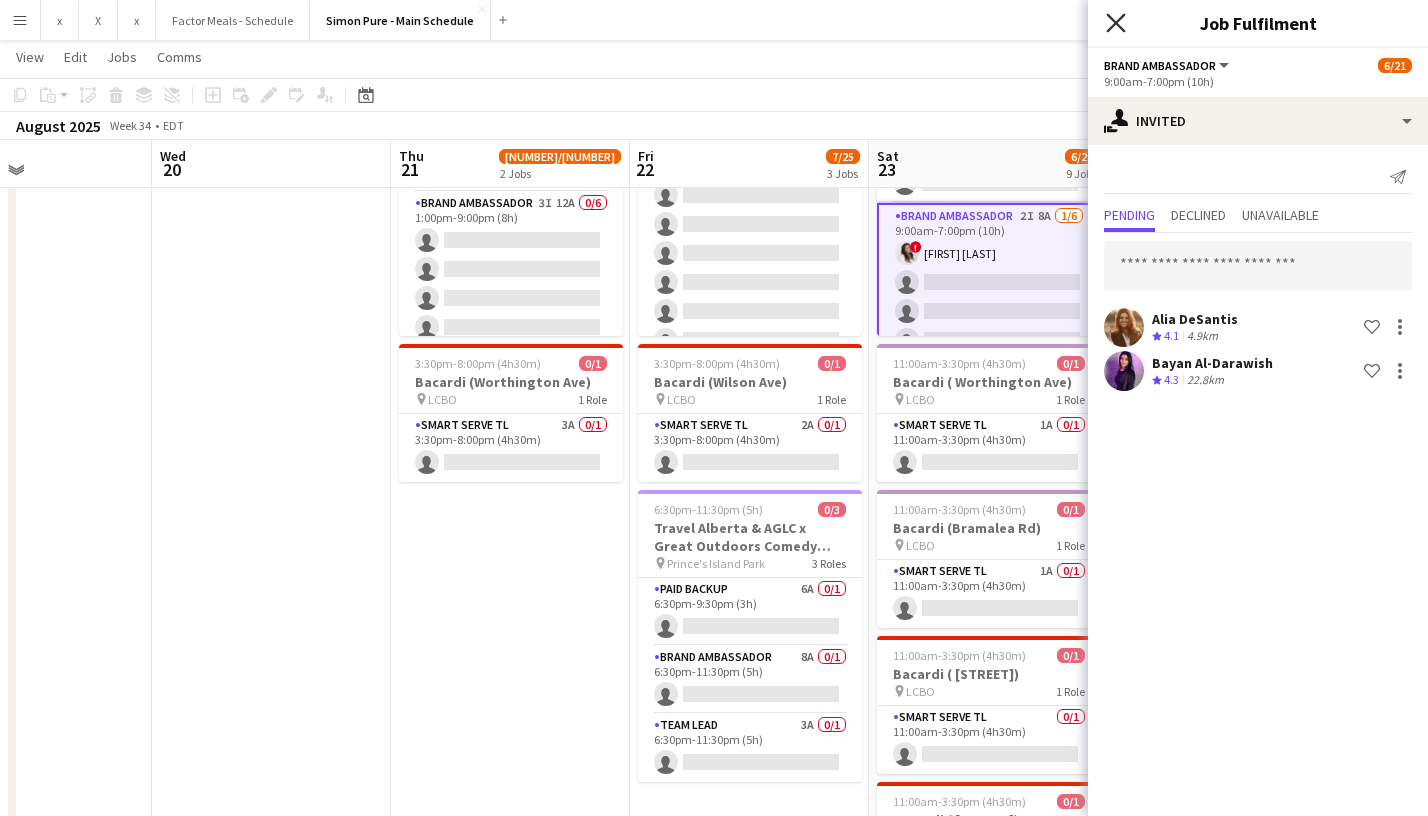 click 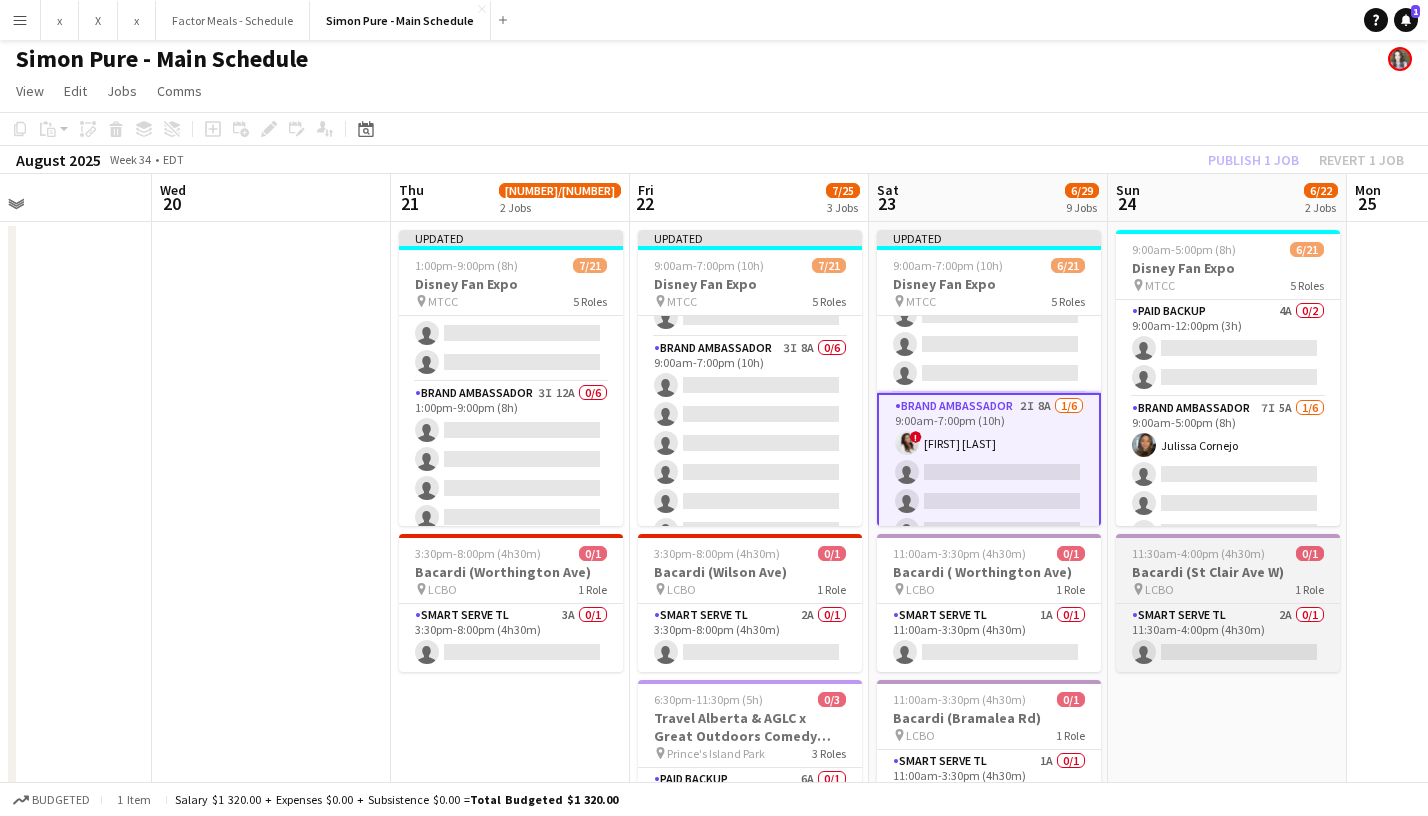 scroll, scrollTop: 0, scrollLeft: 0, axis: both 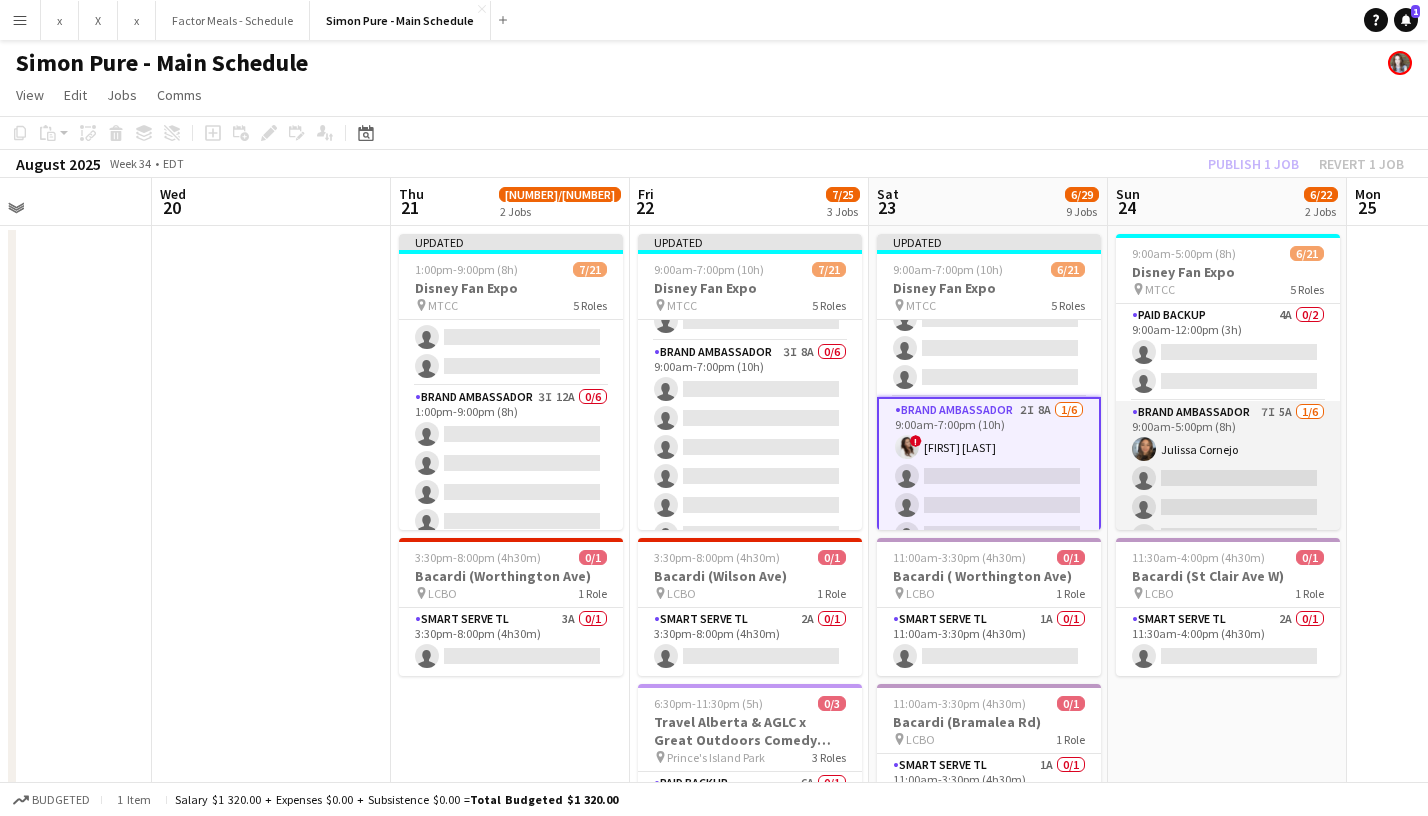click on "Brand Ambassador    7I   5A   1/6   9:00am-5:00pm (8h)
[FIRST] [LAST]
single-neutral-actions
single-neutral-actions
single-neutral-actions
single-neutral-actions
single-neutral-actions" at bounding box center [1228, 507] 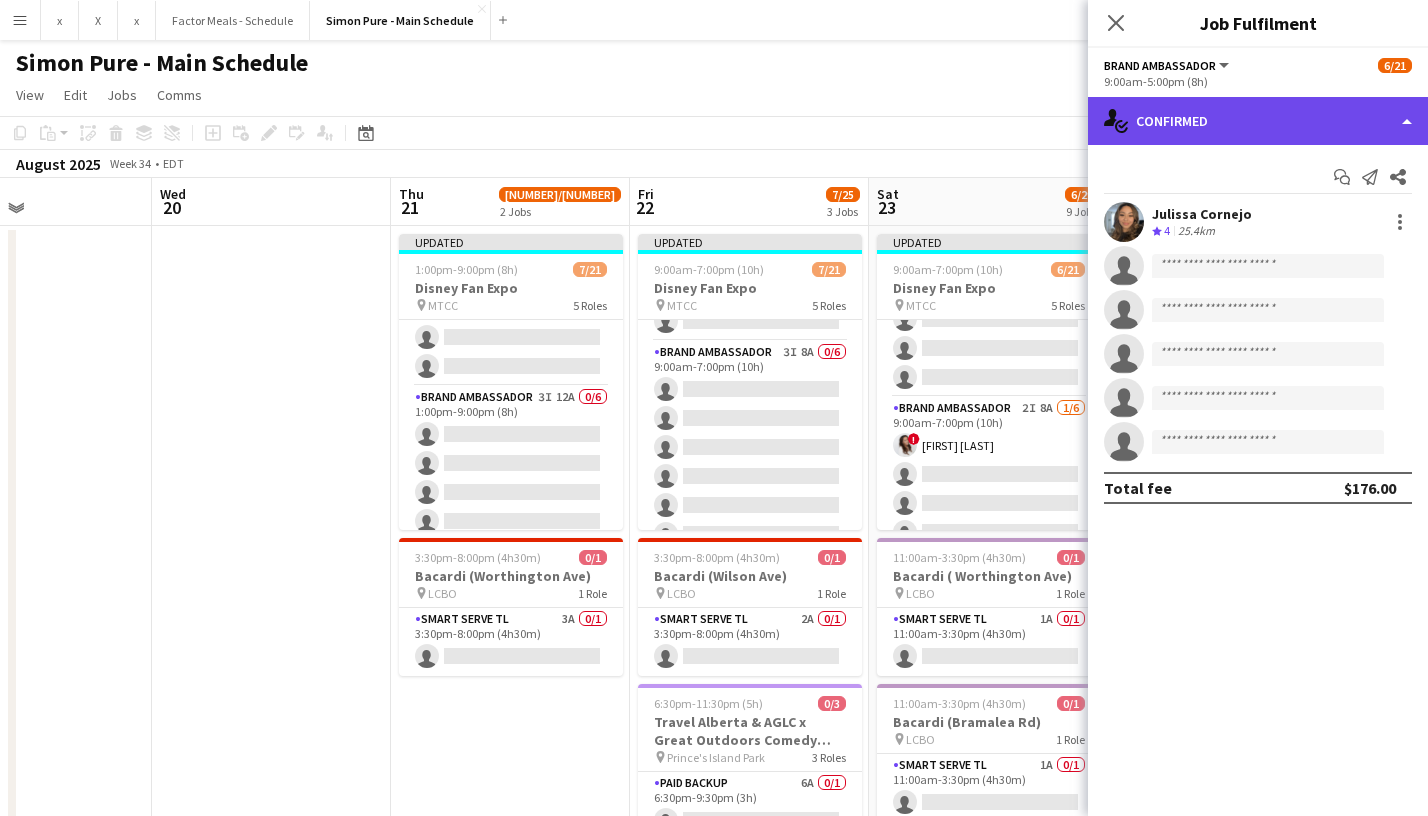 click on "single-neutral-actions-check-2
Confirmed" 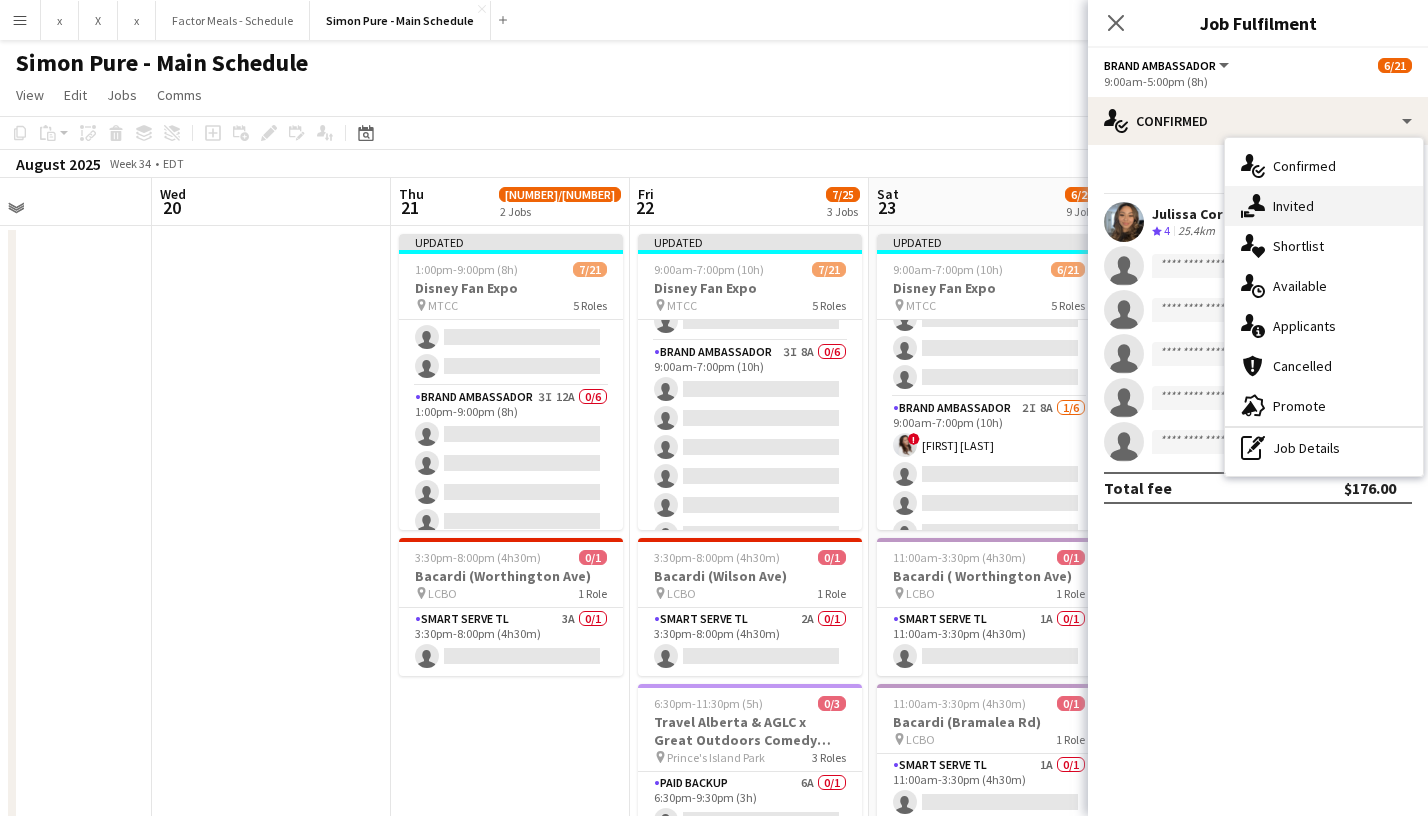 click on "single-neutral-actions-share-1" 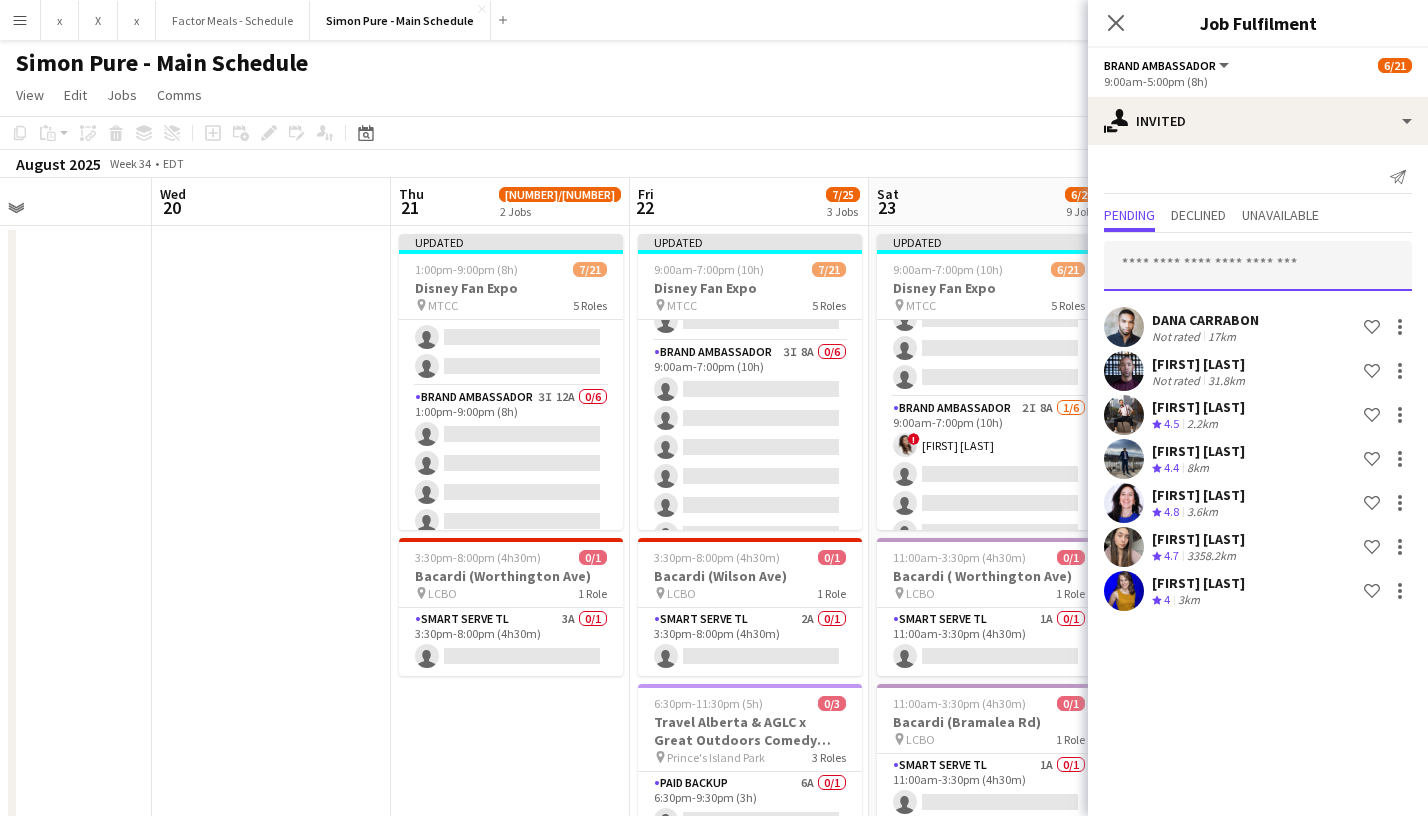 click at bounding box center (1258, 266) 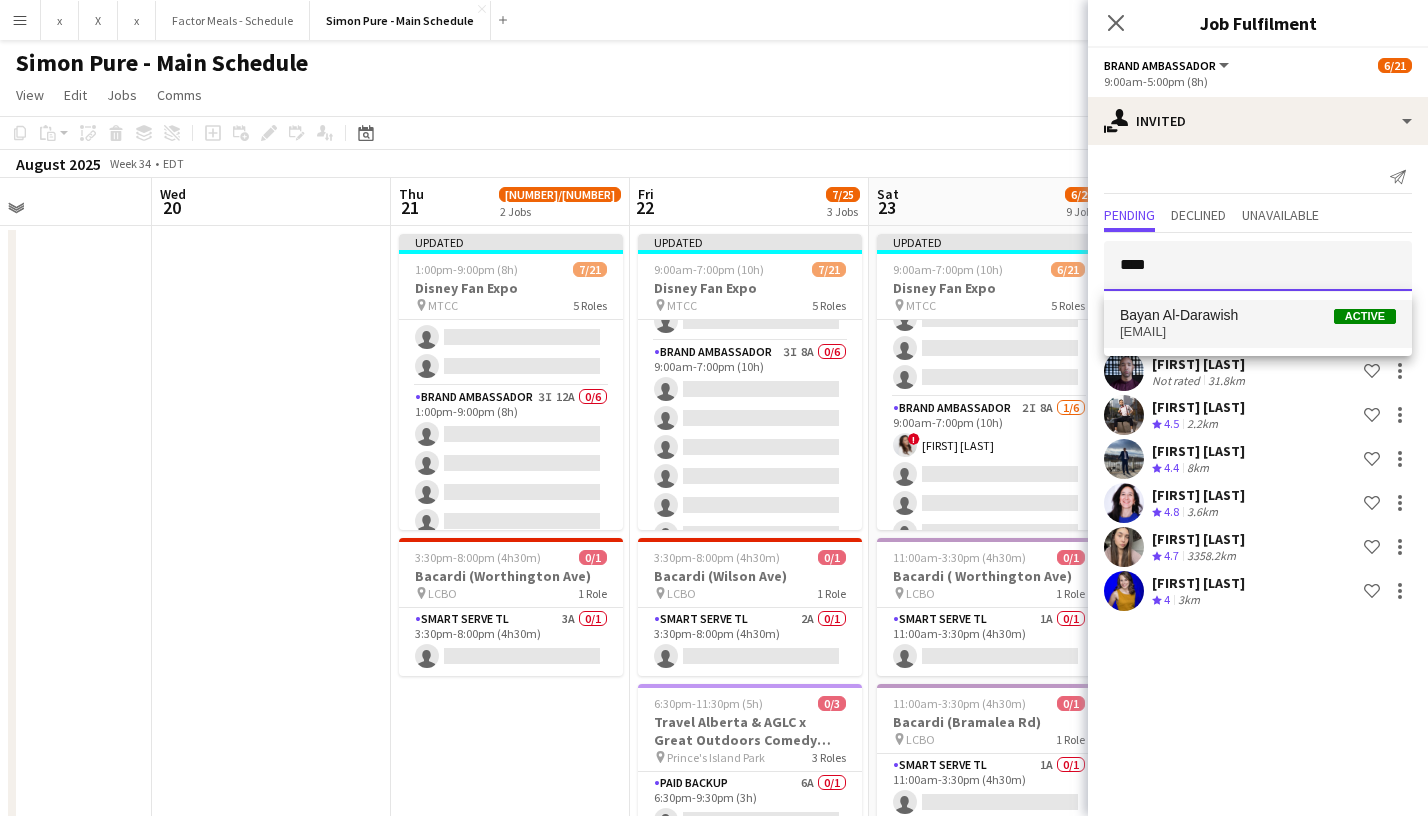type on "****" 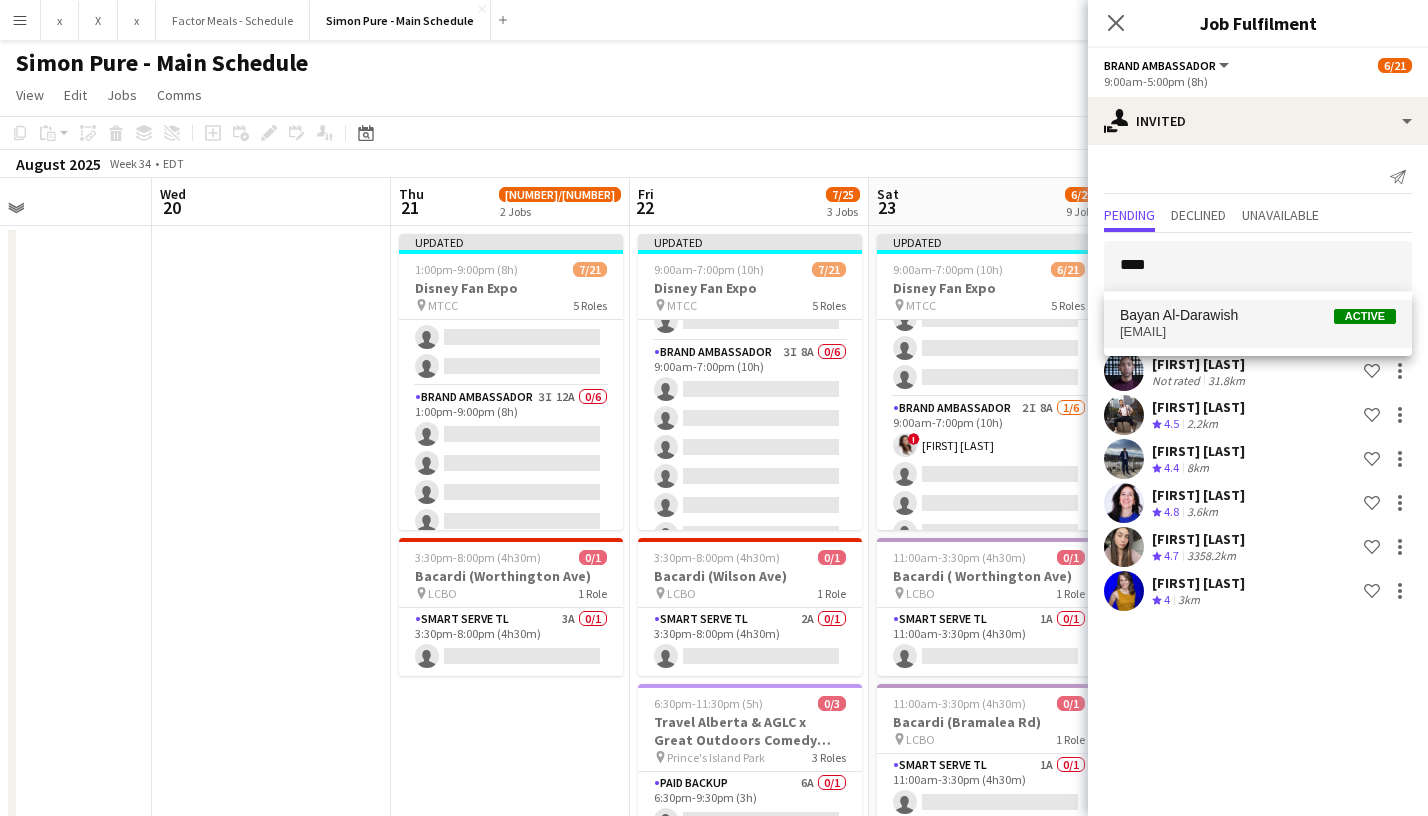 click on "Bayan Al-Darawish" at bounding box center (1179, 315) 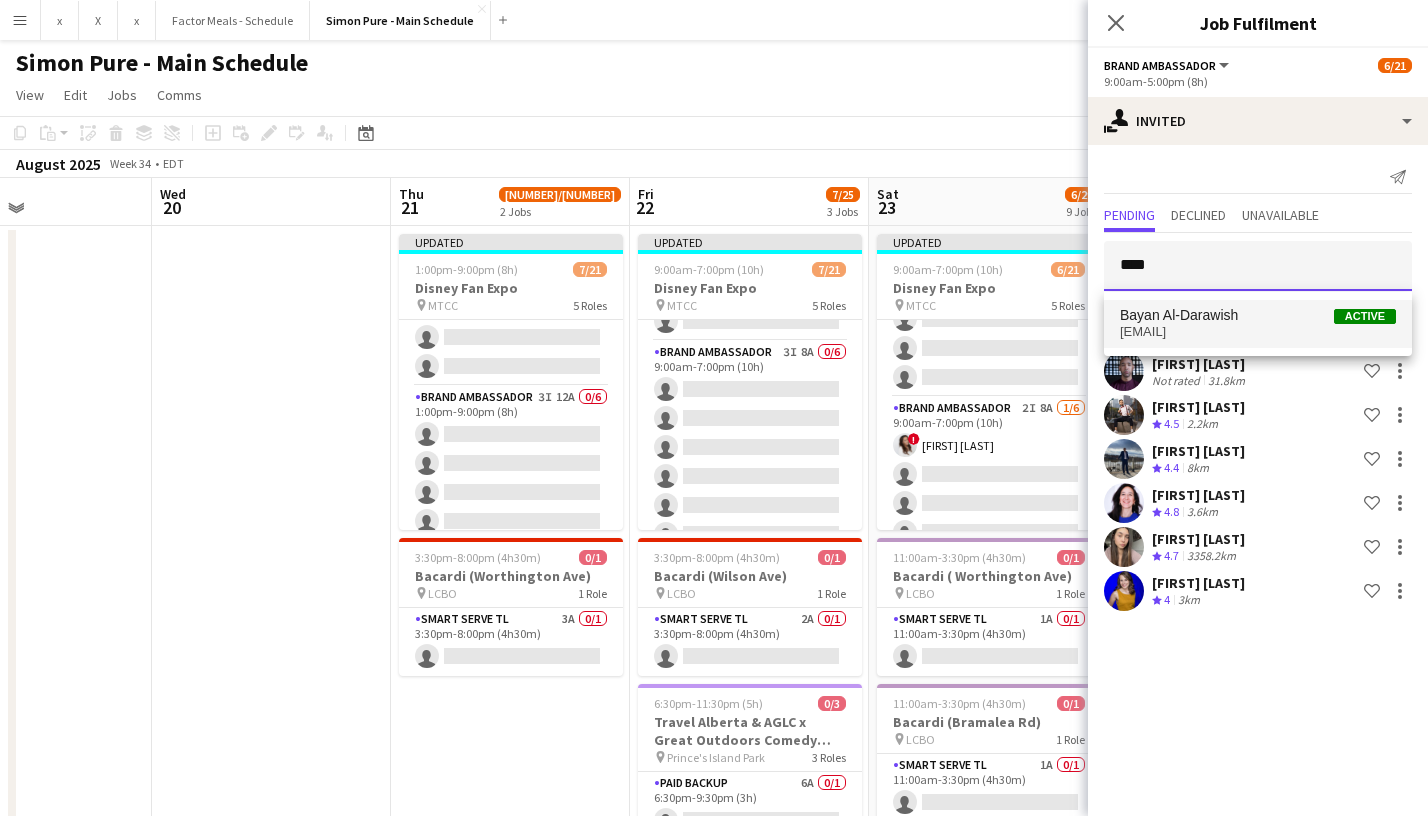 type 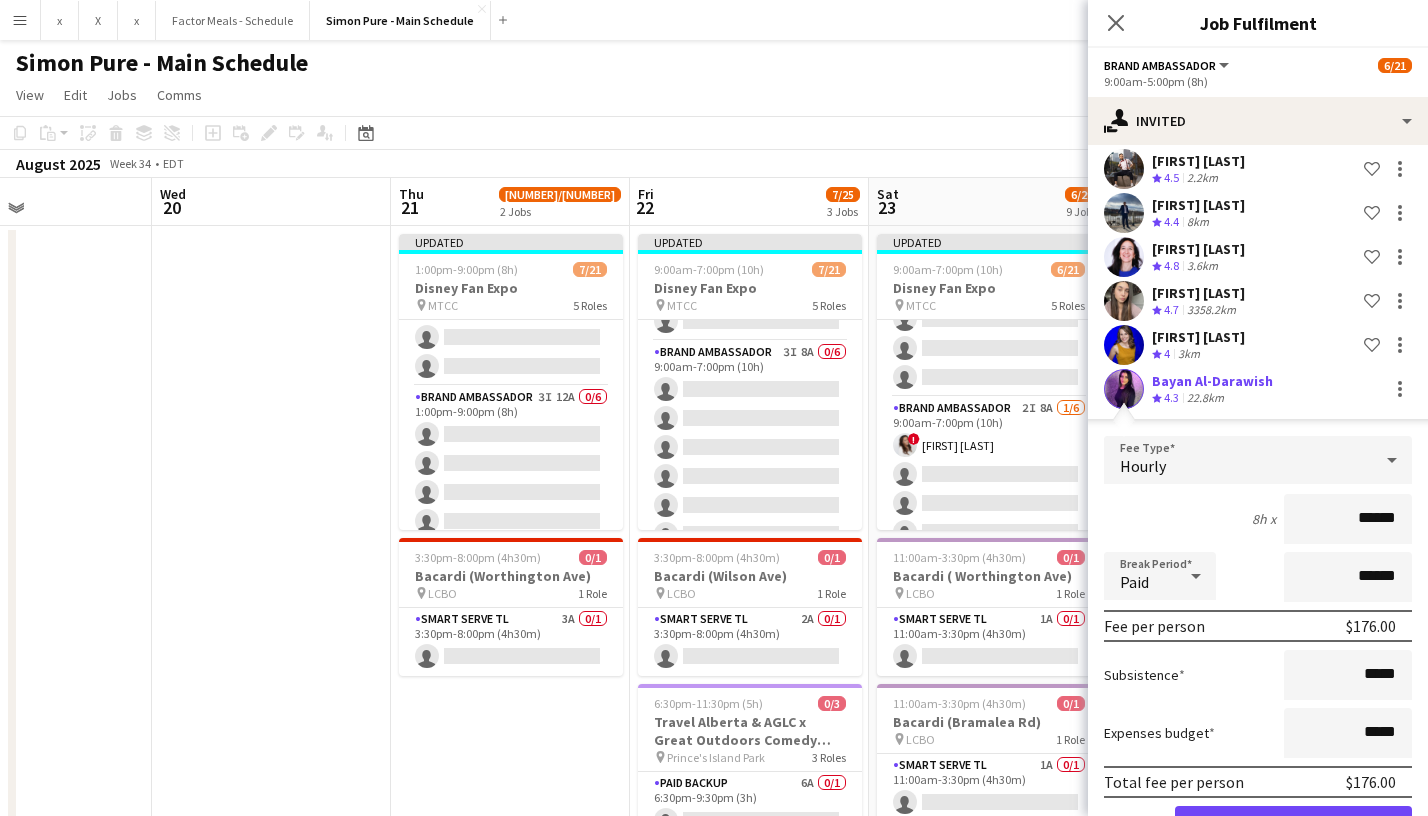 scroll, scrollTop: 316, scrollLeft: 0, axis: vertical 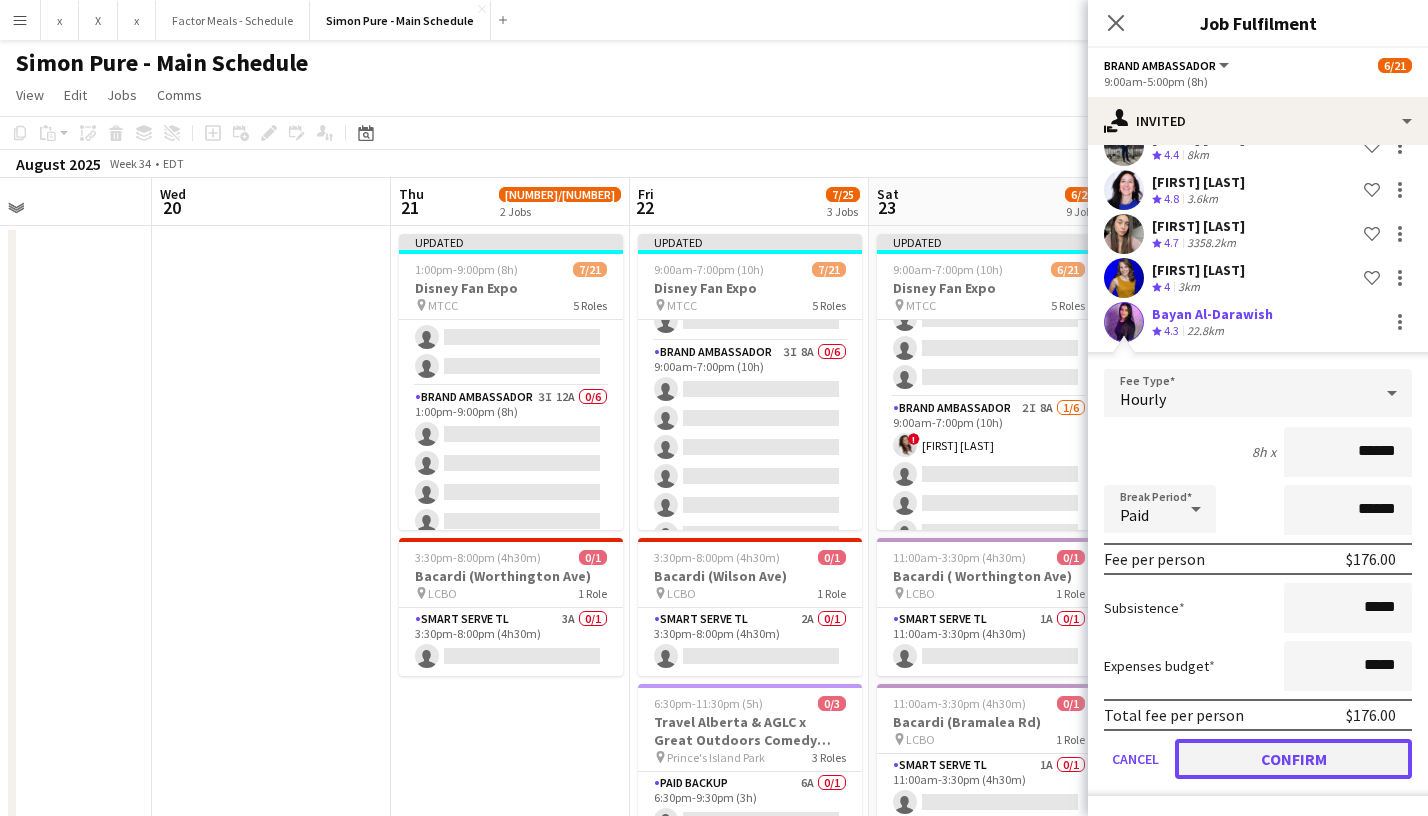 click on "Confirm" 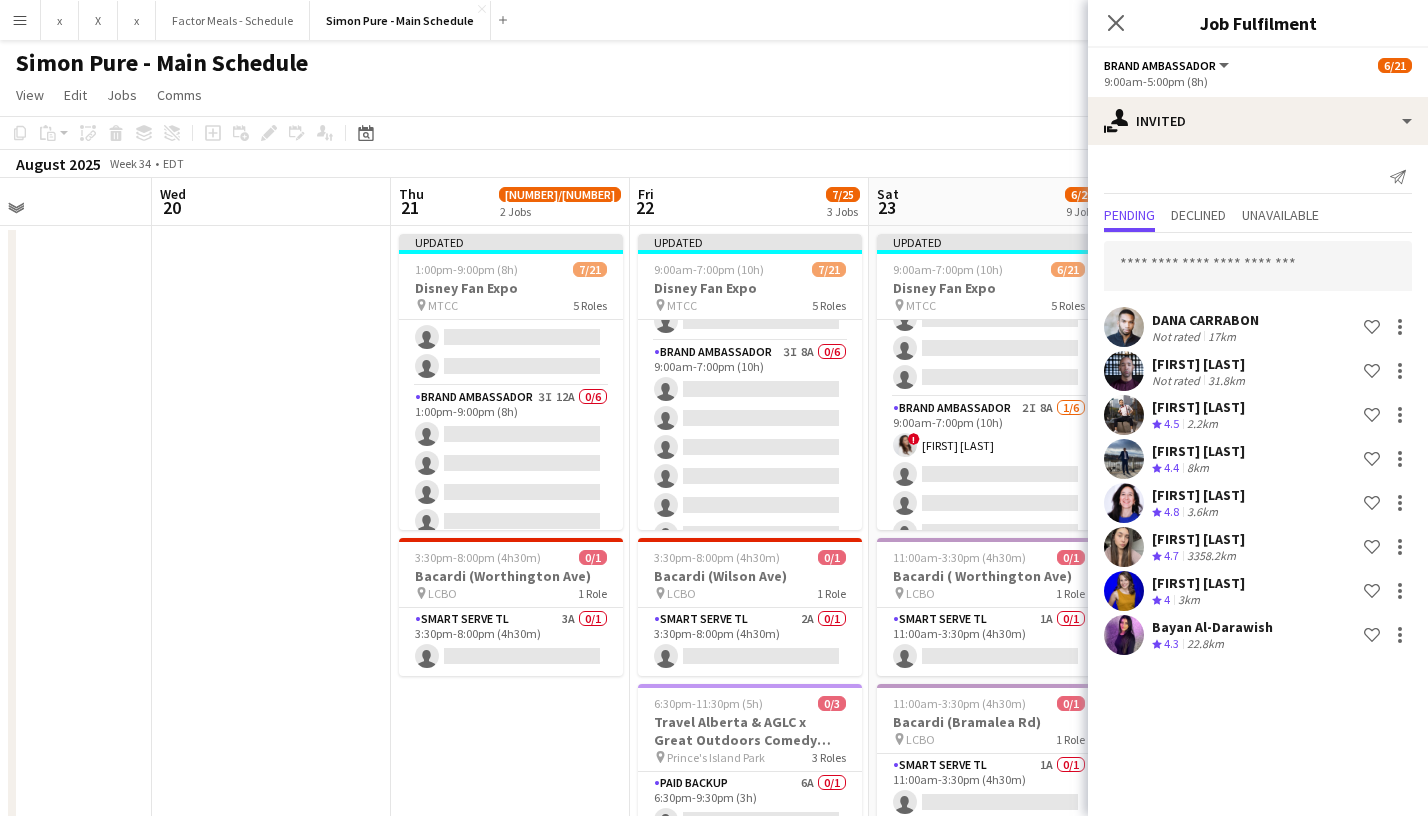 scroll, scrollTop: 0, scrollLeft: 0, axis: both 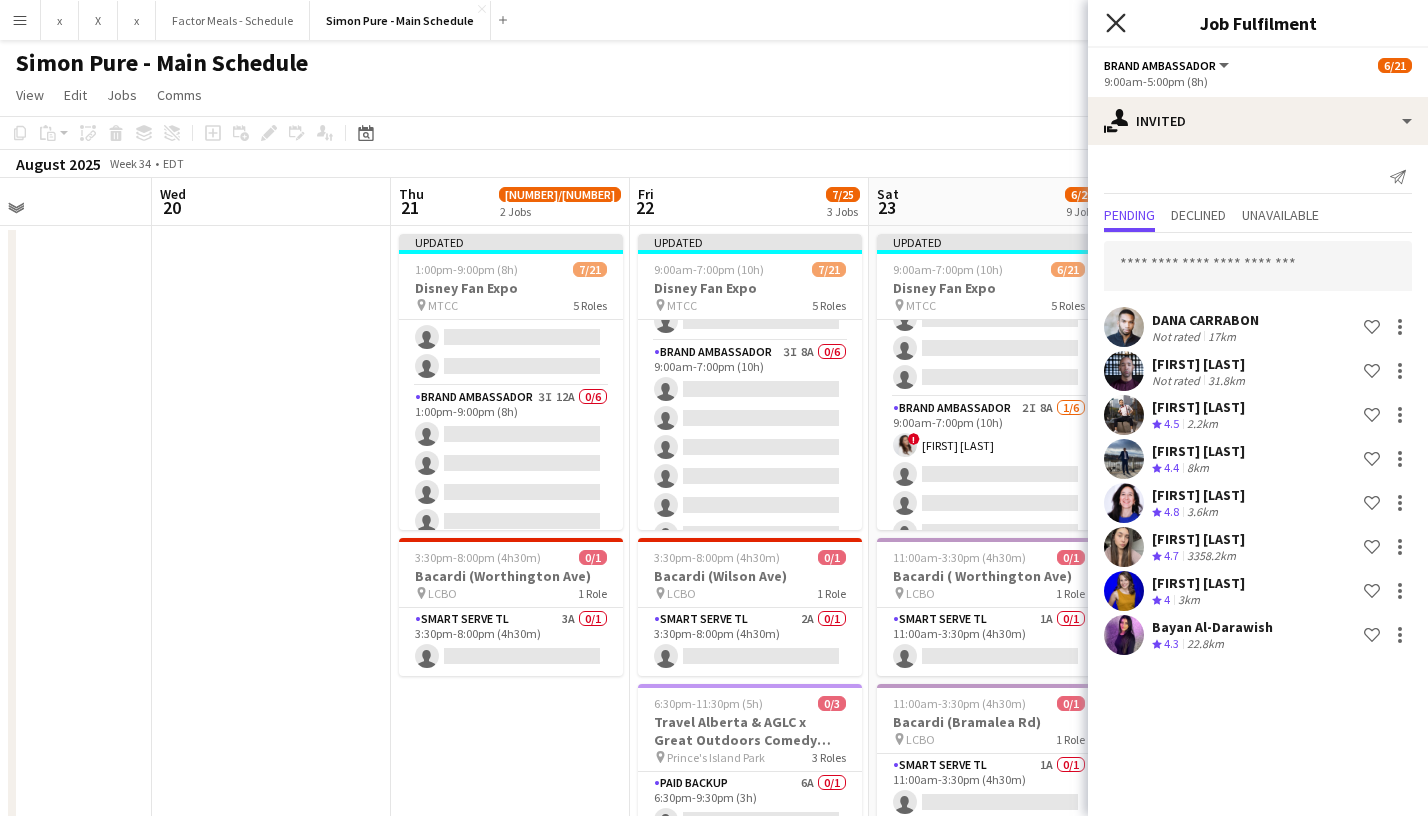 click 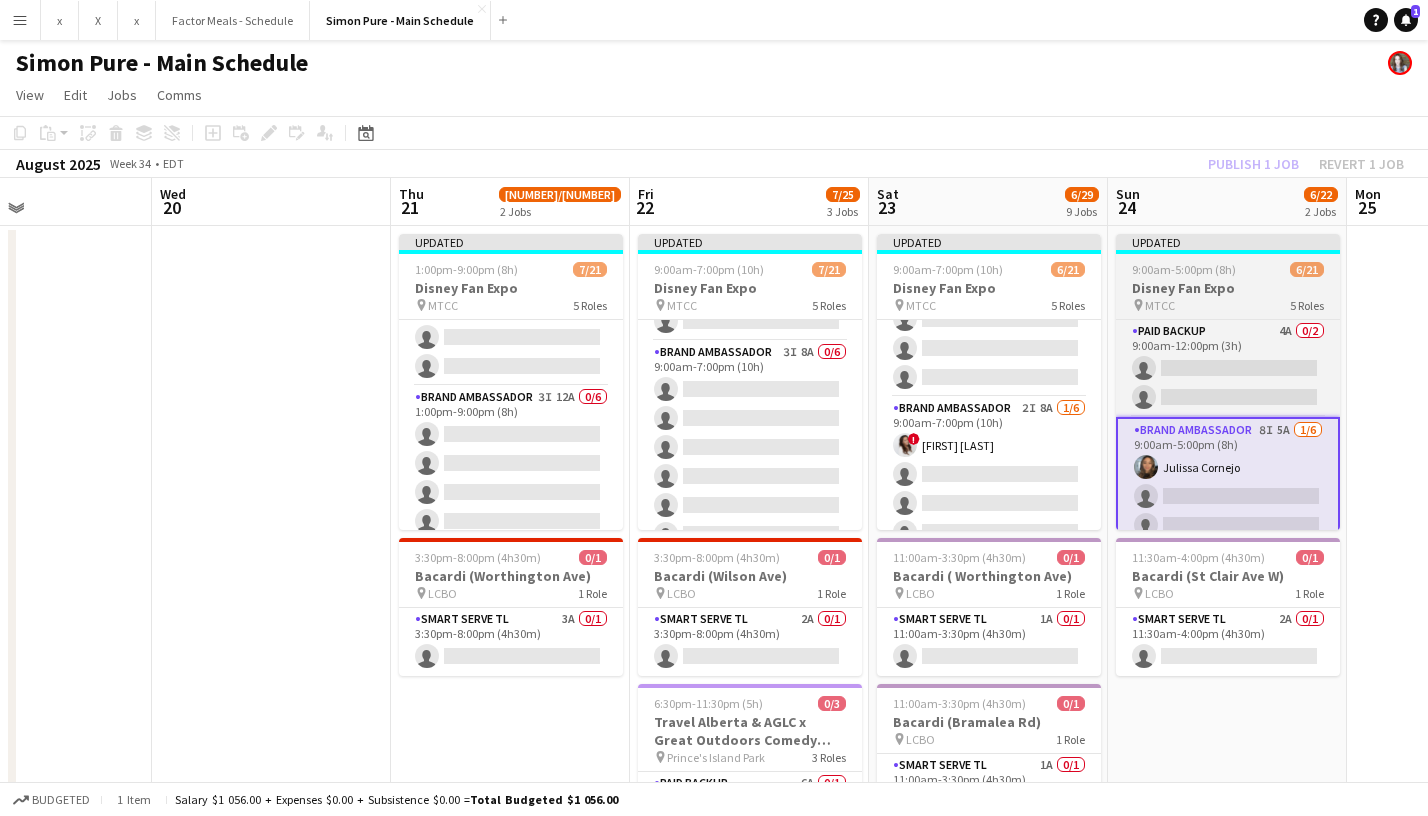 click on "Updated" at bounding box center [1228, 242] 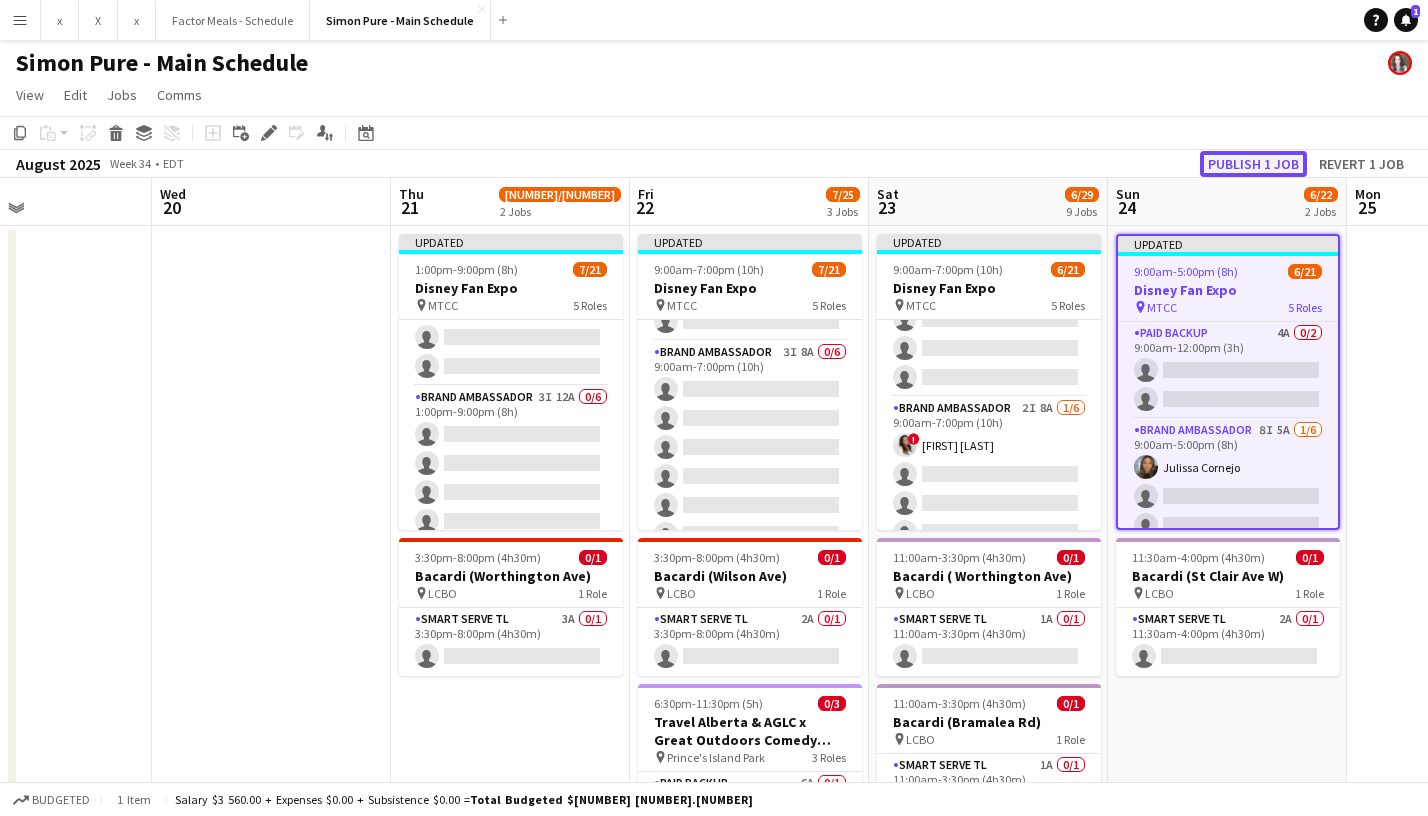 click on "Publish 1 job" 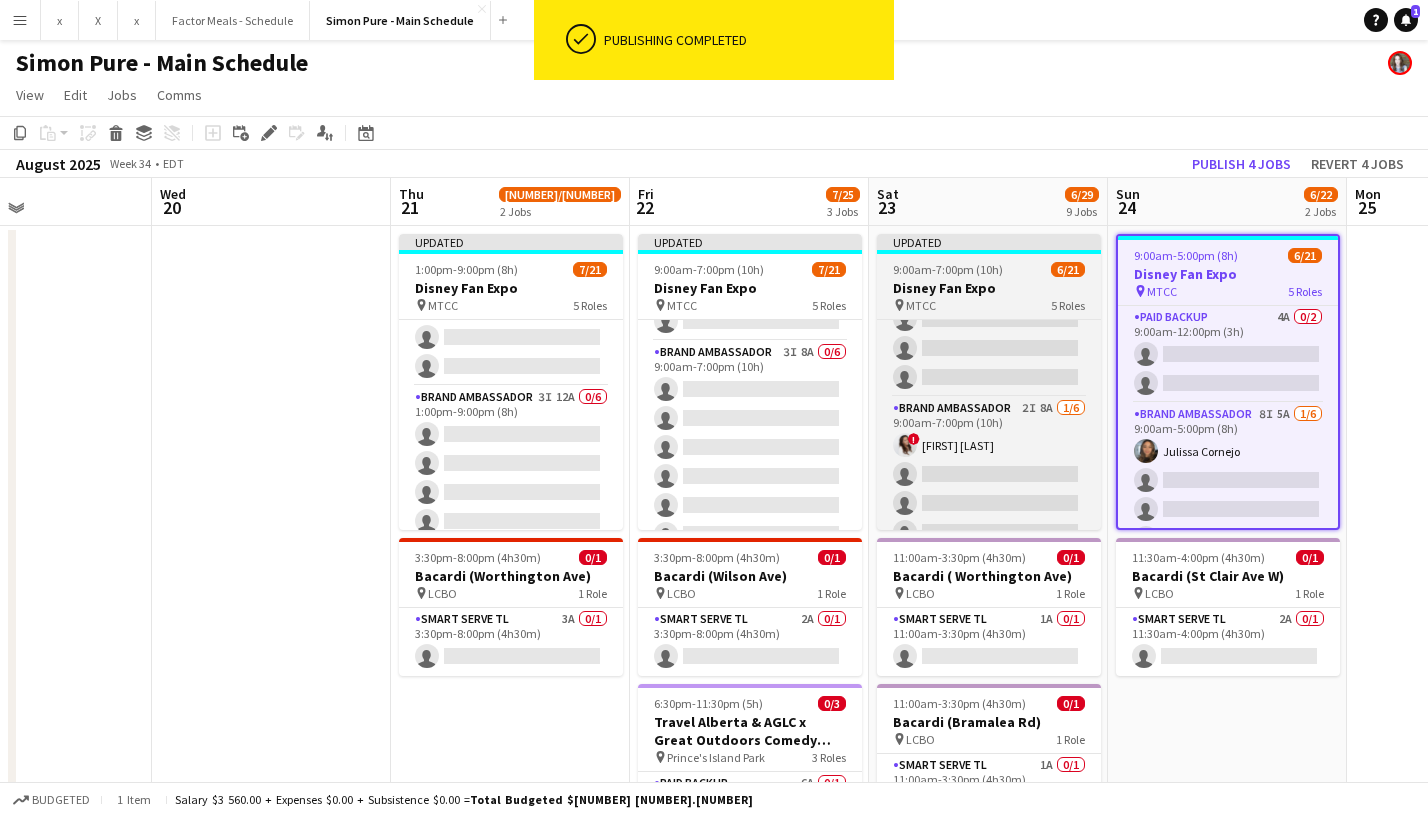 click on "Updated" at bounding box center [989, 242] 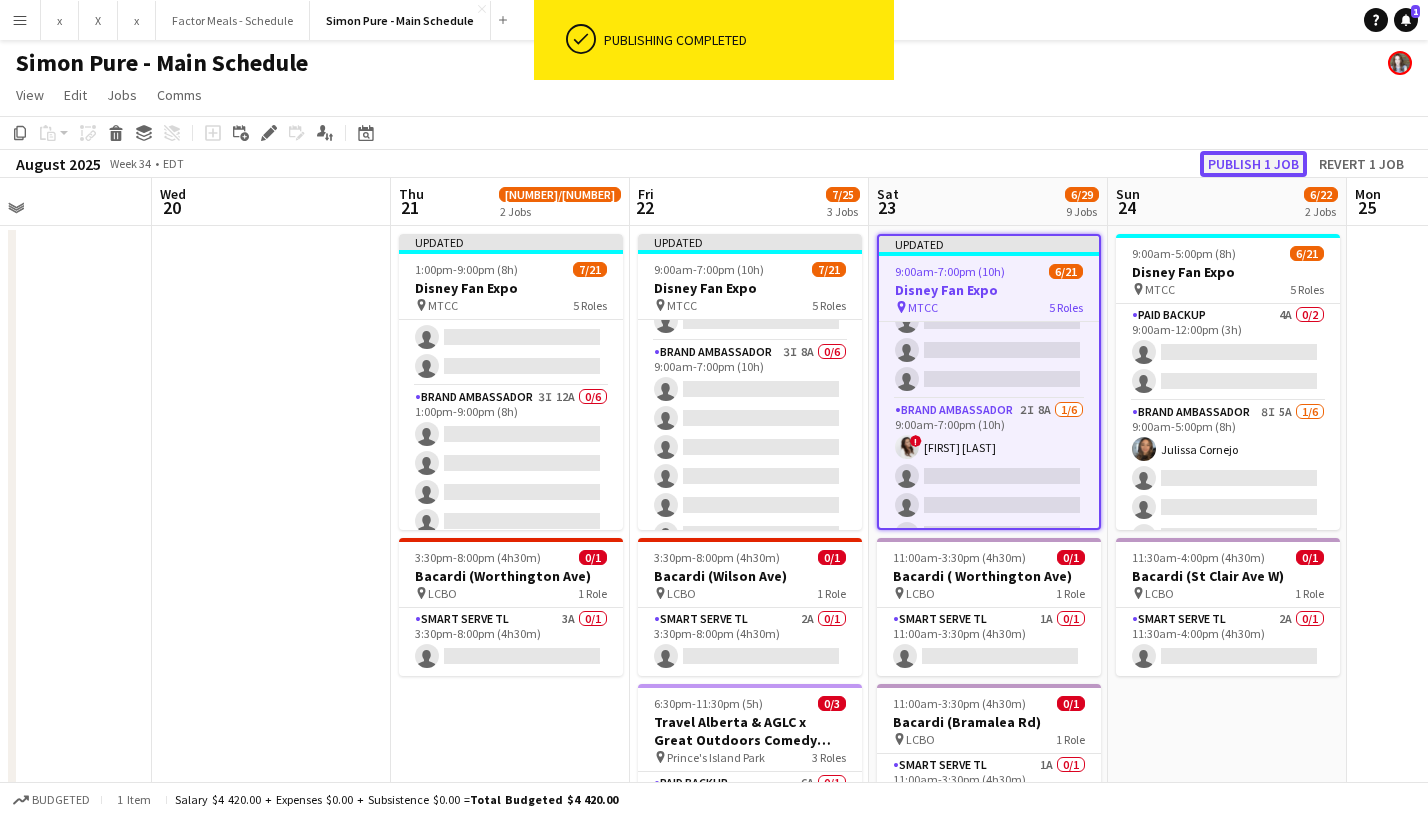 click on "Publish 1 job" 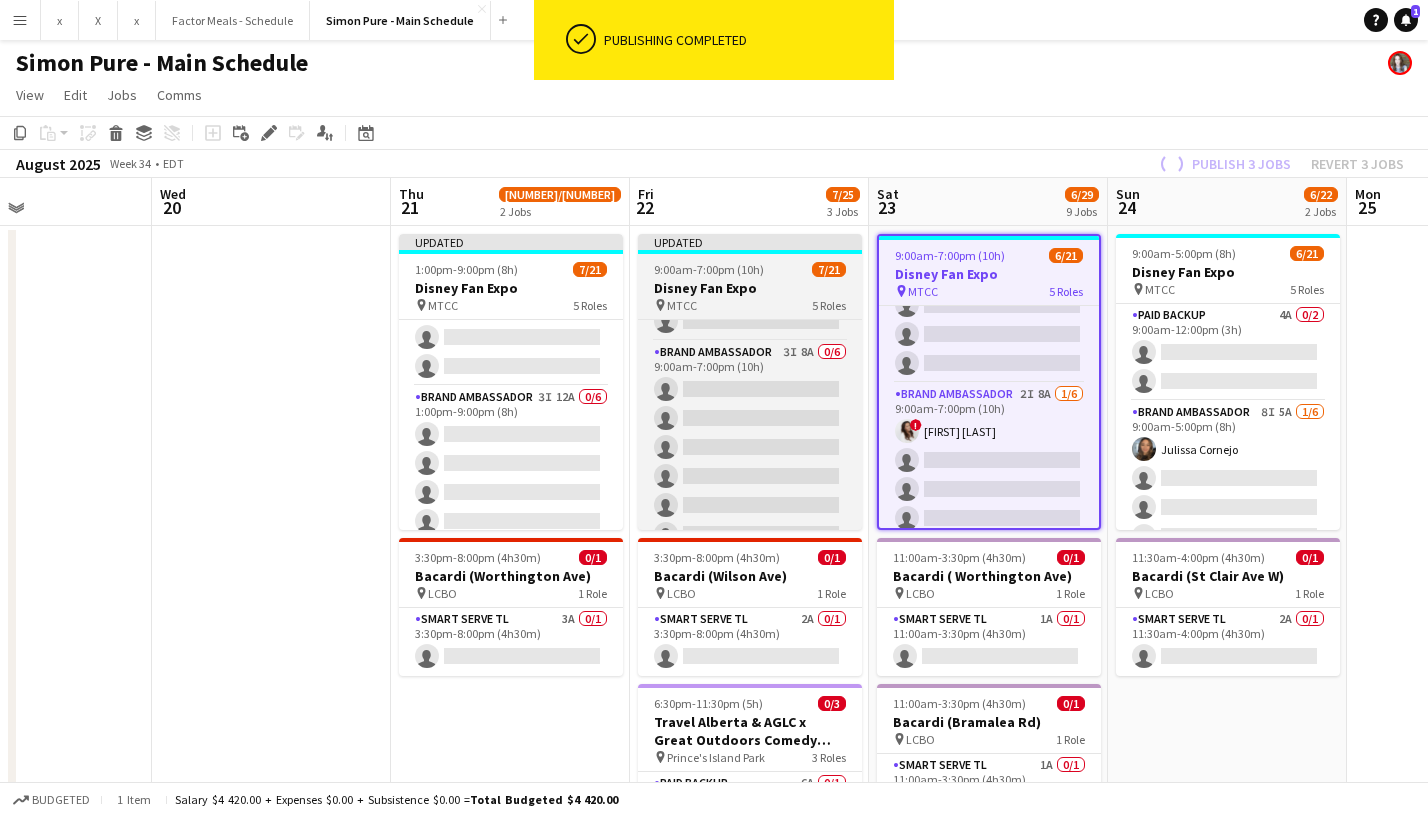 click on "Updated" at bounding box center (750, 242) 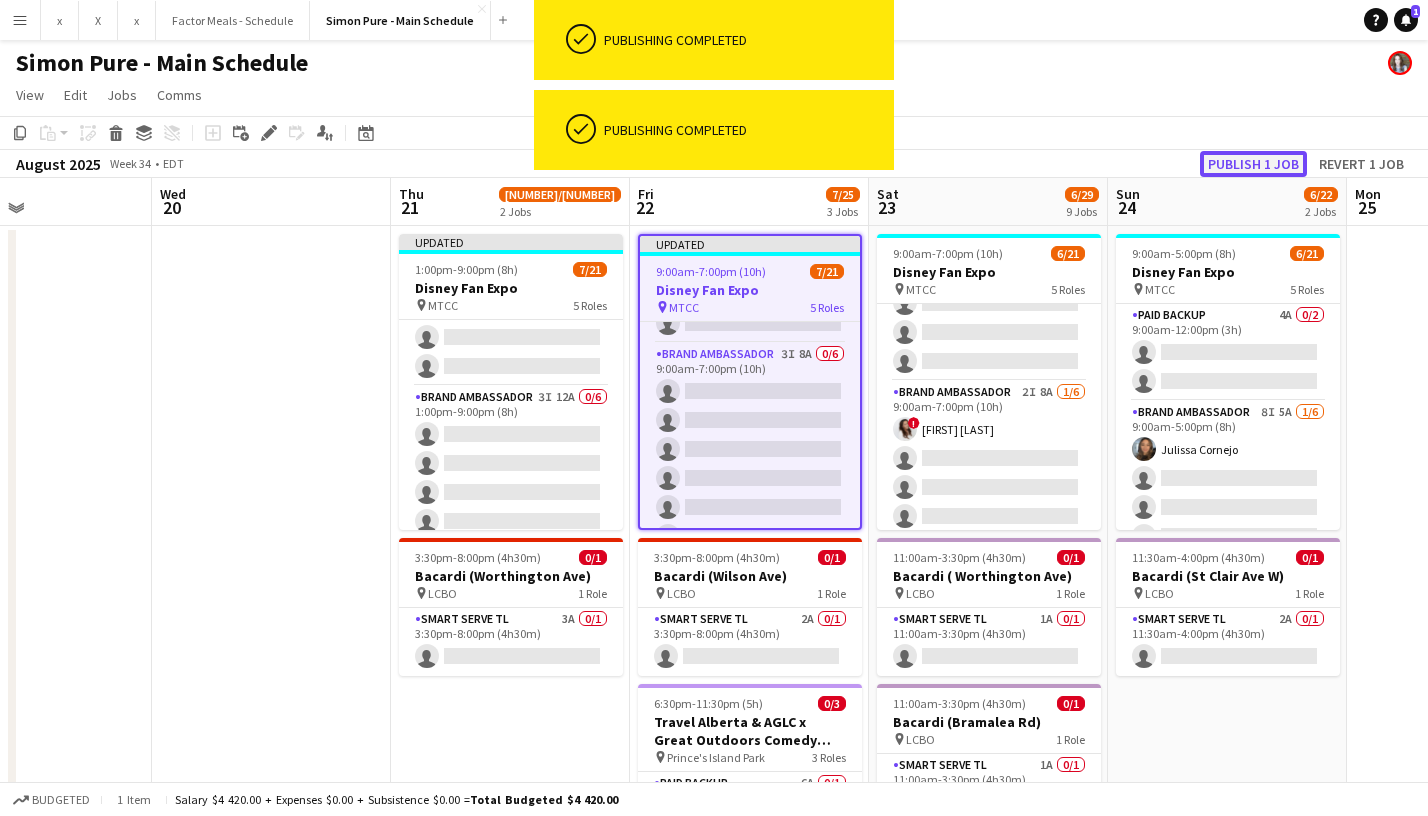 click on "Publish 1 job" 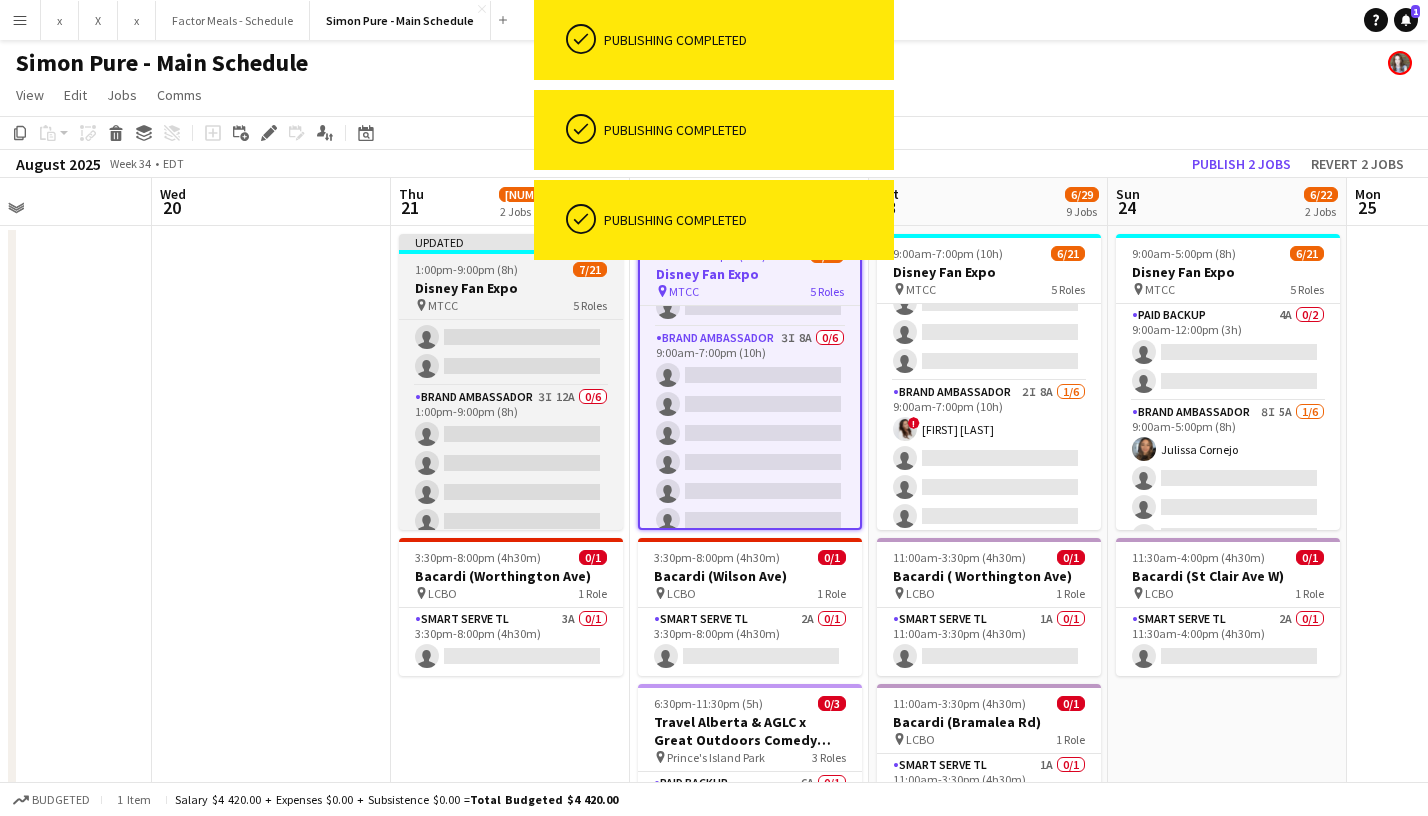 click on "Updated" at bounding box center (511, 242) 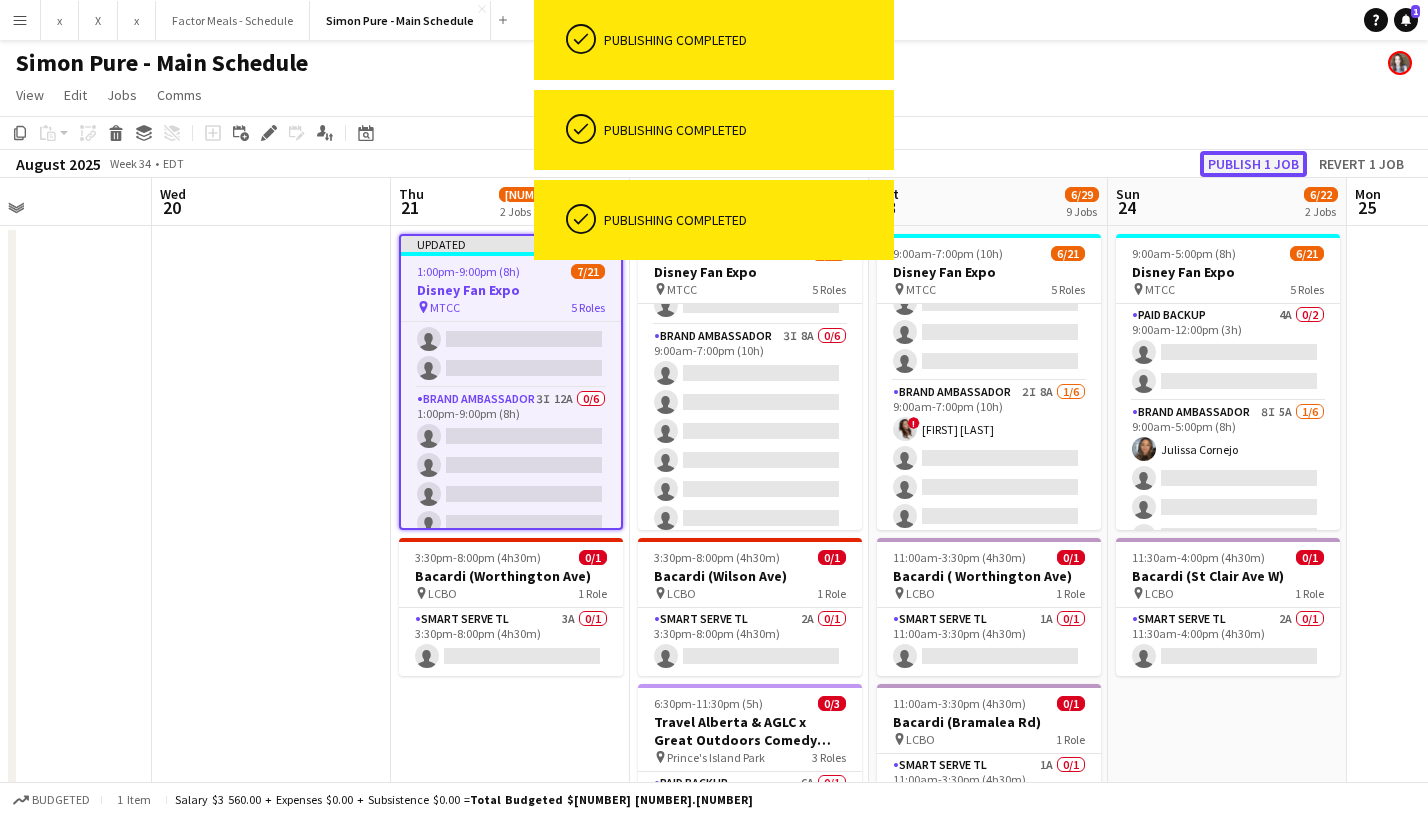 click on "Publish 1 job" 